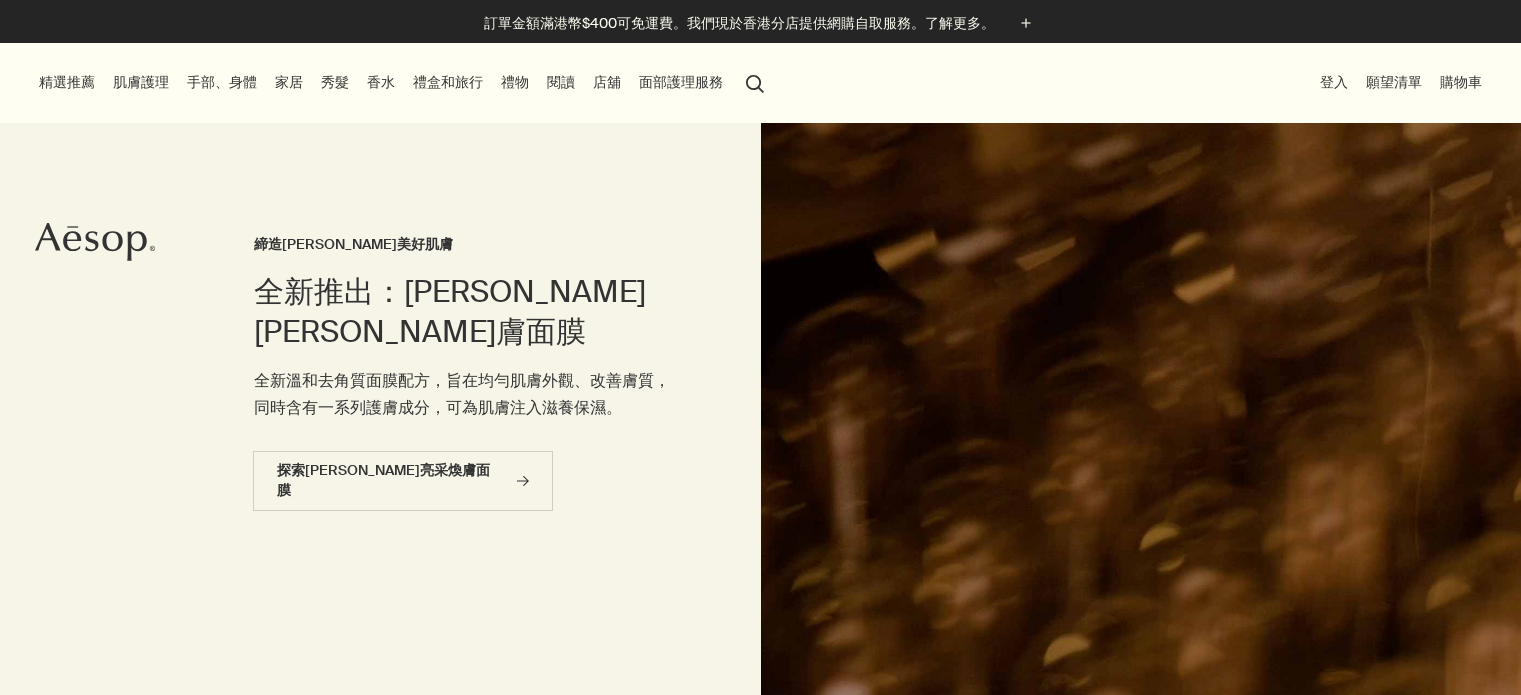 scroll, scrollTop: 0, scrollLeft: 0, axis: both 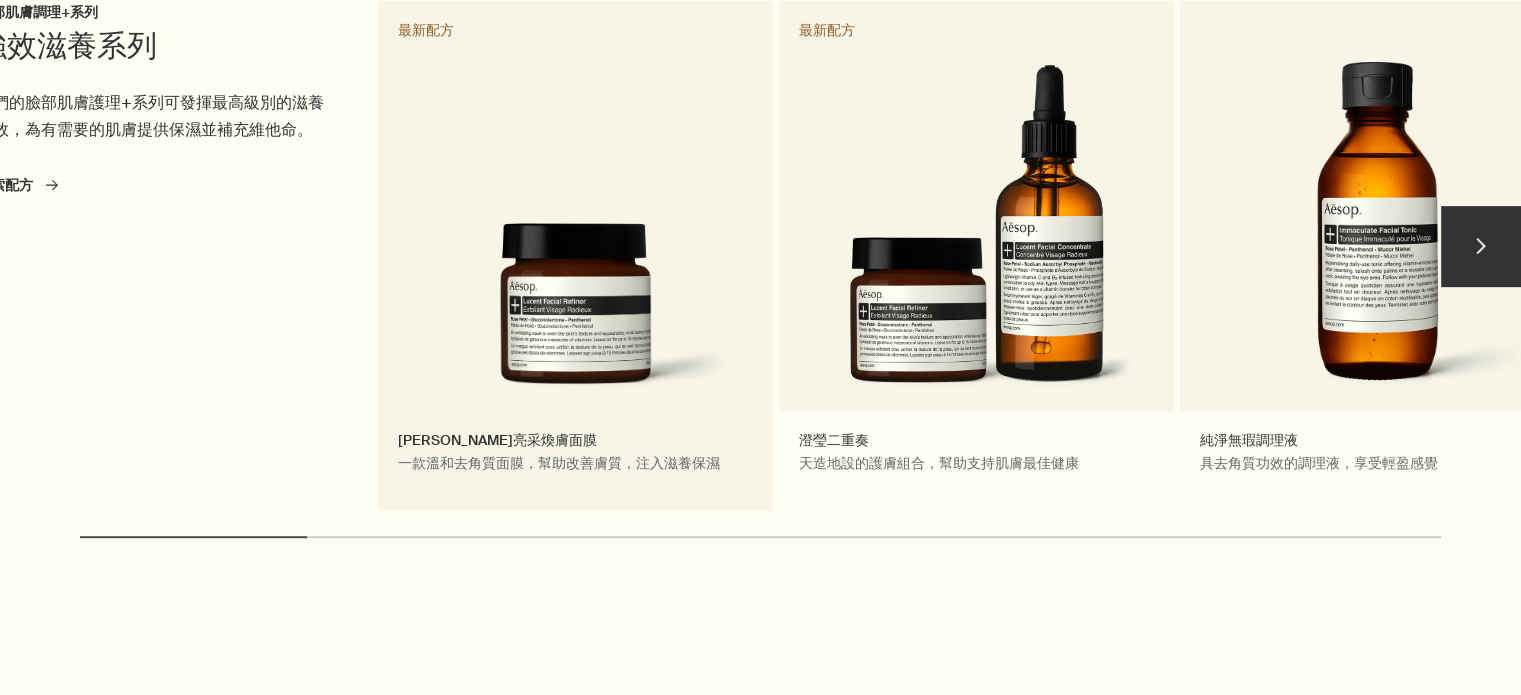drag, startPoint x: 842, startPoint y: 290, endPoint x: 593, endPoint y: 290, distance: 249 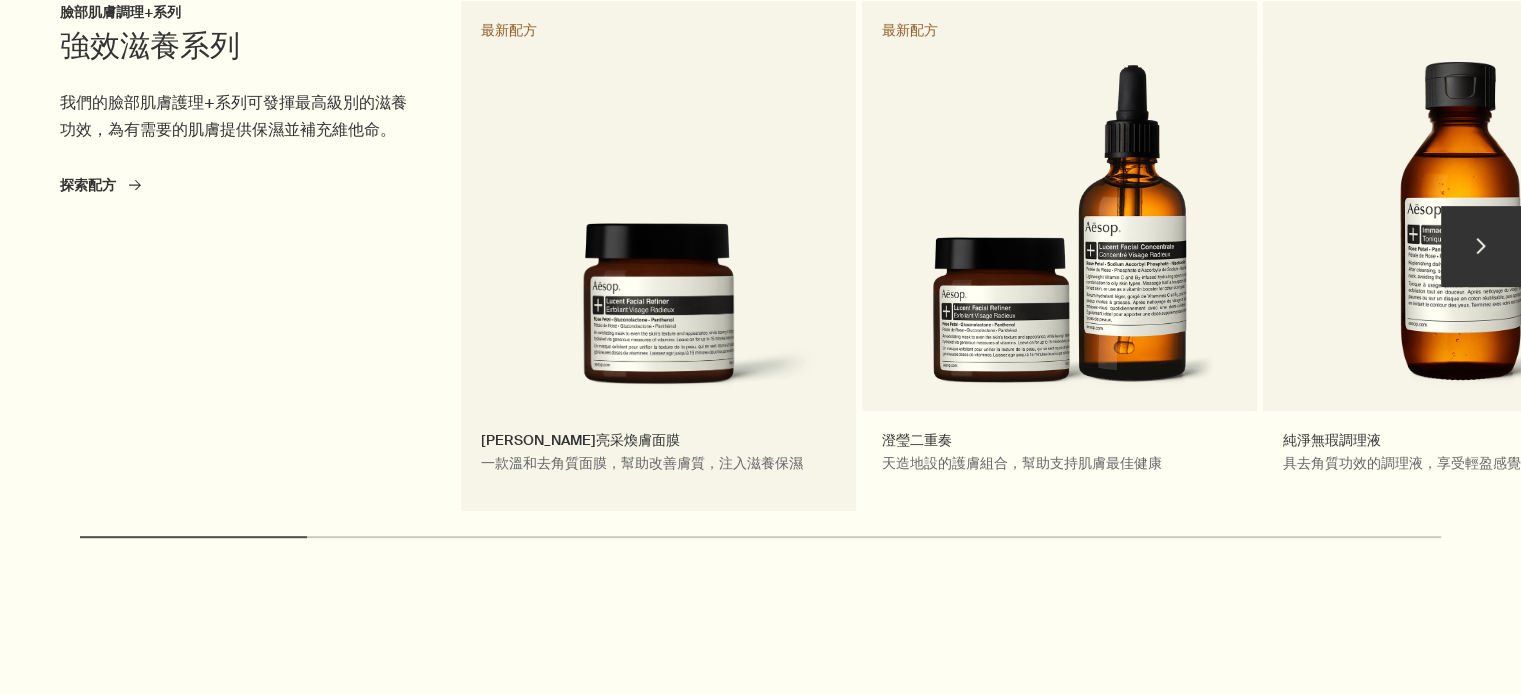click on "澄瑩亮采煥膚面膜 一款溫和去角質面膜，幫助改善膚質，注入滋養保濕 最新配方" at bounding box center (658, 256) 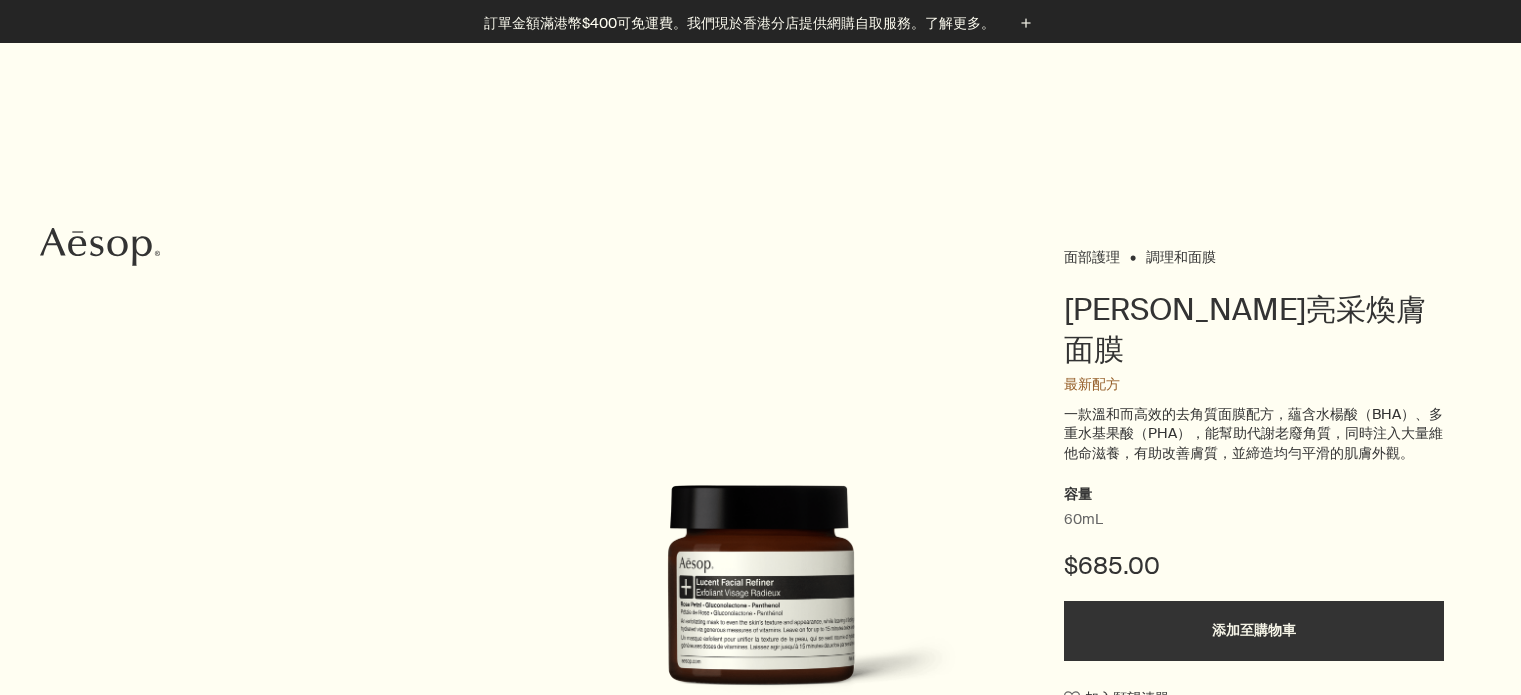 scroll, scrollTop: 600, scrollLeft: 0, axis: vertical 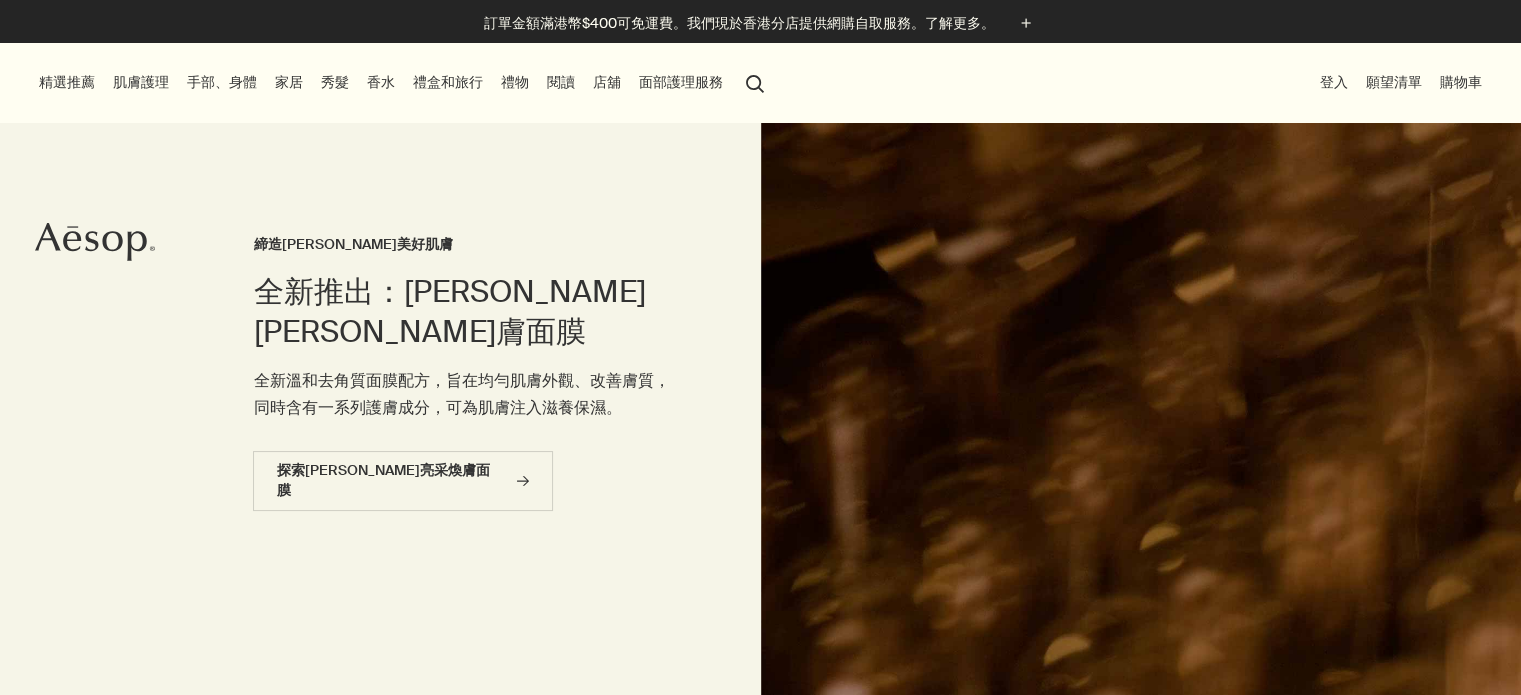 click on "全新推出：澄瑩亮采煥膚面膜 締造澄瑩美好肌膚 全新溫和去角質面膜配方，旨在均勻肌膚外觀、改善膚質，同時含有一系列護膚成分，可為肌膚注入滋養保濕。 探索澄瑩亮采煥膚面膜   rightArrow" at bounding box center (760, 417) 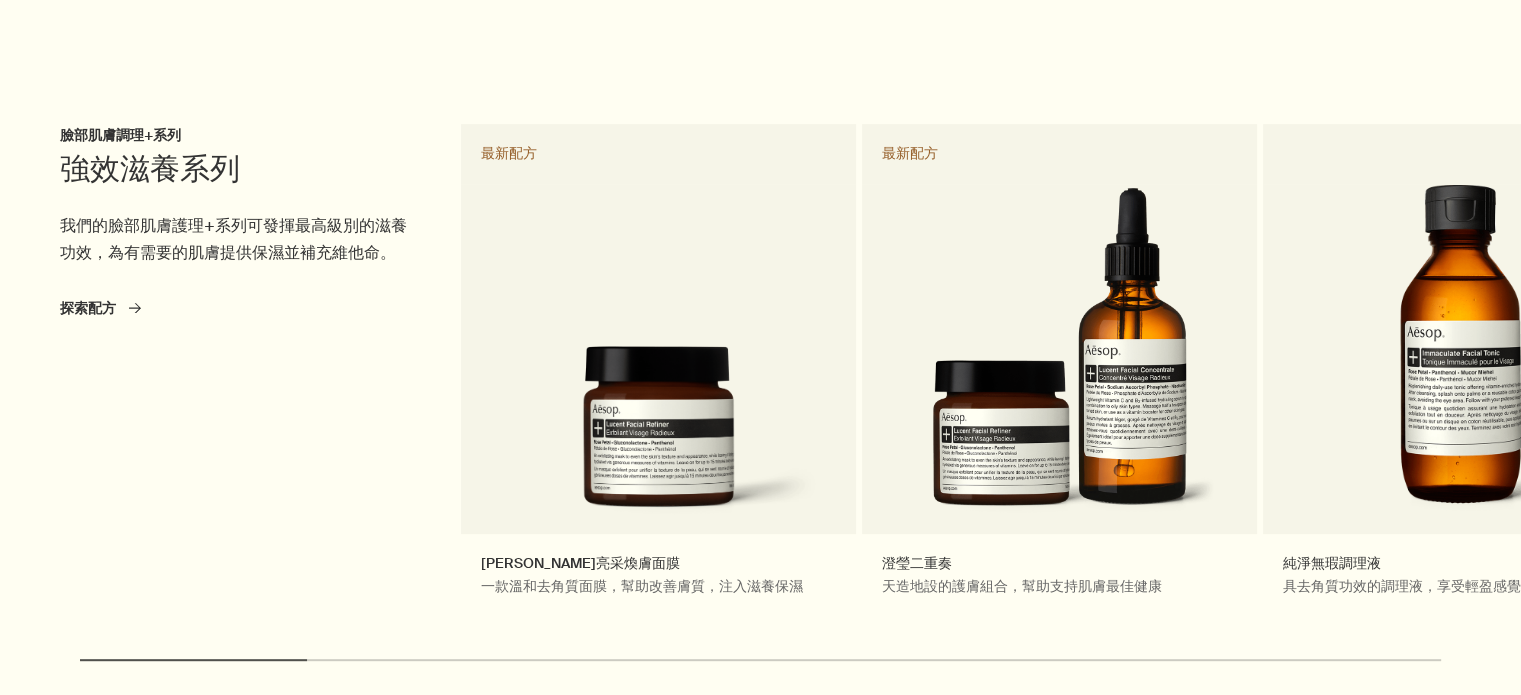 scroll, scrollTop: 800, scrollLeft: 0, axis: vertical 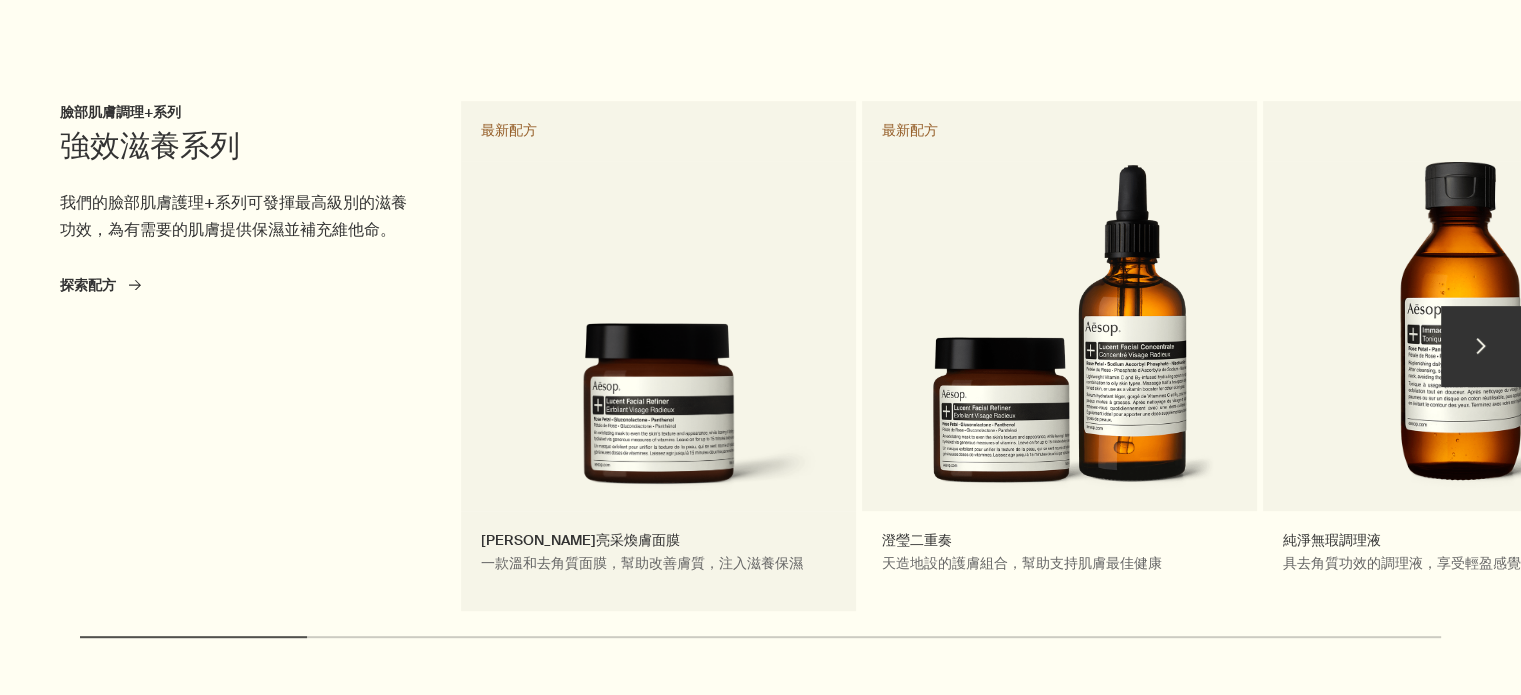 click on "澄瑩亮采煥膚面膜 一款溫和去角質面膜，幫助改善膚質，注入滋養保濕 最新配方" at bounding box center (658, 356) 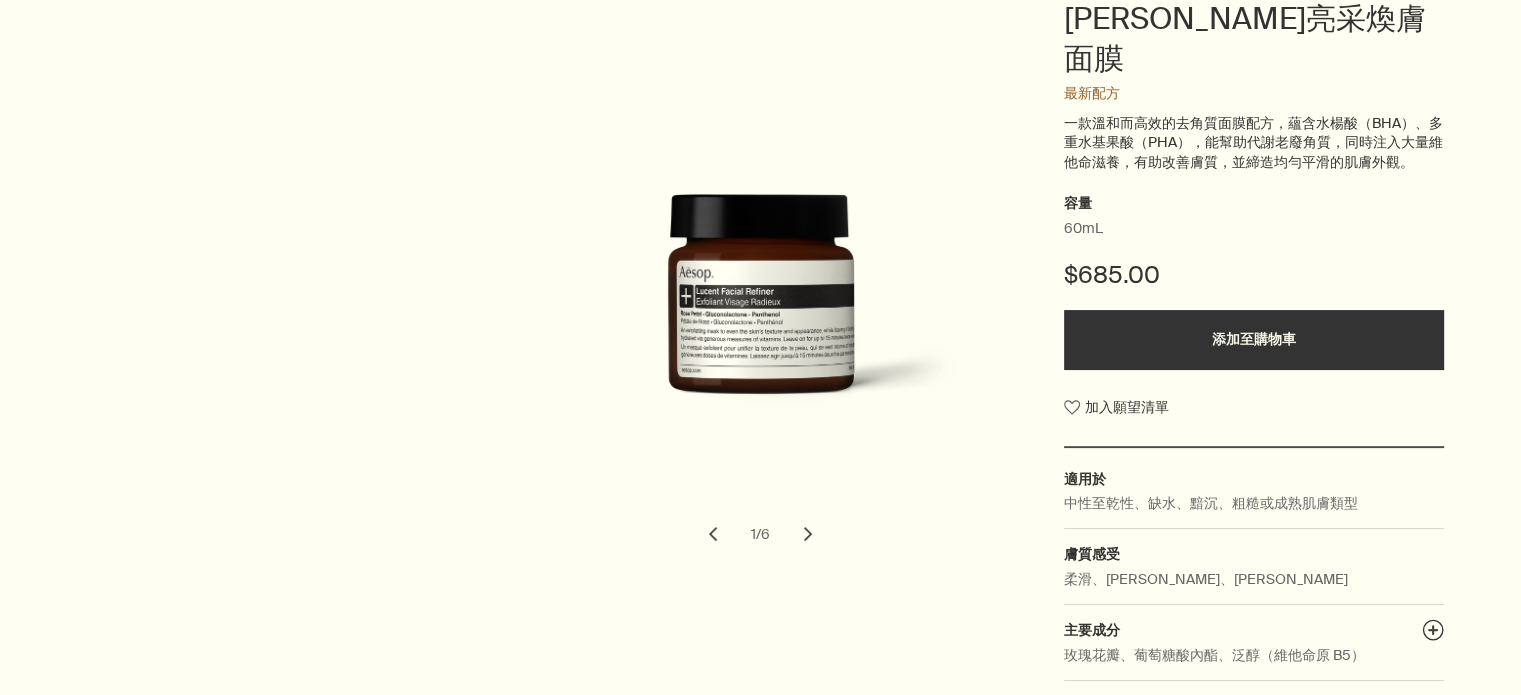 scroll, scrollTop: 0, scrollLeft: 0, axis: both 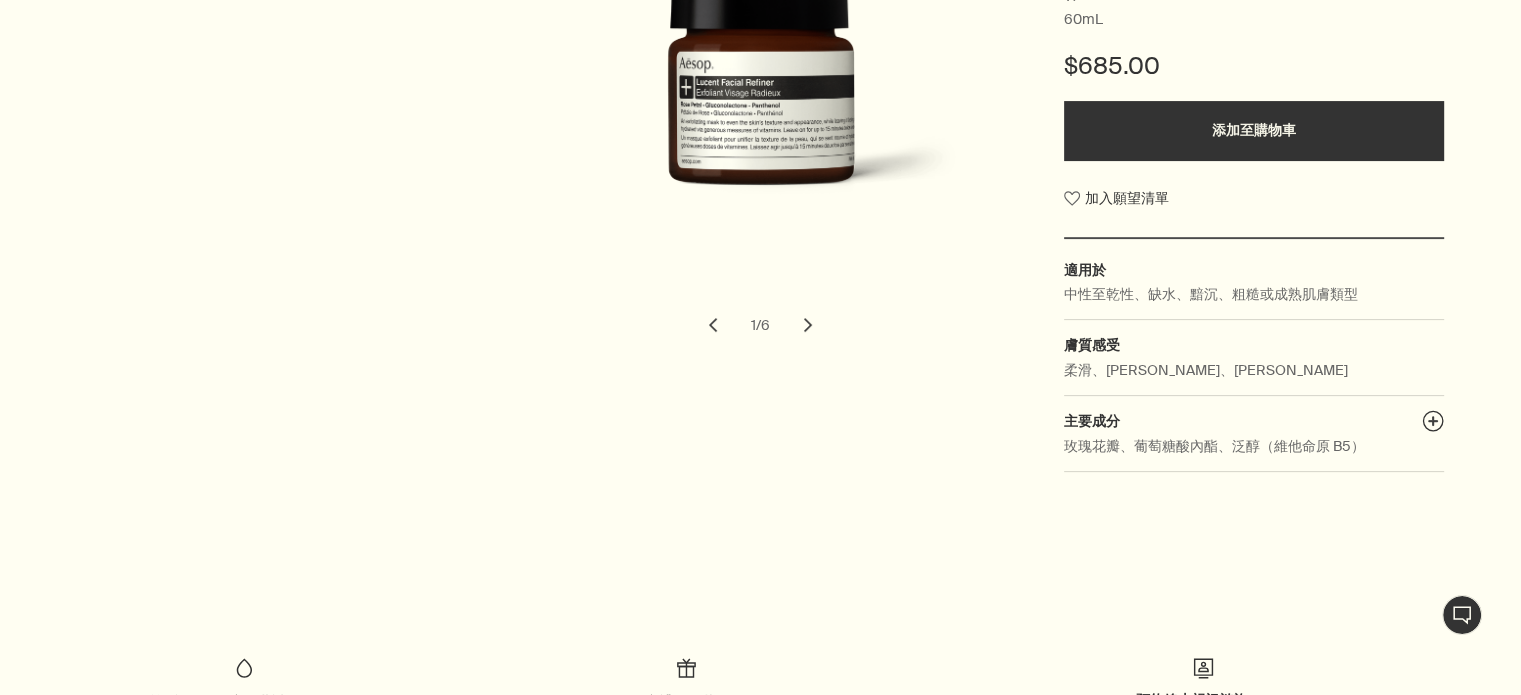 click on "面部護理 調理和面膜 澄瑩亮采煥膚面膜 最新配方 一款溫和而高效的去角質面膜配方，蘊含水楊酸（BHA）、多重水基果酸（PHA），能幫助代謝老廢角質，同時注入大量維他命滋養，有助改善膚質，並締造均勻平滑的肌膚外觀。 容量 60mL $685.00   添加至購物車 加入願望清單 適用於 中性至乾性、缺水、黯沉、粗糙或成熟肌膚類型 膚質感受 柔滑、水潤、煥淨 主要成分 plusAndCloseWithCircle 玫瑰花瓣、葡萄糖酸內酯、泛醇（維他命原 B5） chevron chevron 1  /  6" at bounding box center [760, 114] 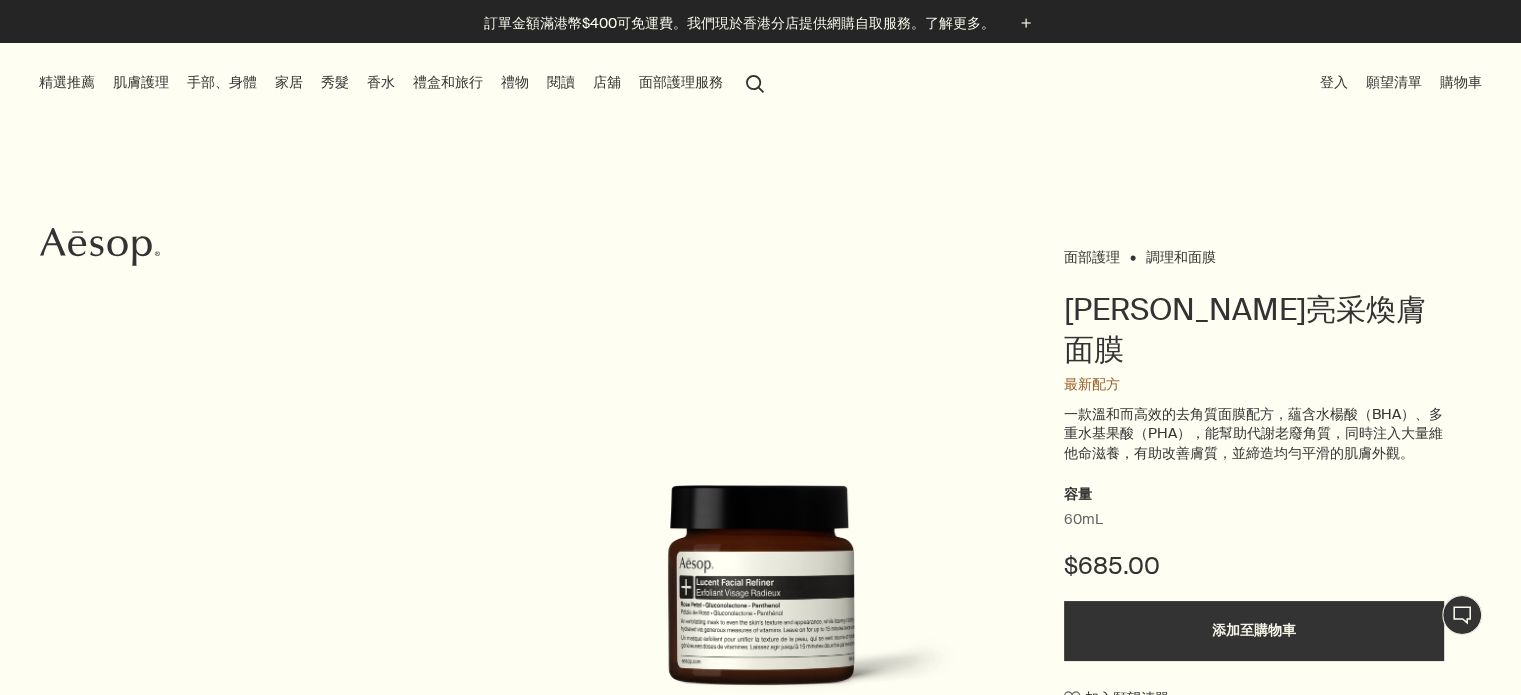 scroll, scrollTop: 200, scrollLeft: 0, axis: vertical 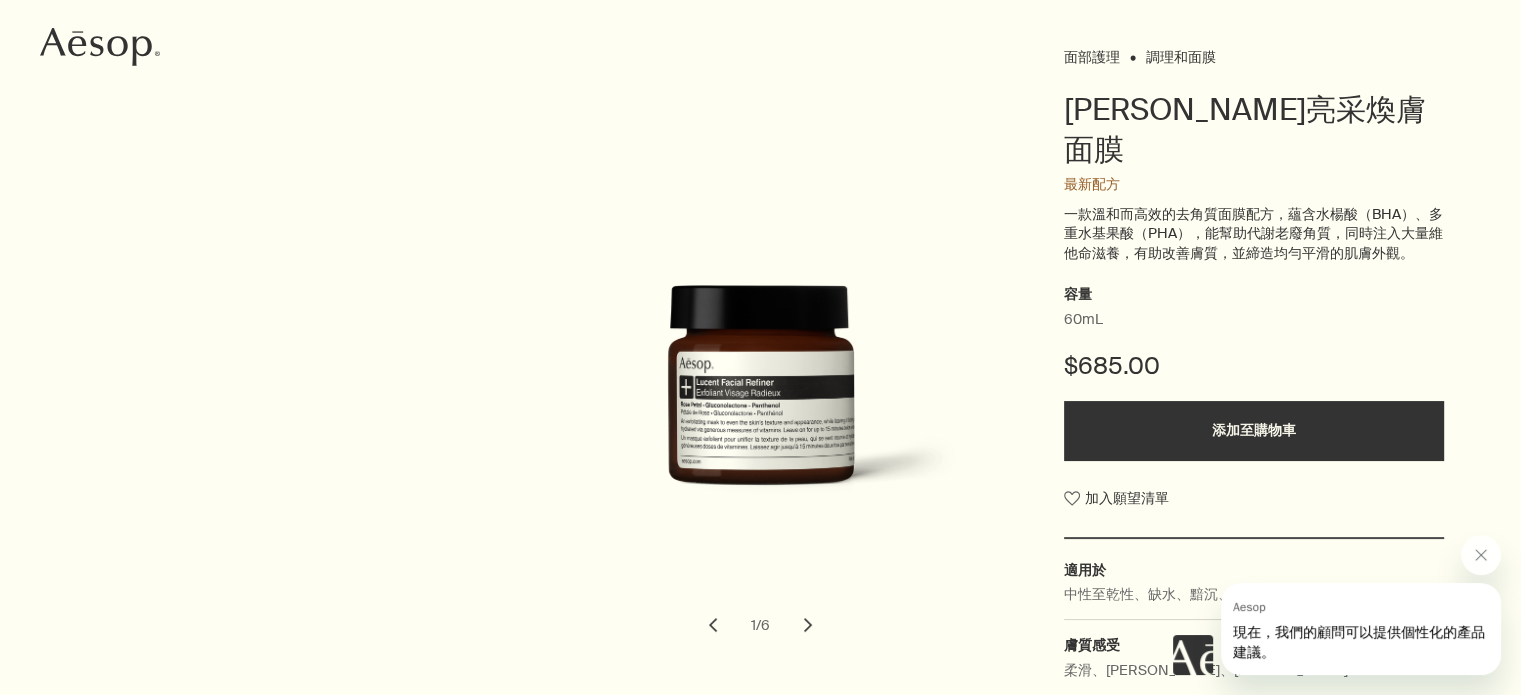click on "容量 60mL $685.00   添加至購物車 加入願望清單" at bounding box center (1254, 409) 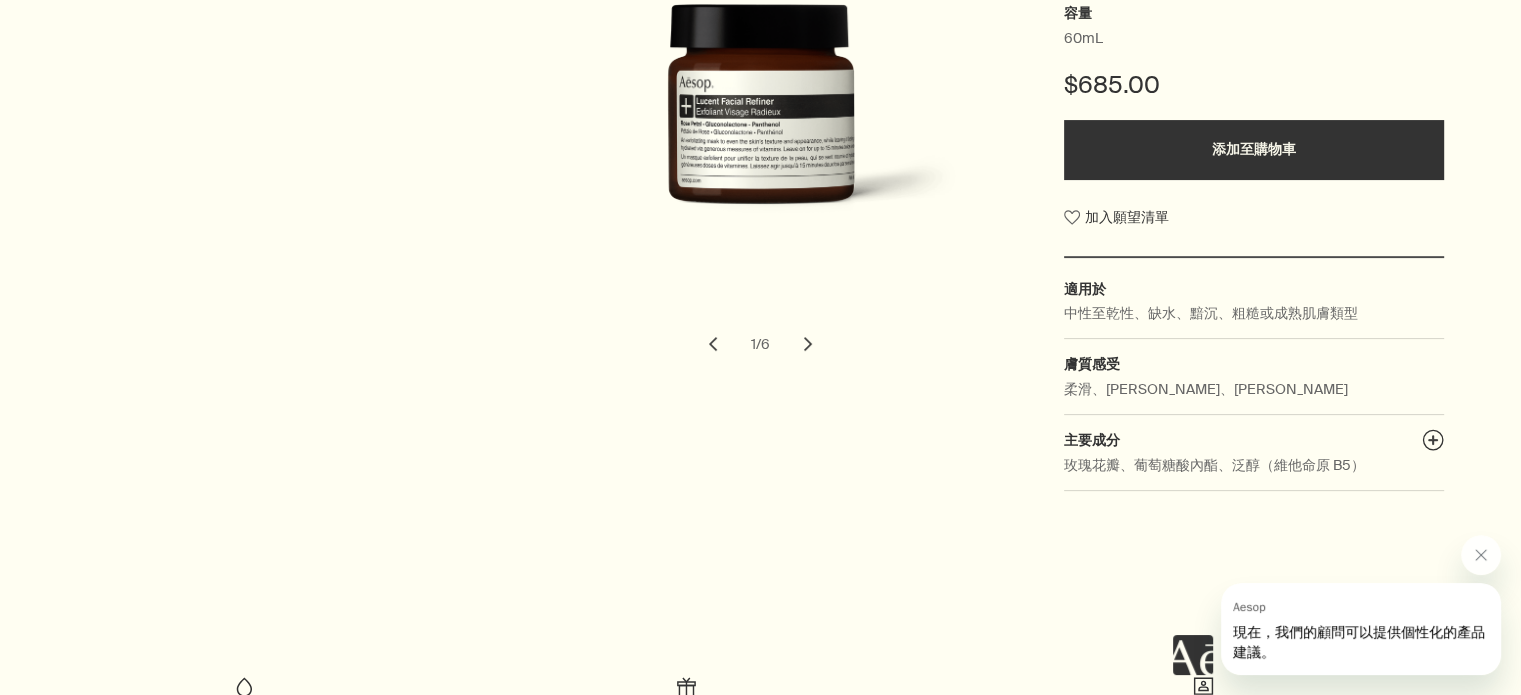 scroll, scrollTop: 500, scrollLeft: 0, axis: vertical 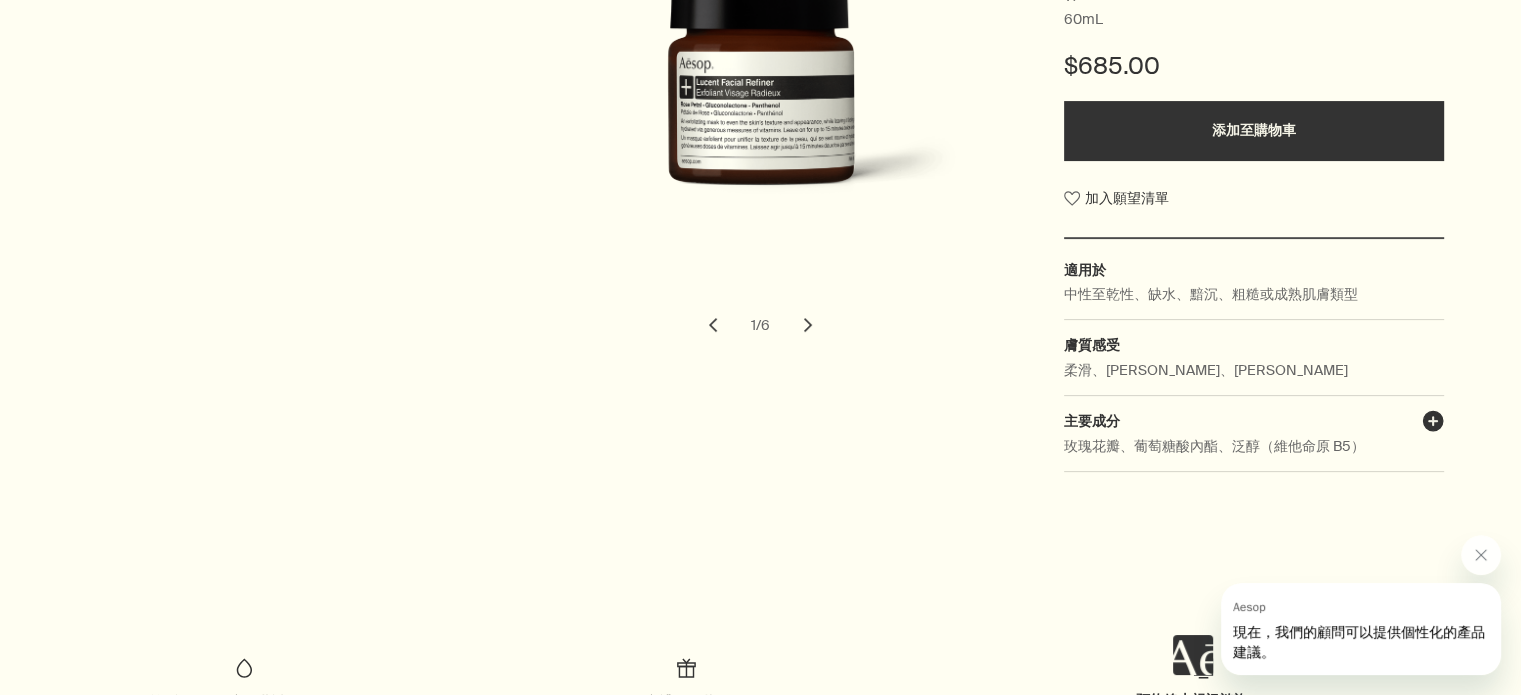 click on "plusAndCloseWithCircle" at bounding box center (1433, 424) 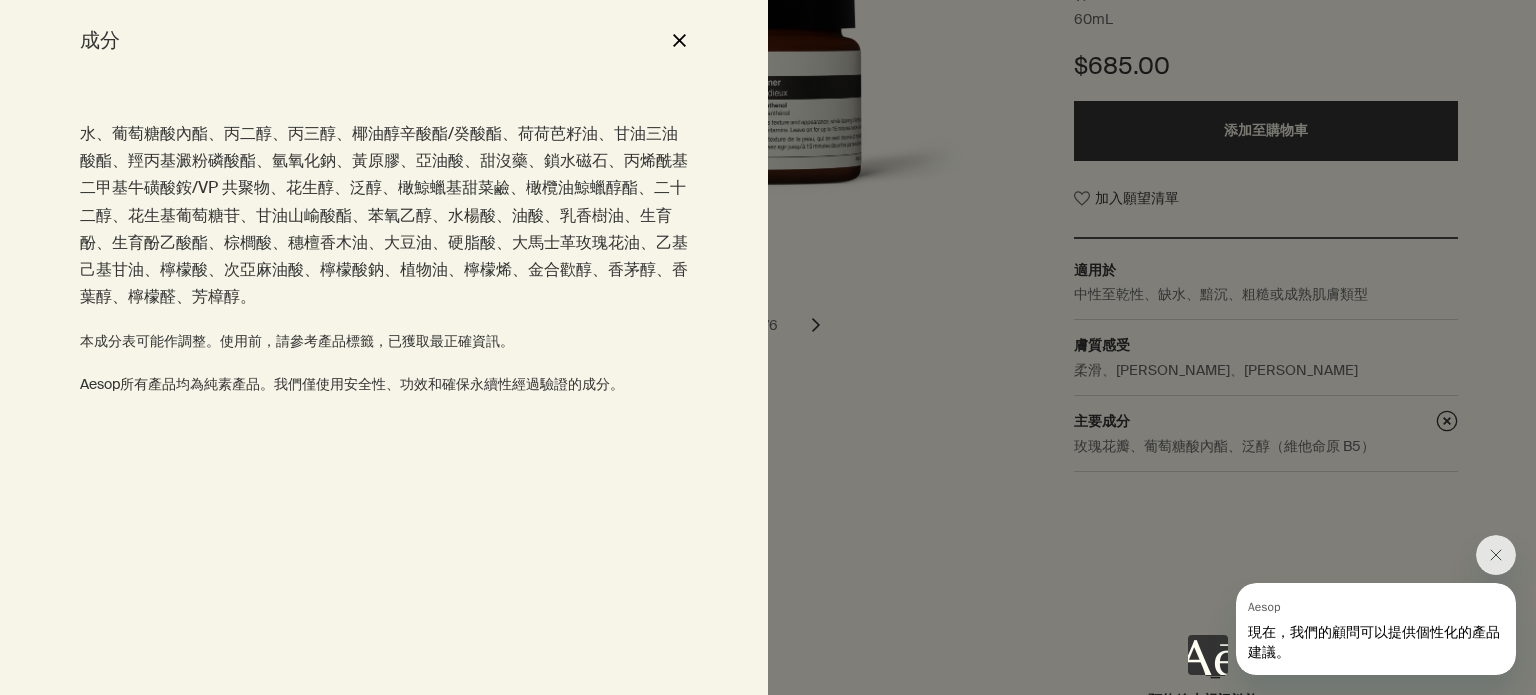 click on "close" at bounding box center (679, 40) 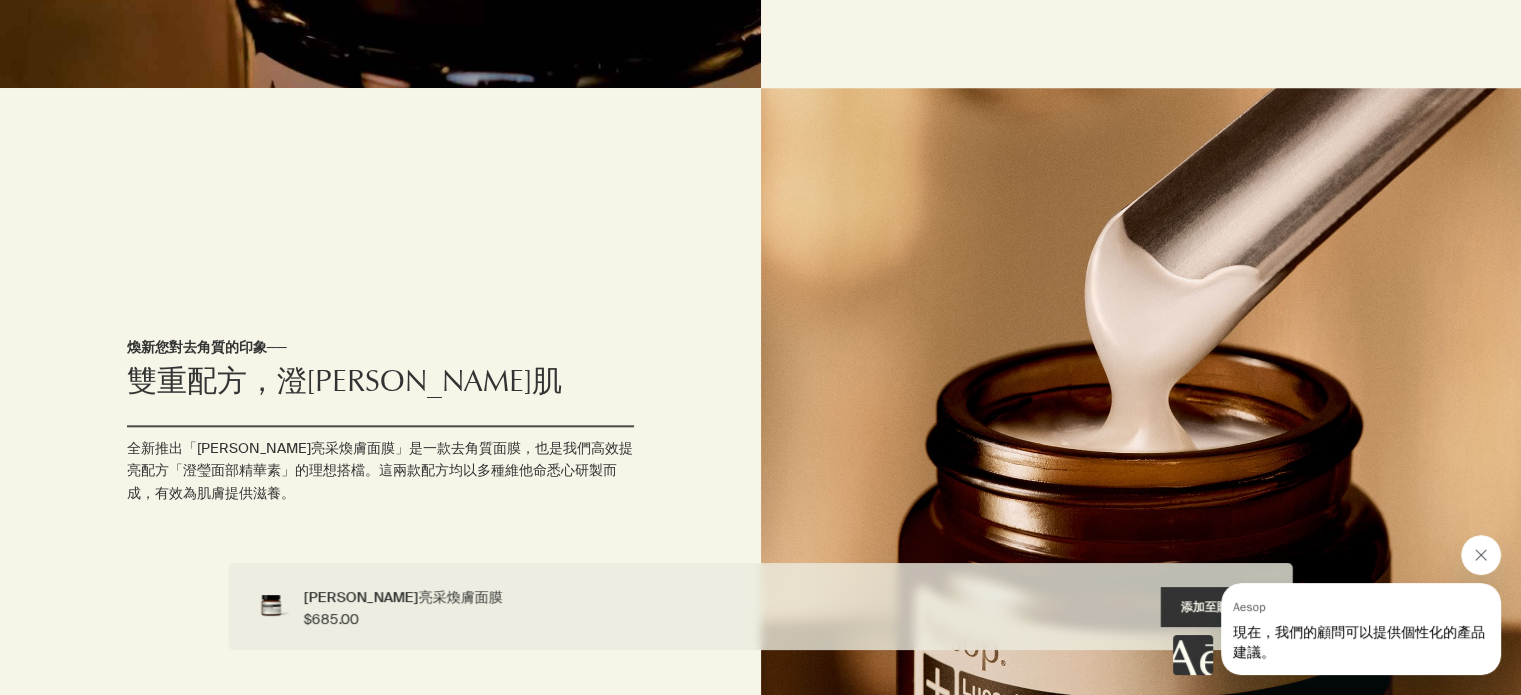 scroll, scrollTop: 2000, scrollLeft: 0, axis: vertical 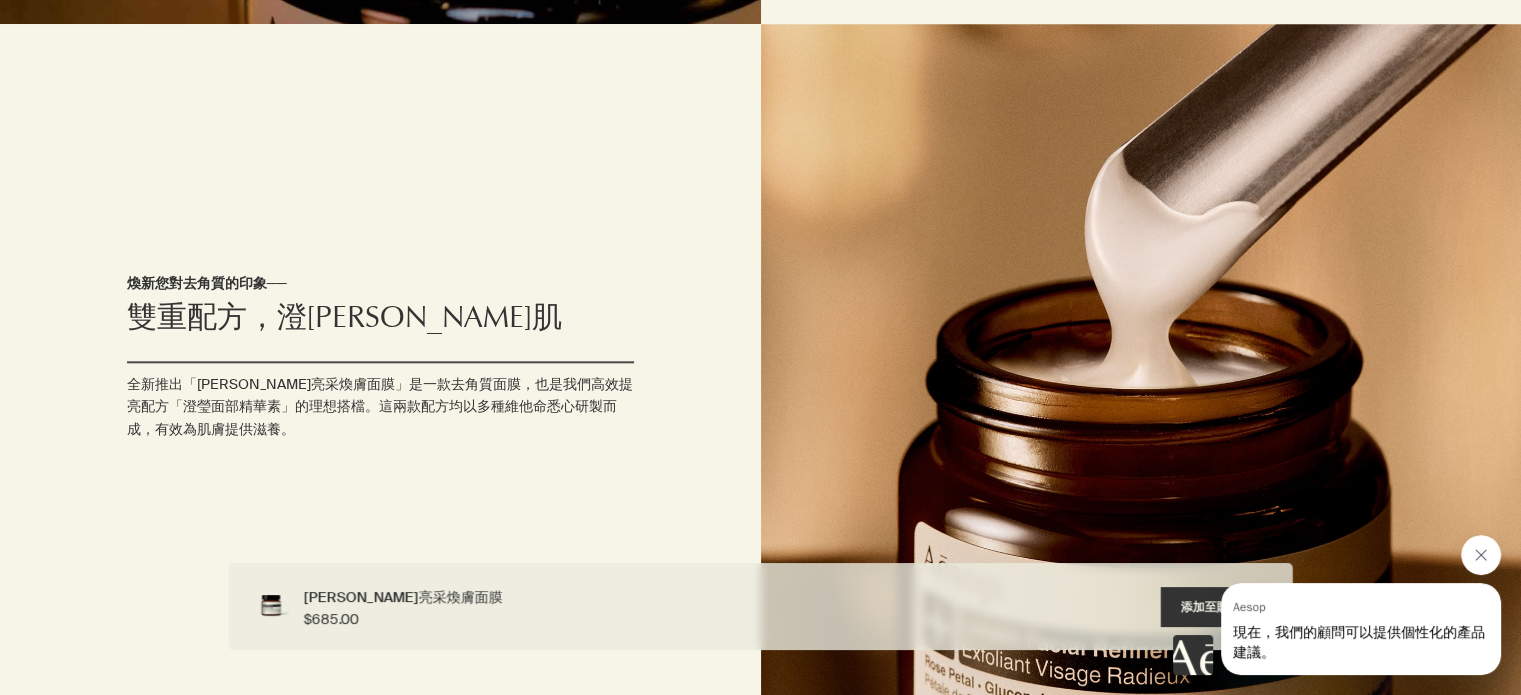 click 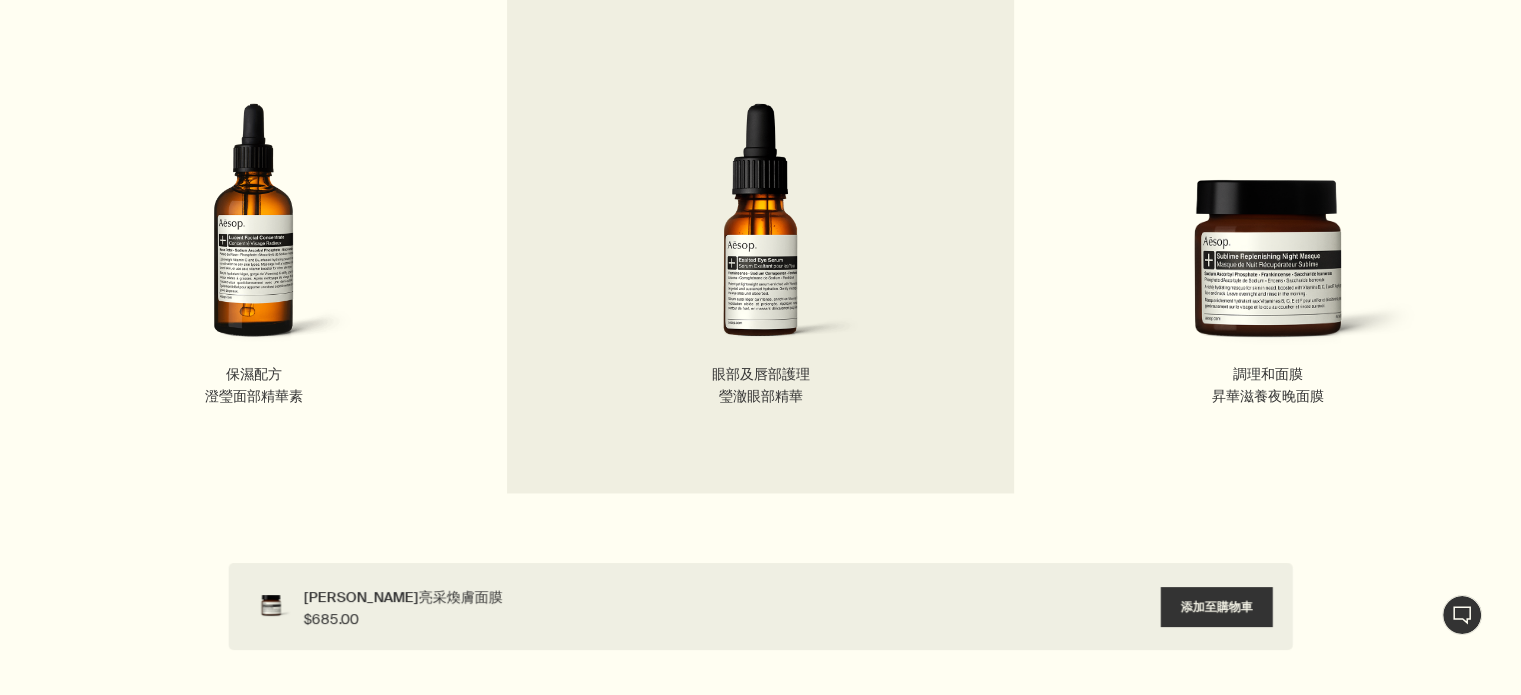 scroll, scrollTop: 3200, scrollLeft: 0, axis: vertical 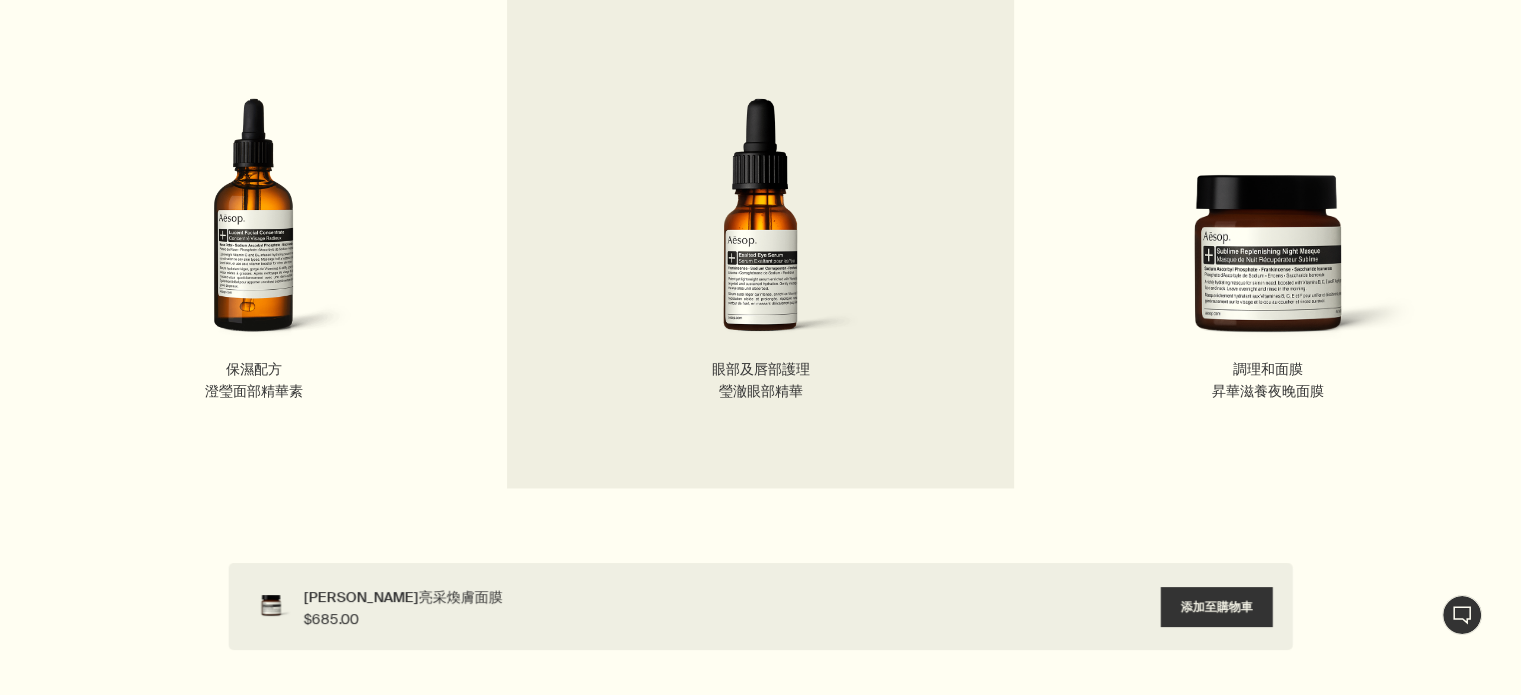 click at bounding box center (760, 228) 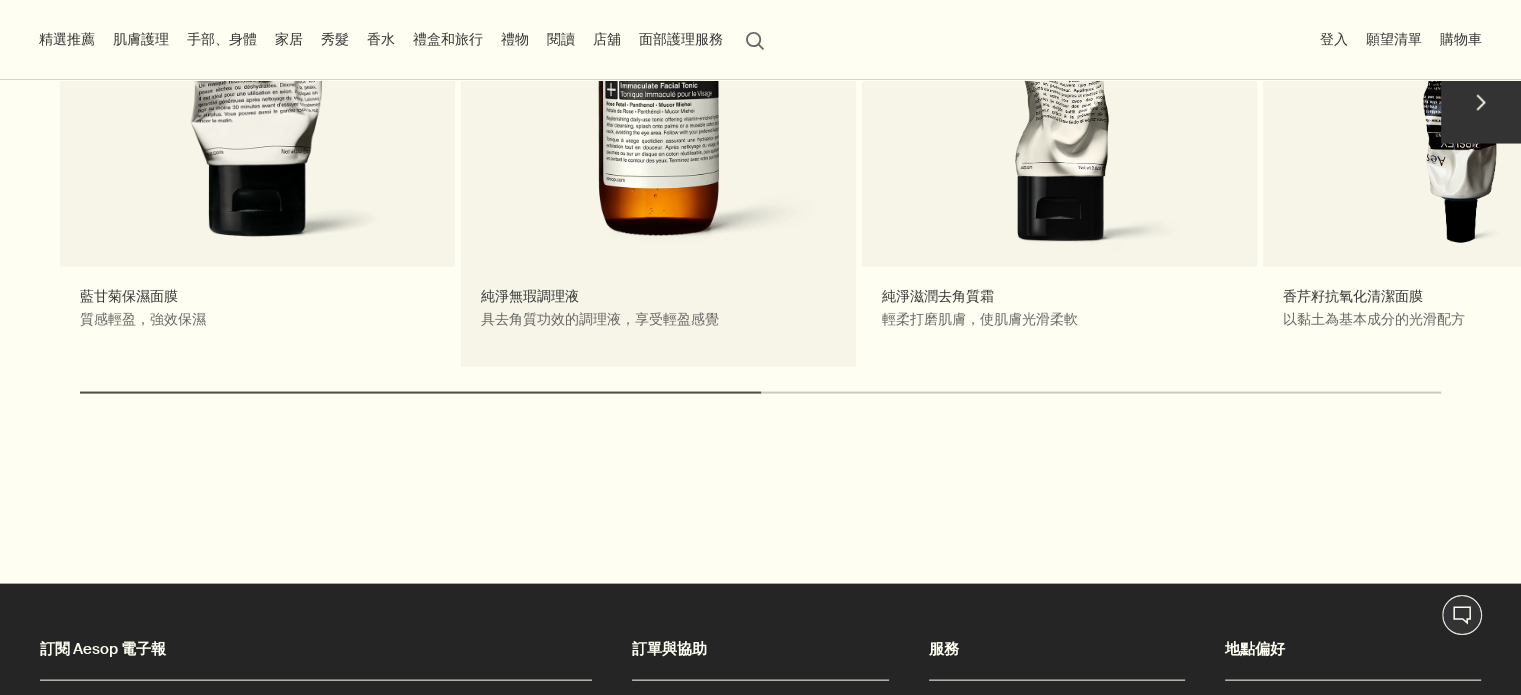 scroll, scrollTop: 3698, scrollLeft: 0, axis: vertical 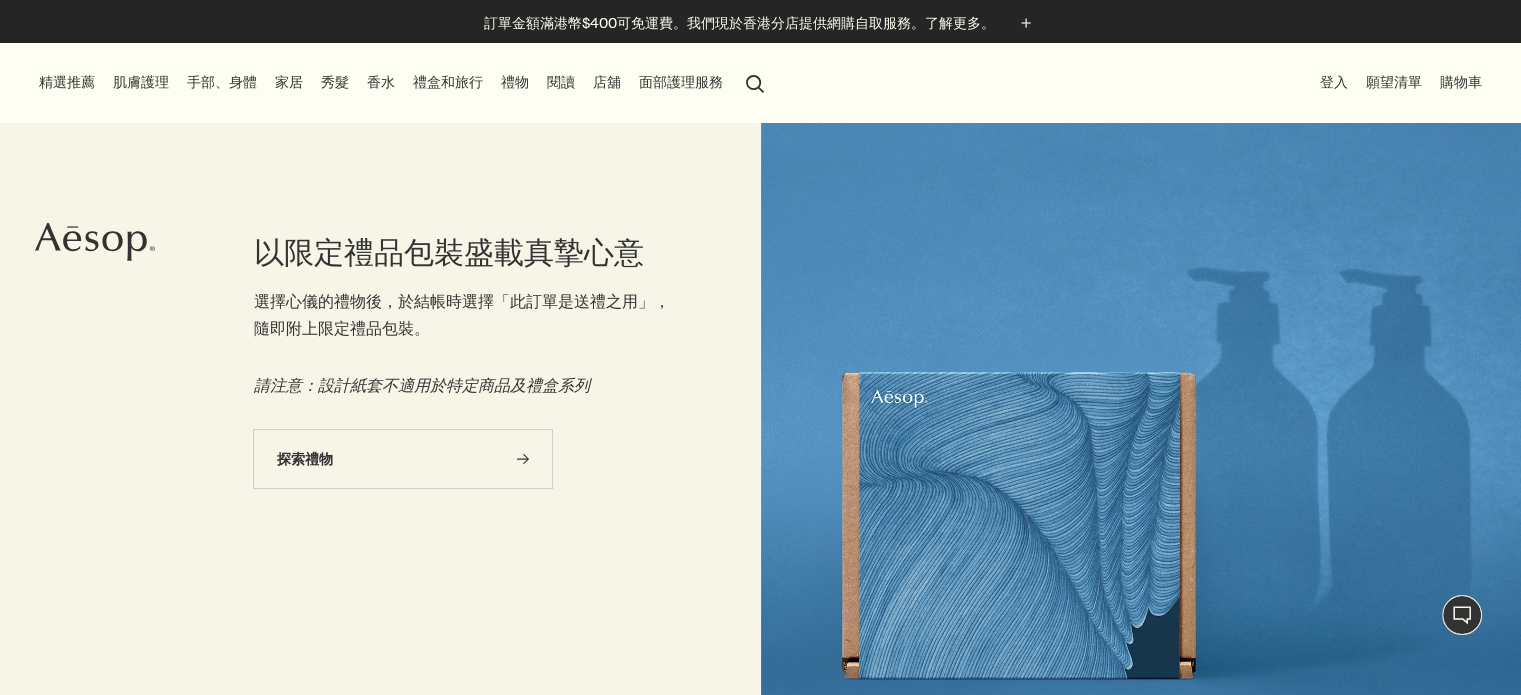 click on "以限定禮品包裝盛載真摯心意 選擇心儀的禮物後， 於結帳時選擇「此訂單是送禮之用」，隨即附上限定禮品包裝。 請注意：設計紙套不適用於特定商品及禮盒系列  探索禮物   rightArrow" at bounding box center [760, 417] 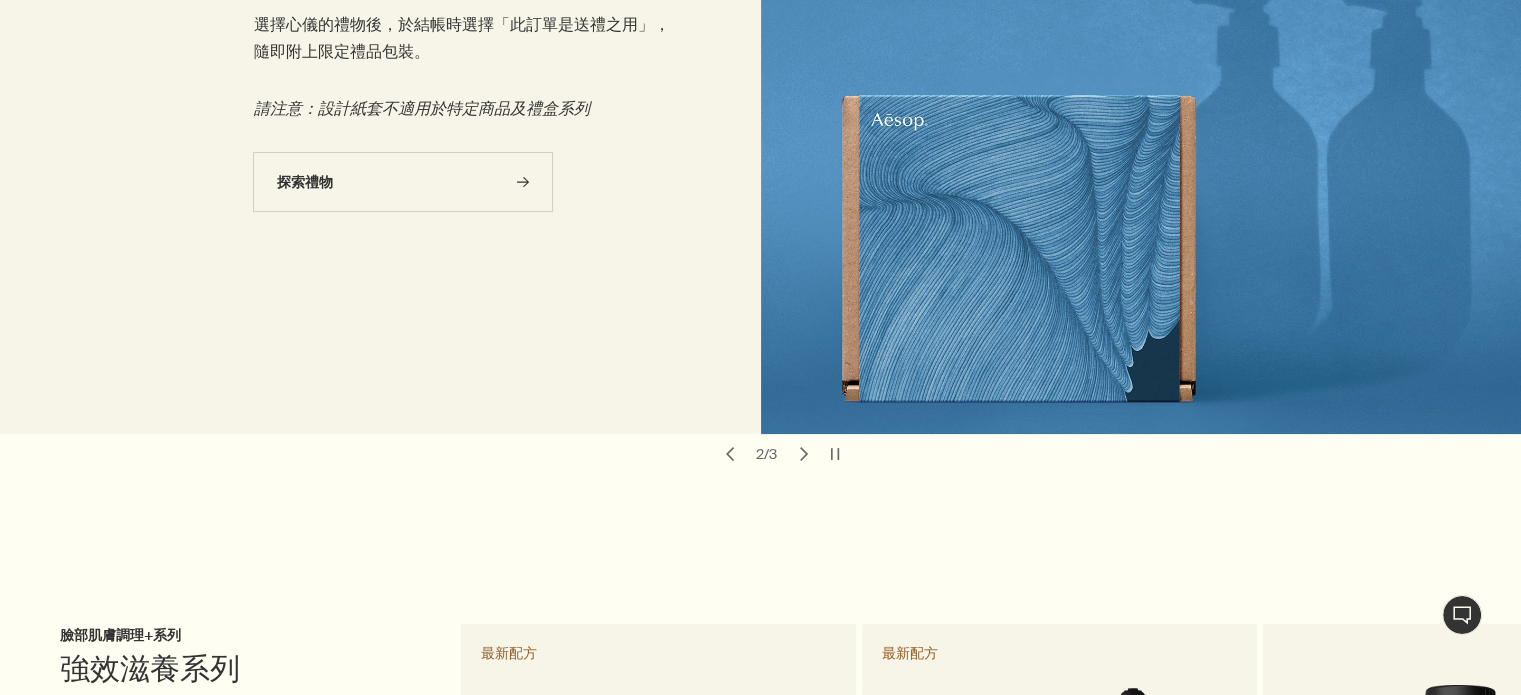 scroll, scrollTop: 300, scrollLeft: 0, axis: vertical 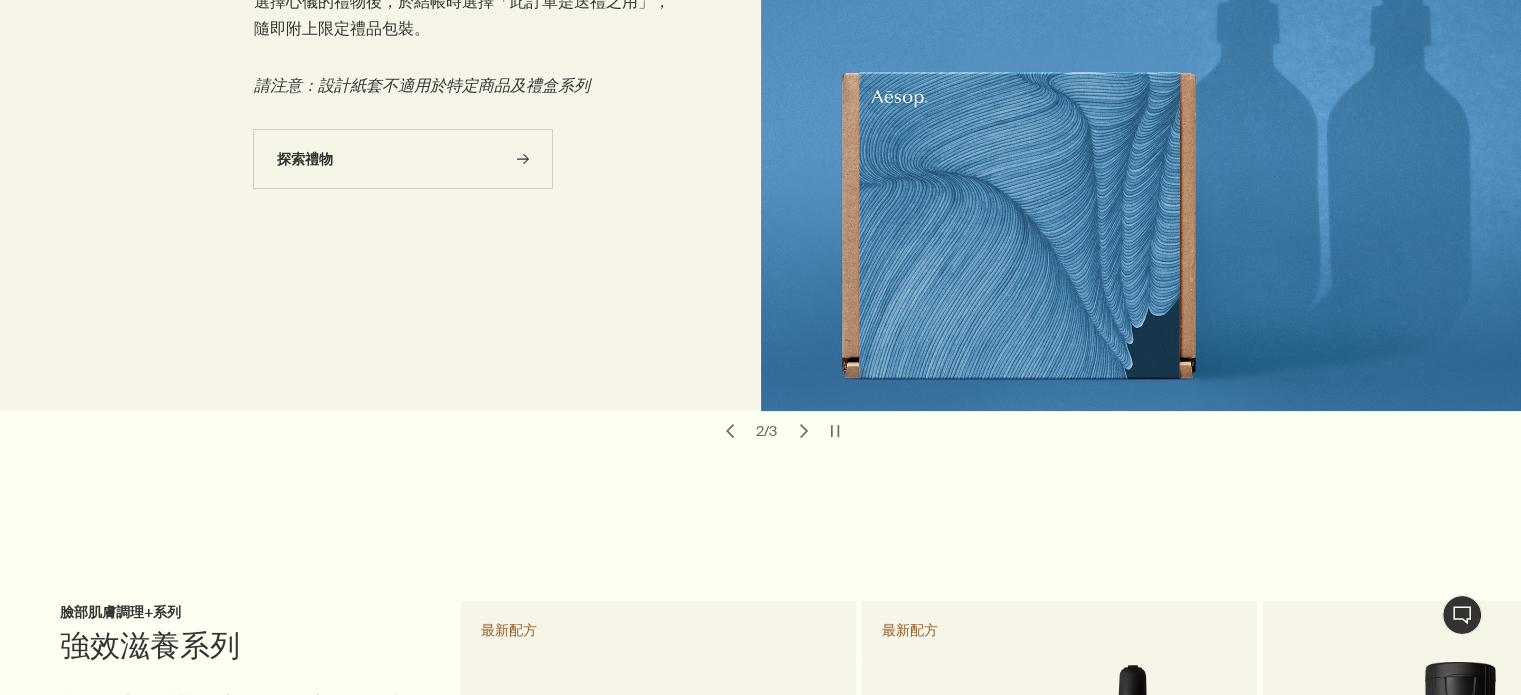 drag, startPoint x: 762, startPoint y: 327, endPoint x: 536, endPoint y: 314, distance: 226.37358 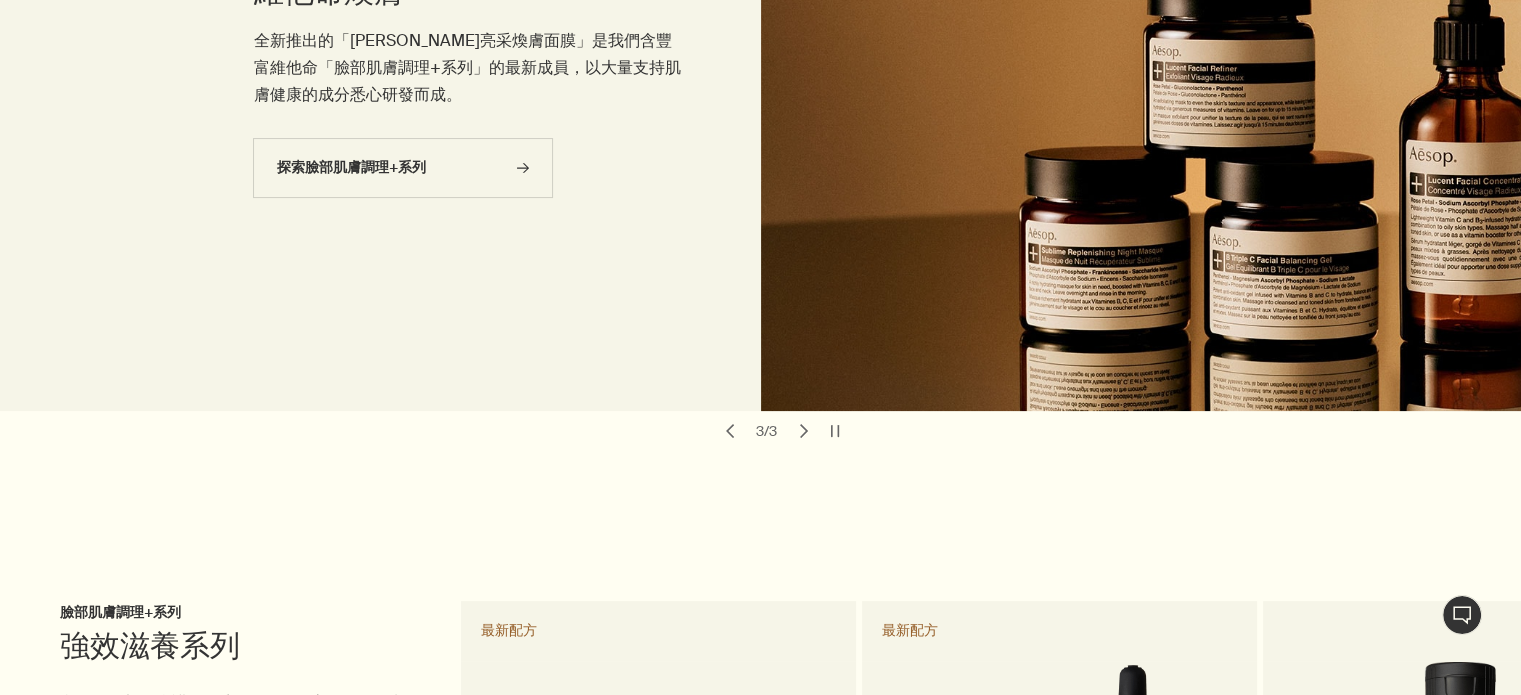 click on "chevron" at bounding box center [804, 431] 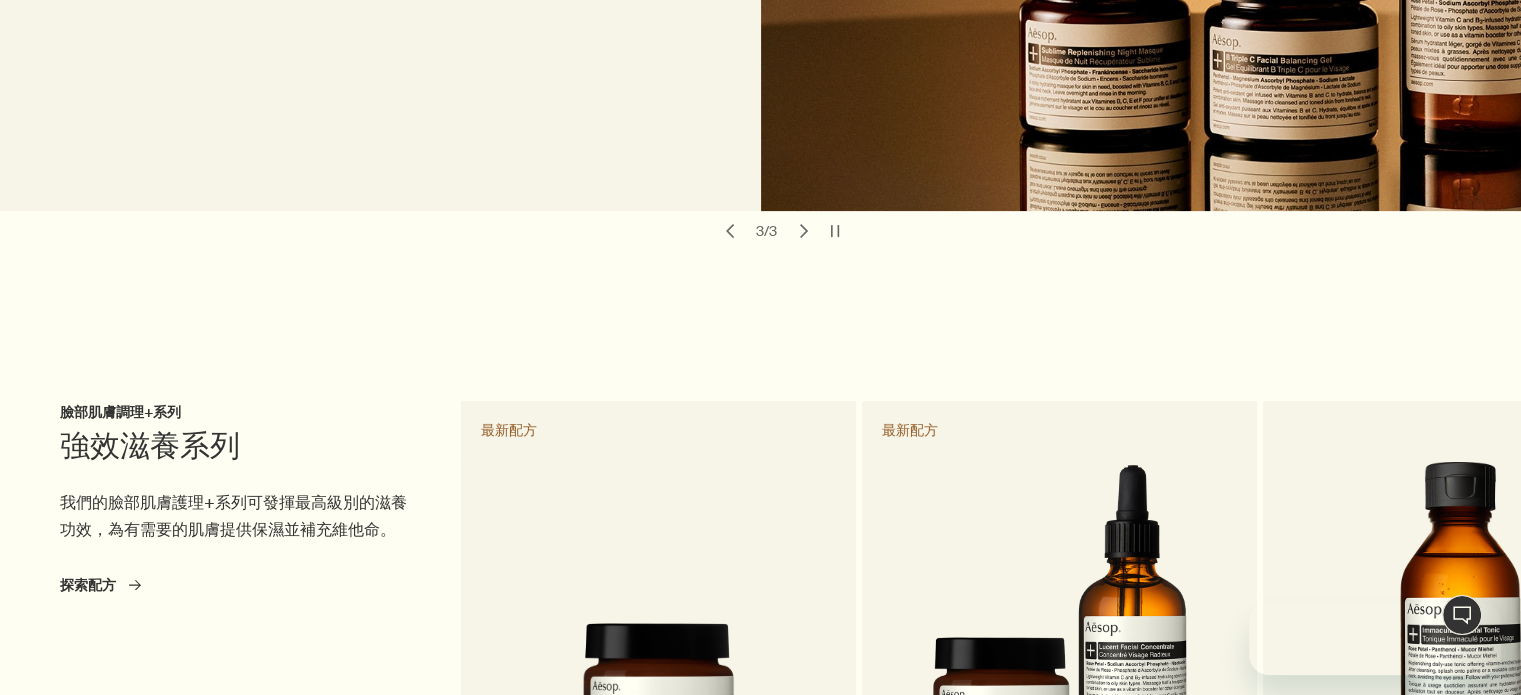 scroll, scrollTop: 608, scrollLeft: 0, axis: vertical 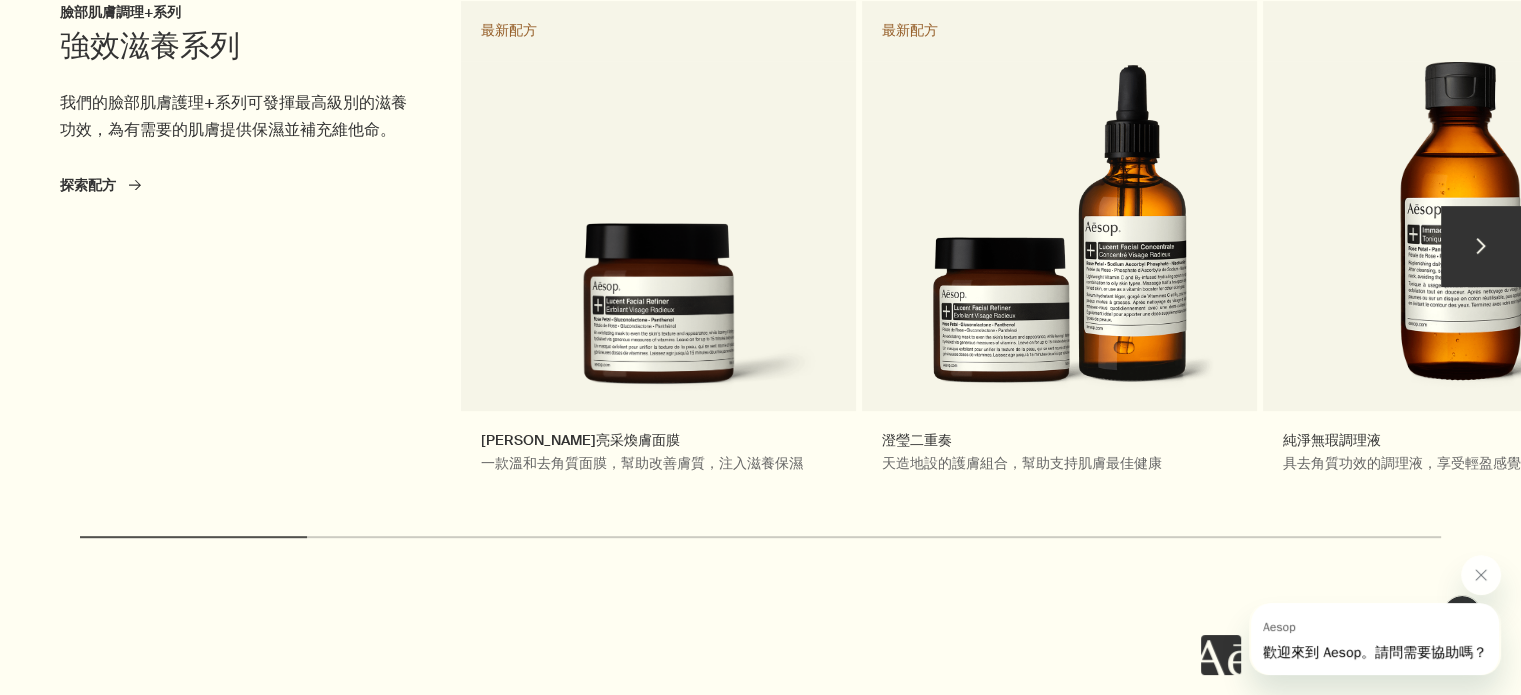 click on "chevron" at bounding box center (1481, 246) 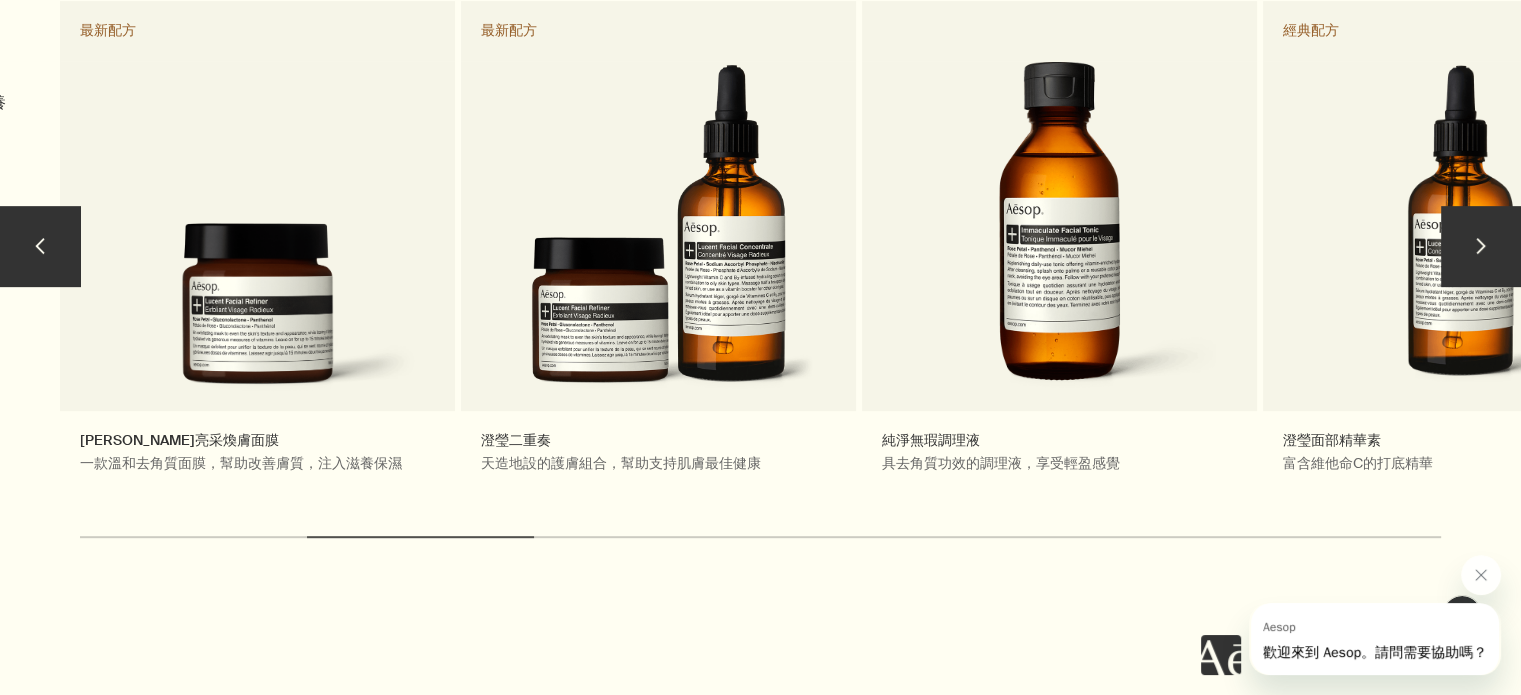 click on "chevron" at bounding box center [1481, 246] 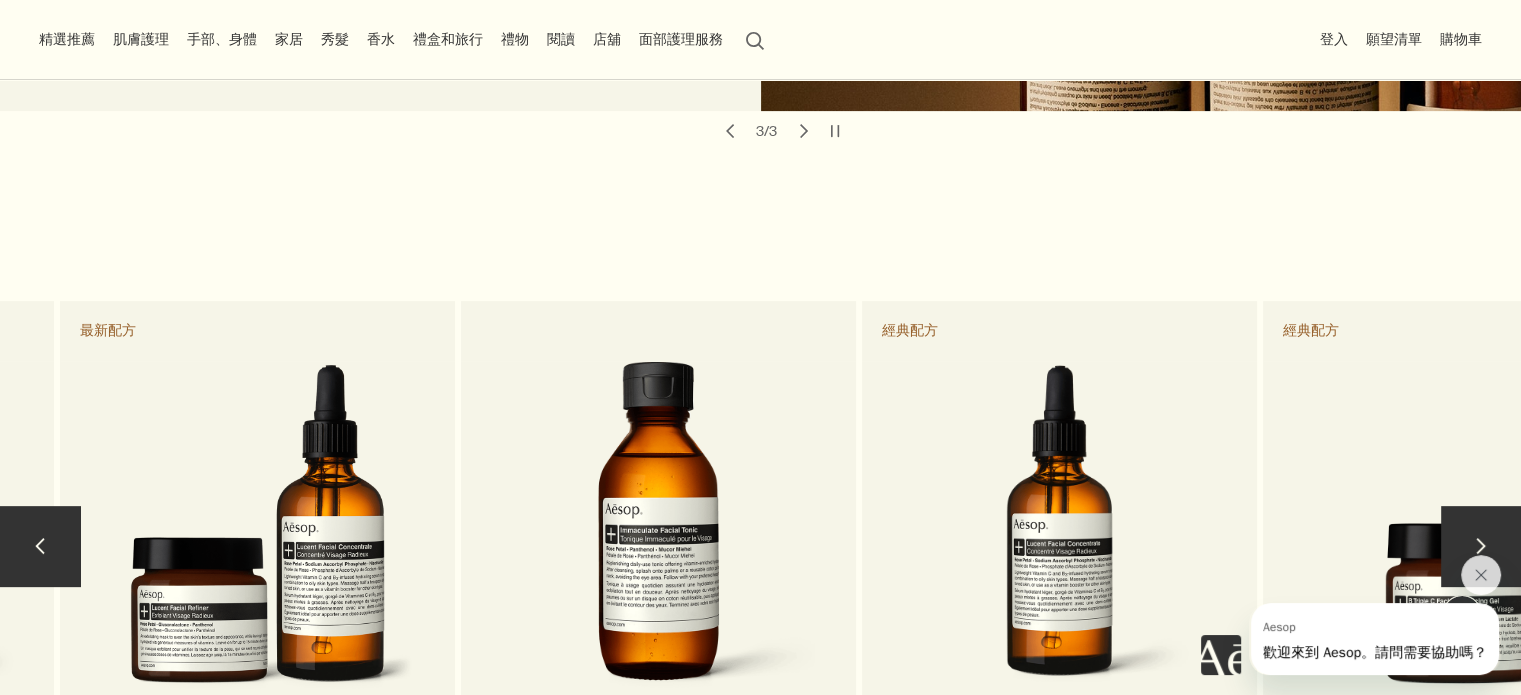scroll, scrollTop: 600, scrollLeft: 0, axis: vertical 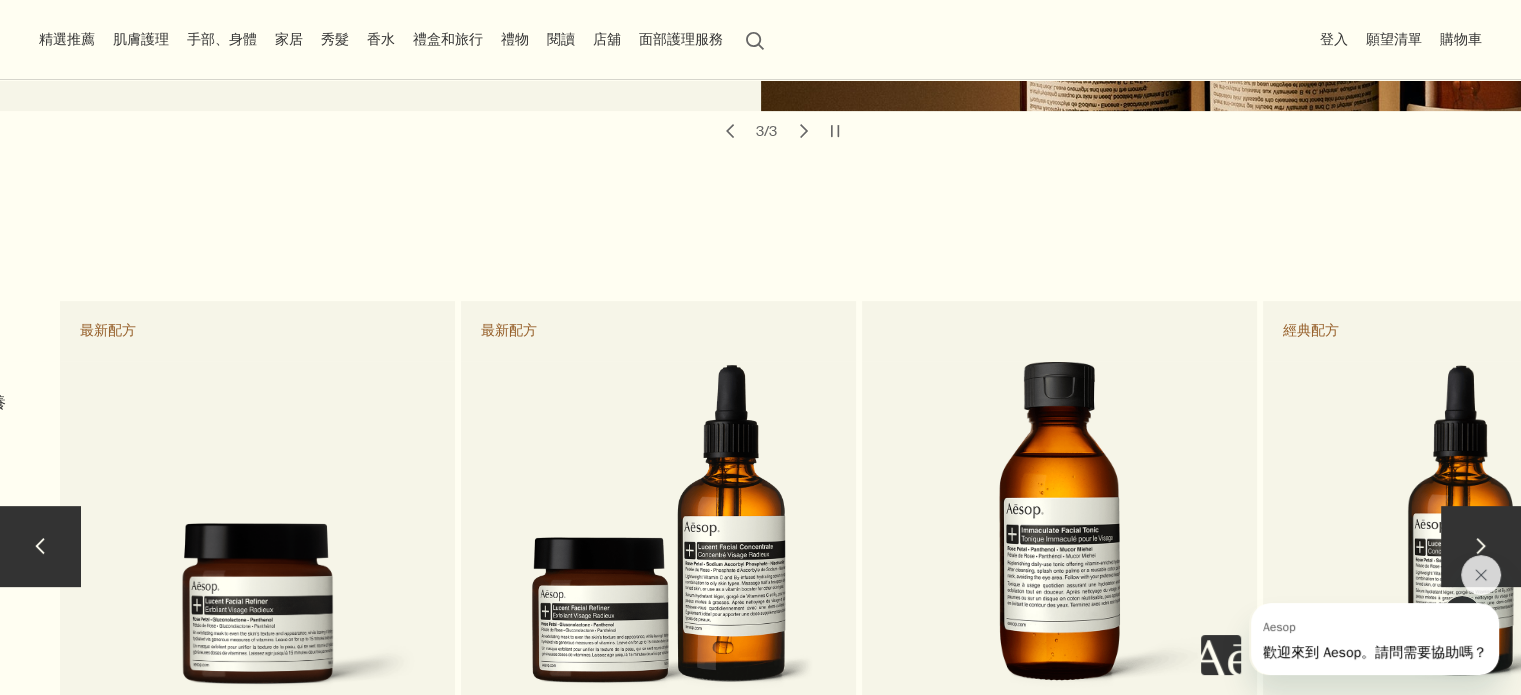 click on "chevron" at bounding box center [40, 546] 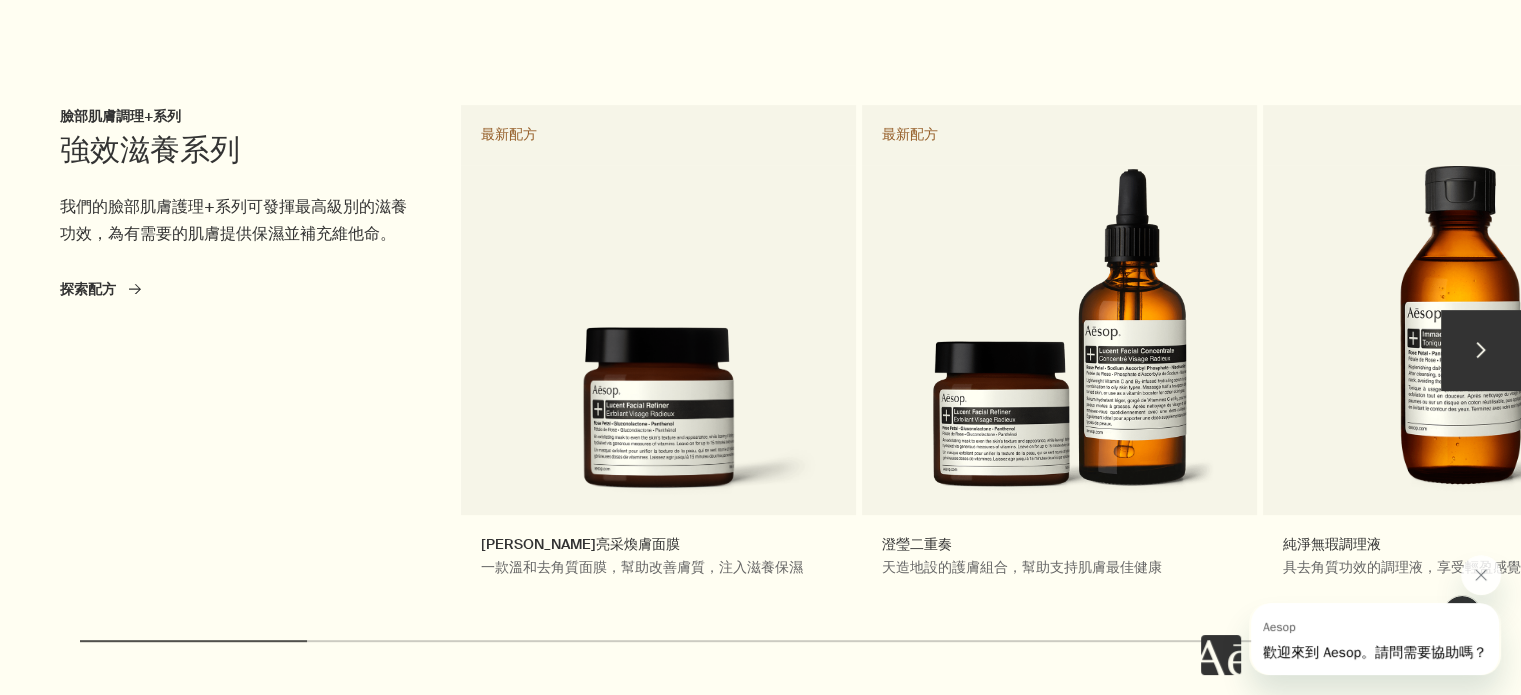 scroll, scrollTop: 800, scrollLeft: 0, axis: vertical 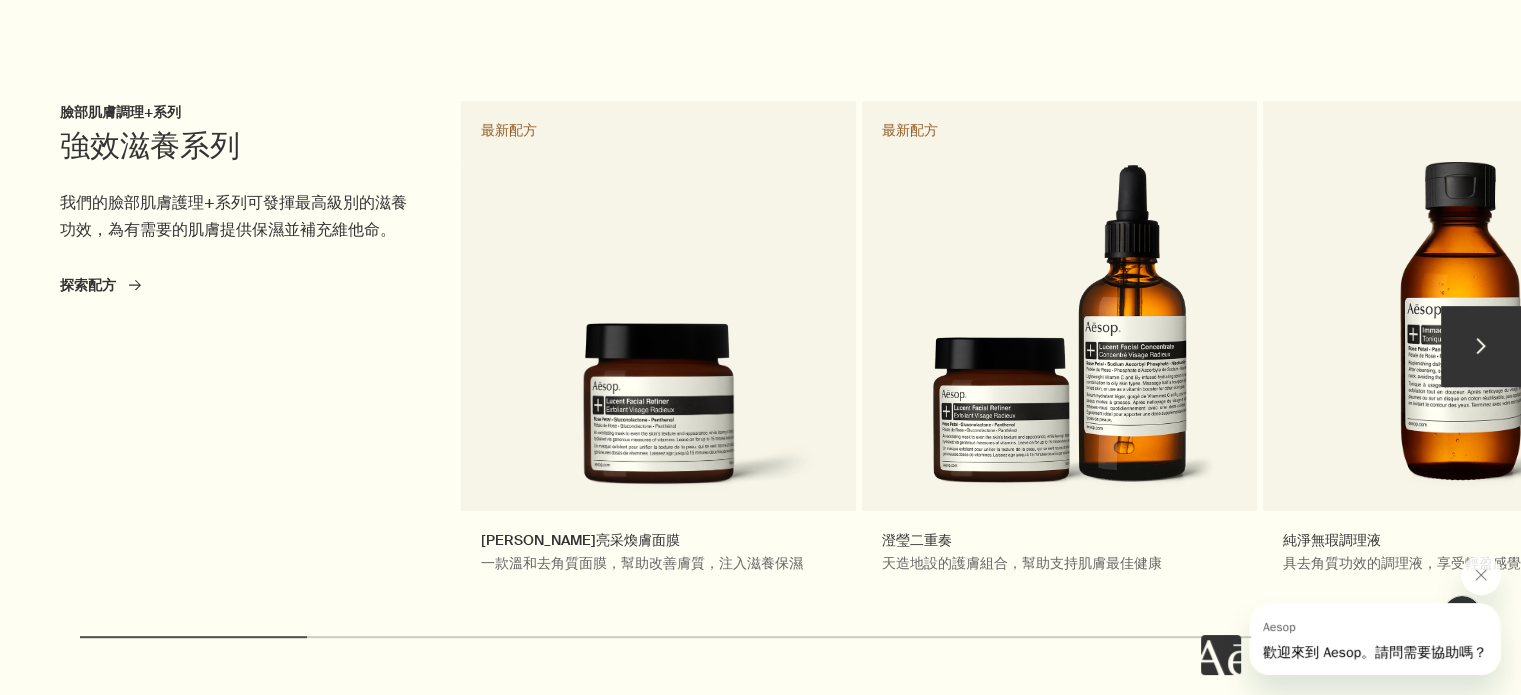 click on "chevron" at bounding box center [1481, 346] 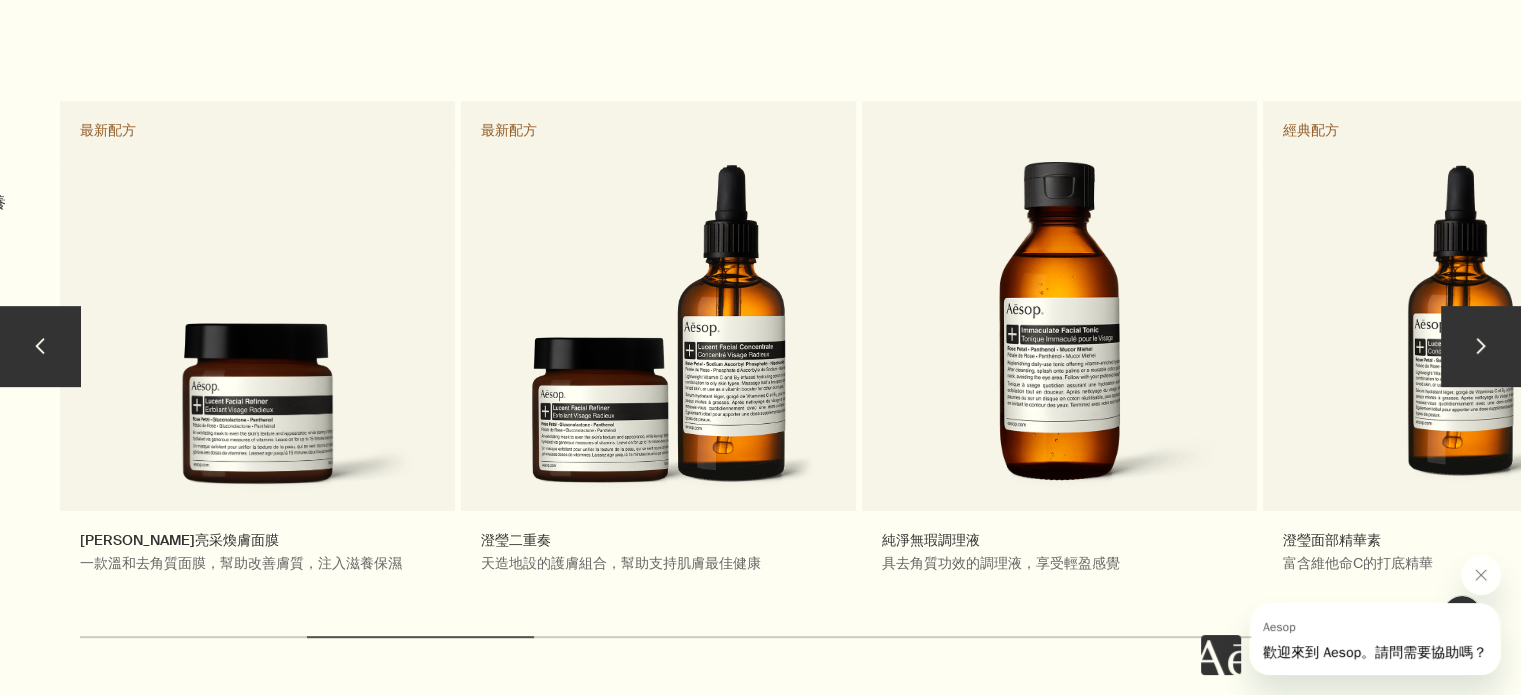 click on "chevron" at bounding box center [1481, 346] 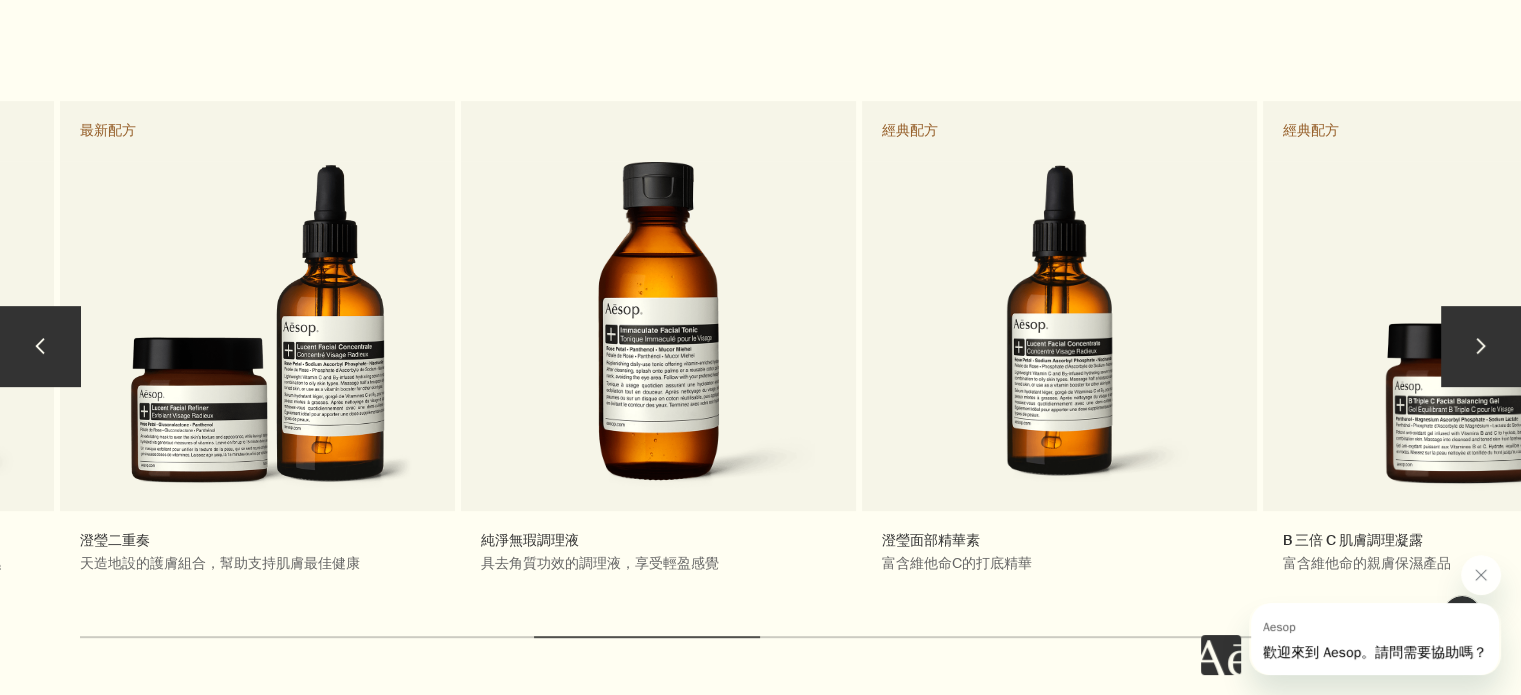 click on "chevron" at bounding box center [1481, 346] 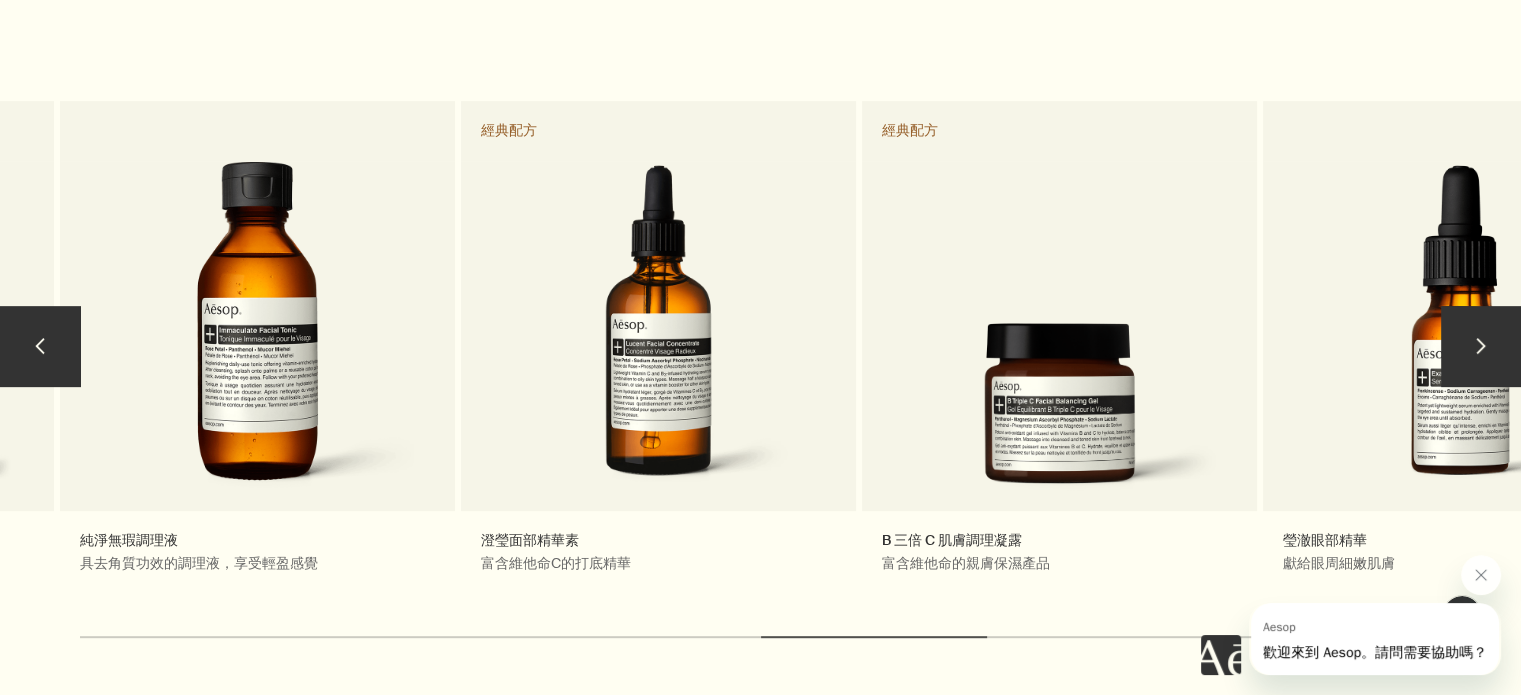 click on "chevron" at bounding box center (1481, 346) 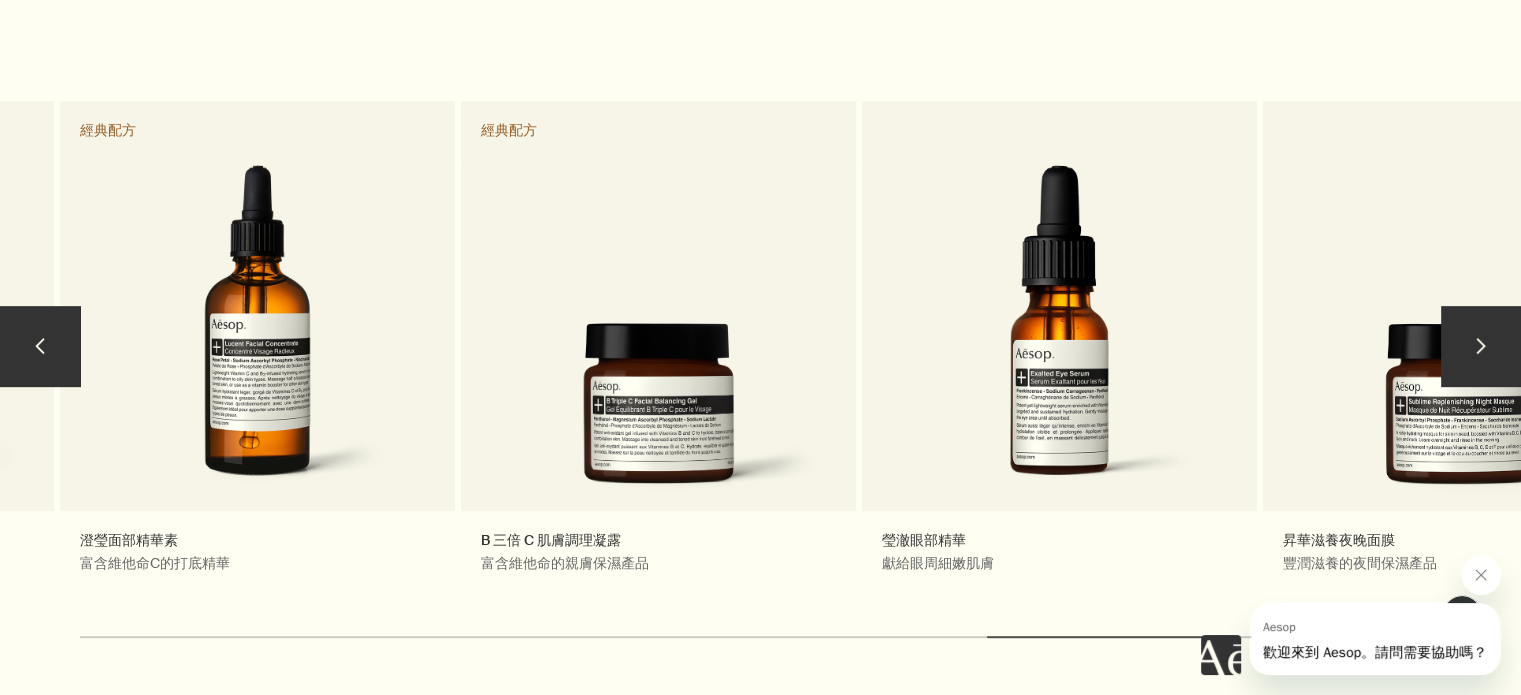 click on "chevron" at bounding box center [1481, 346] 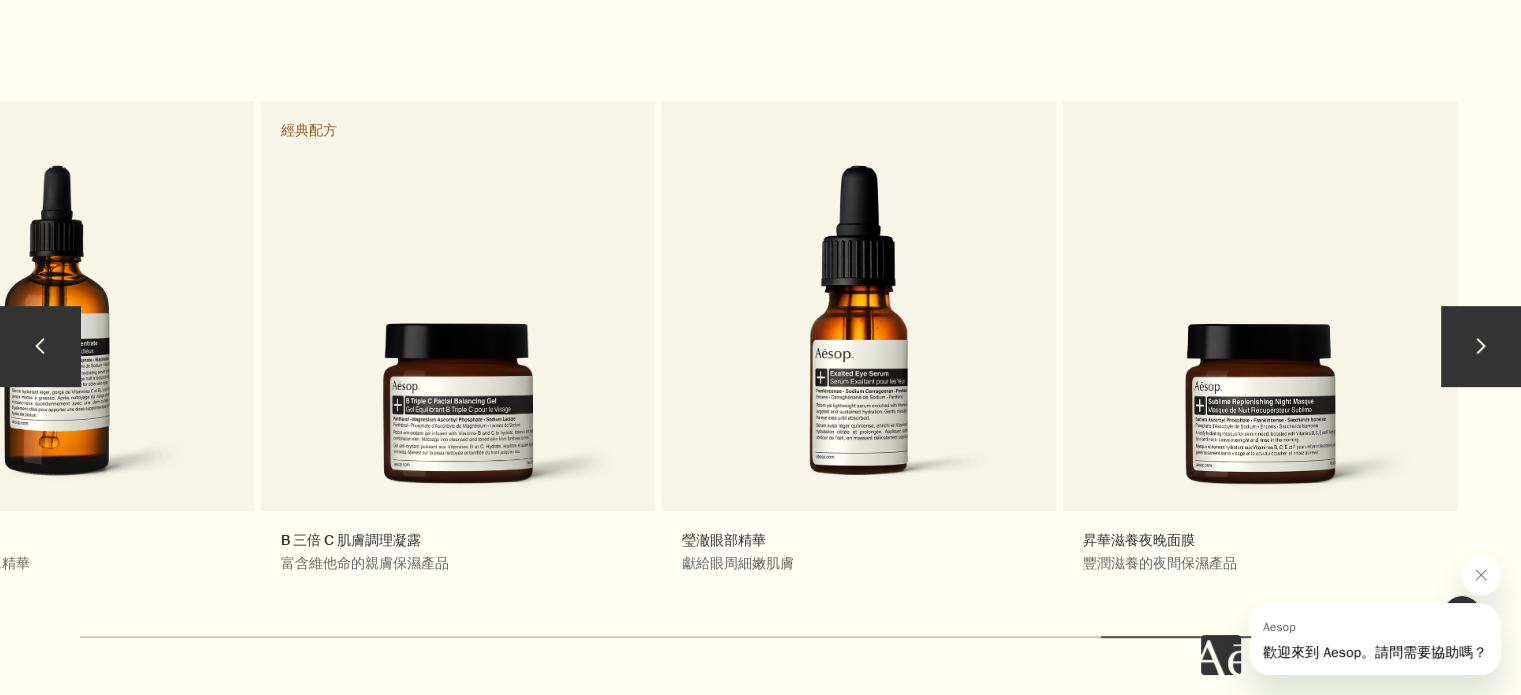 click on "chevron" at bounding box center (40, 346) 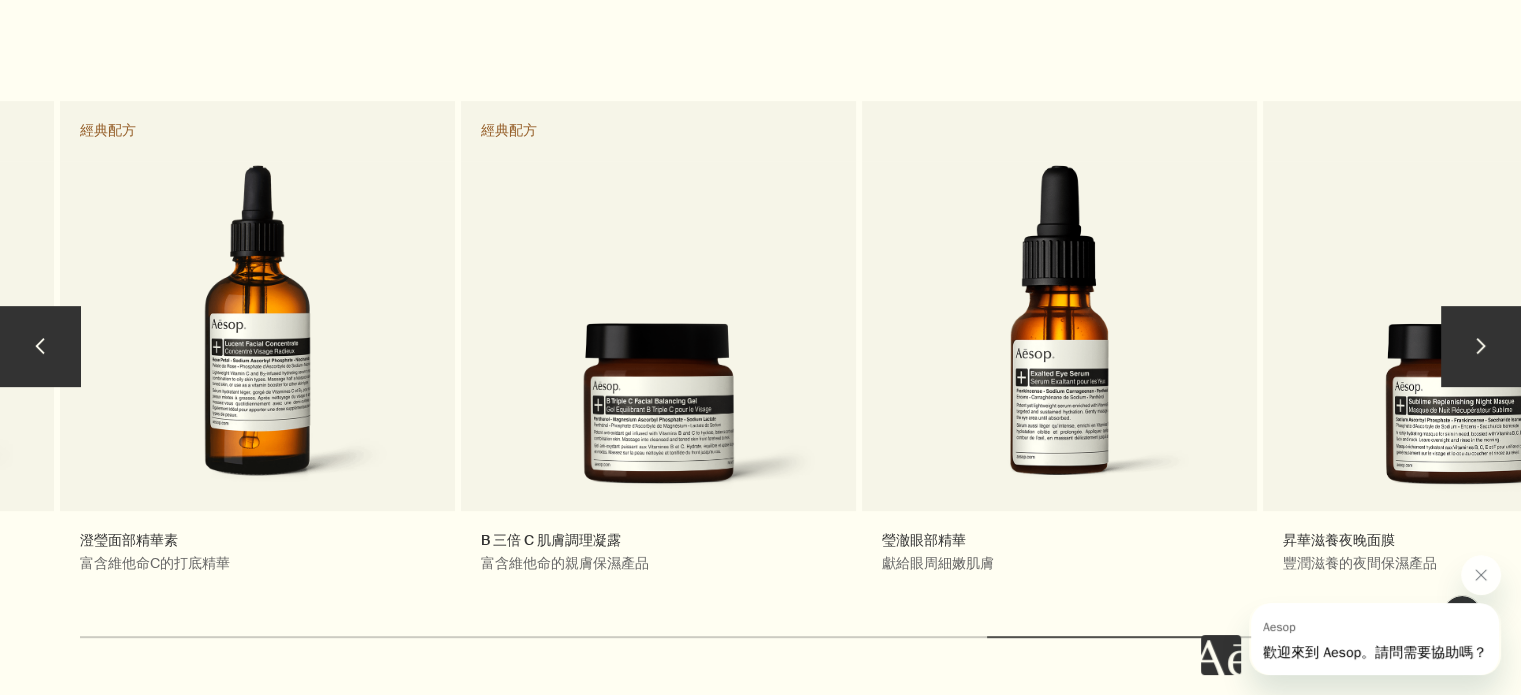 click on "chevron" at bounding box center [40, 346] 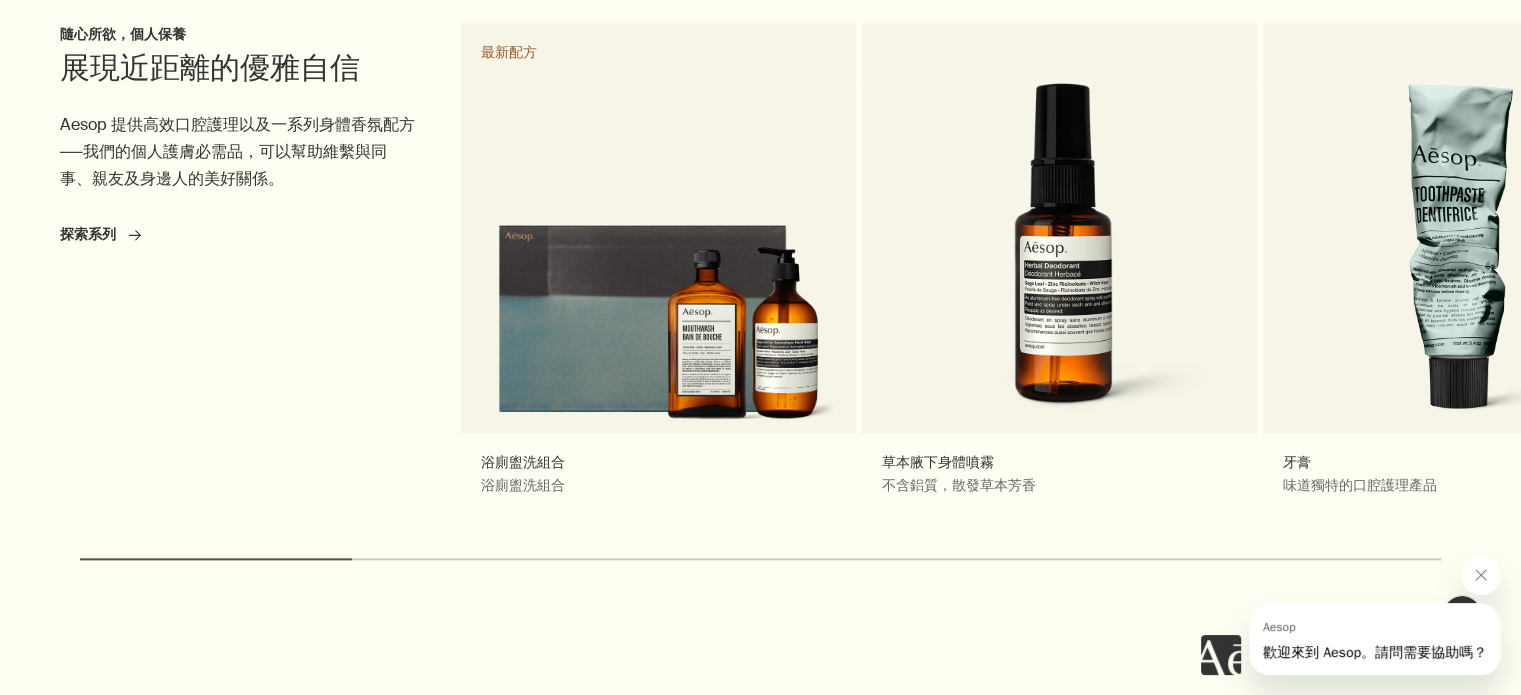 scroll, scrollTop: 2300, scrollLeft: 0, axis: vertical 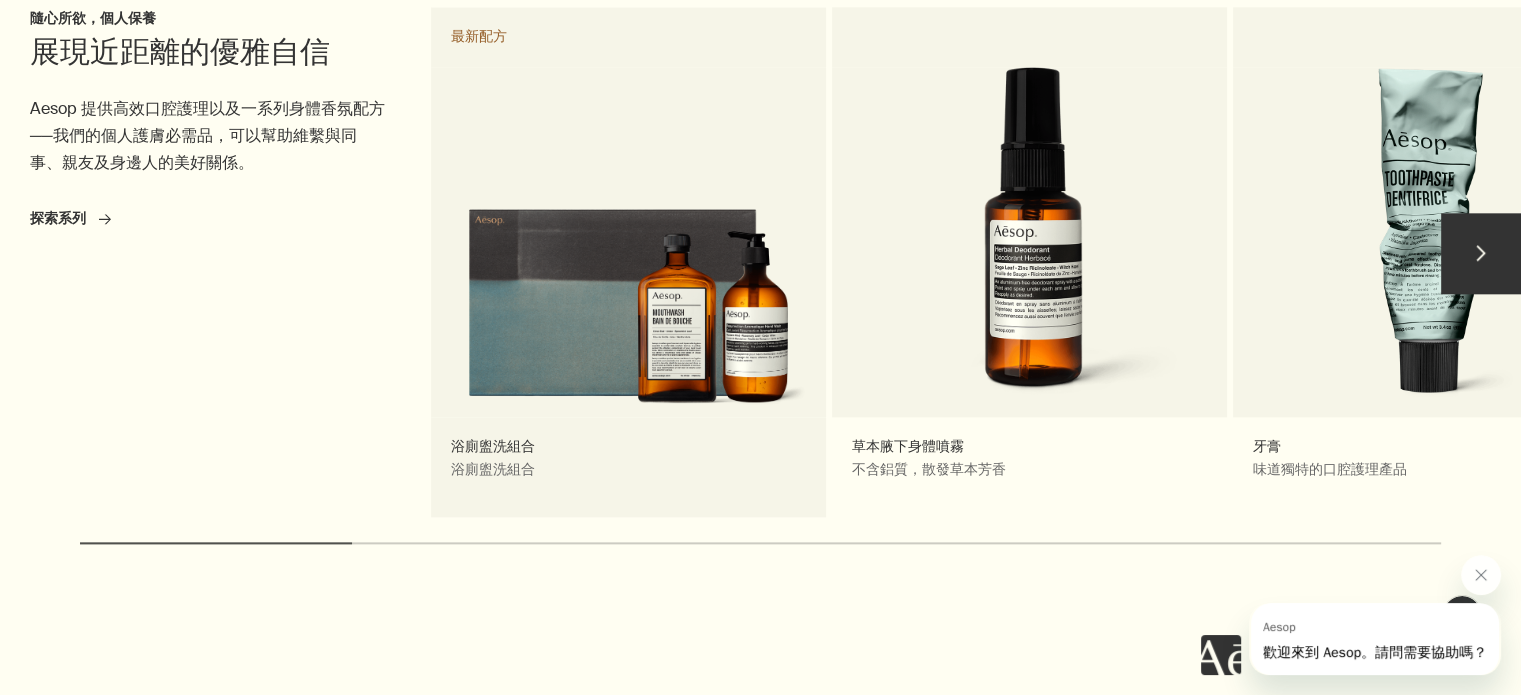 drag, startPoint x: 766, startPoint y: 321, endPoint x: 482, endPoint y: 341, distance: 284.70337 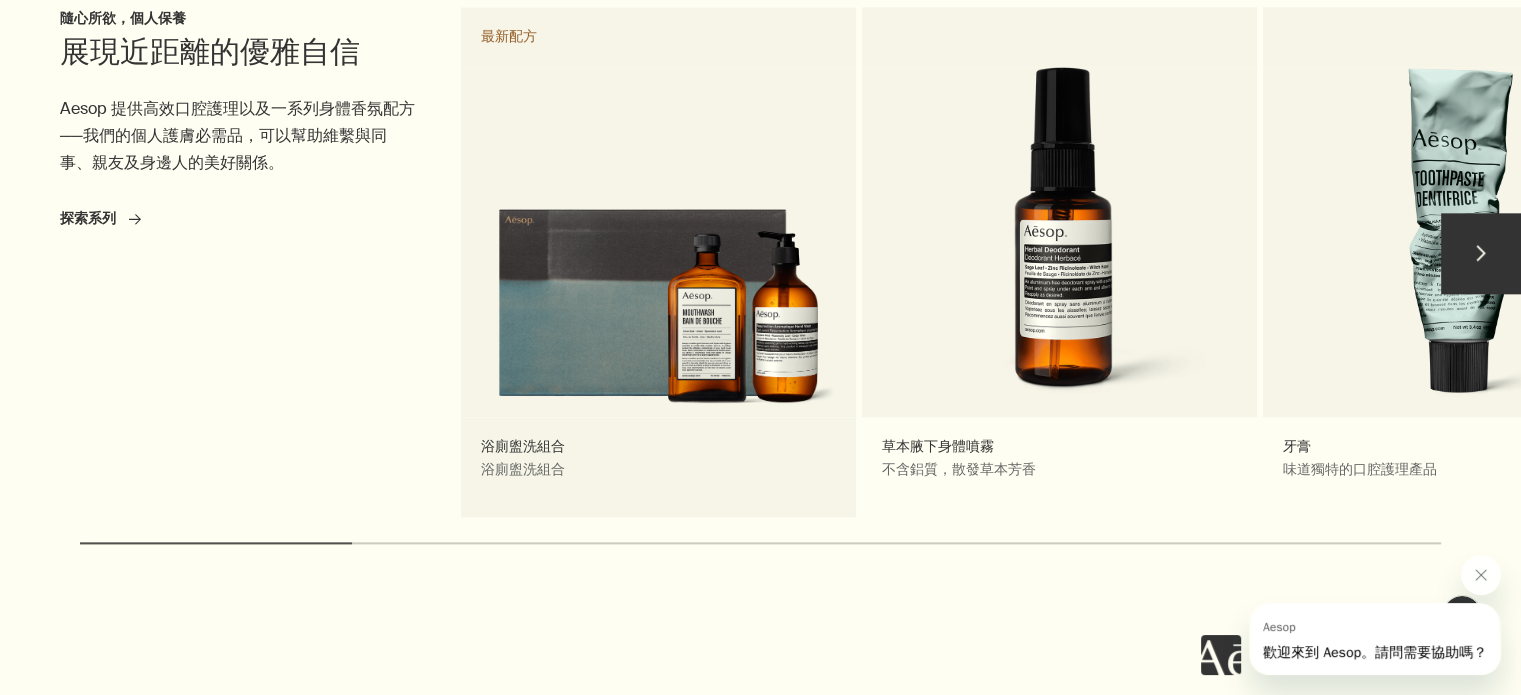 drag, startPoint x: 734, startPoint y: 346, endPoint x: 505, endPoint y: 346, distance: 229 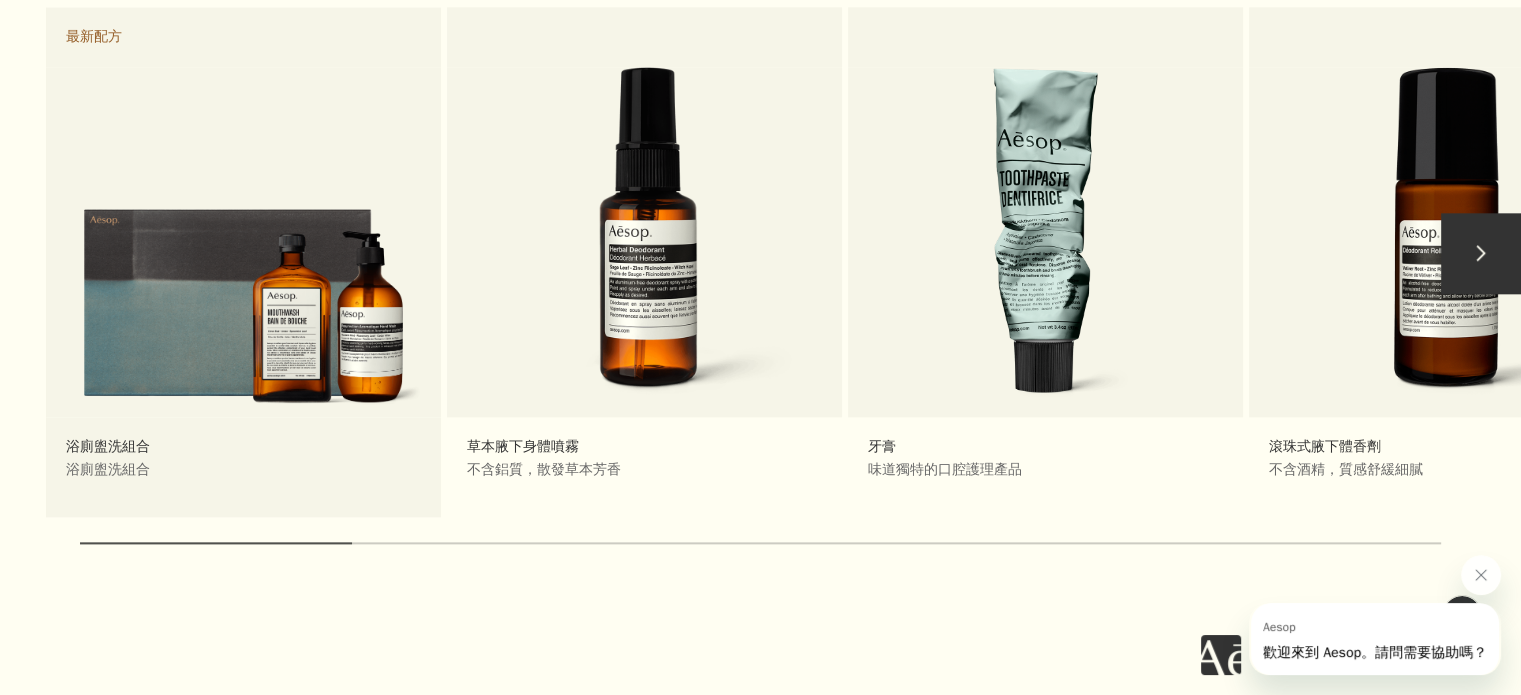 drag, startPoint x: 921, startPoint y: 288, endPoint x: 388, endPoint y: 291, distance: 533.0084 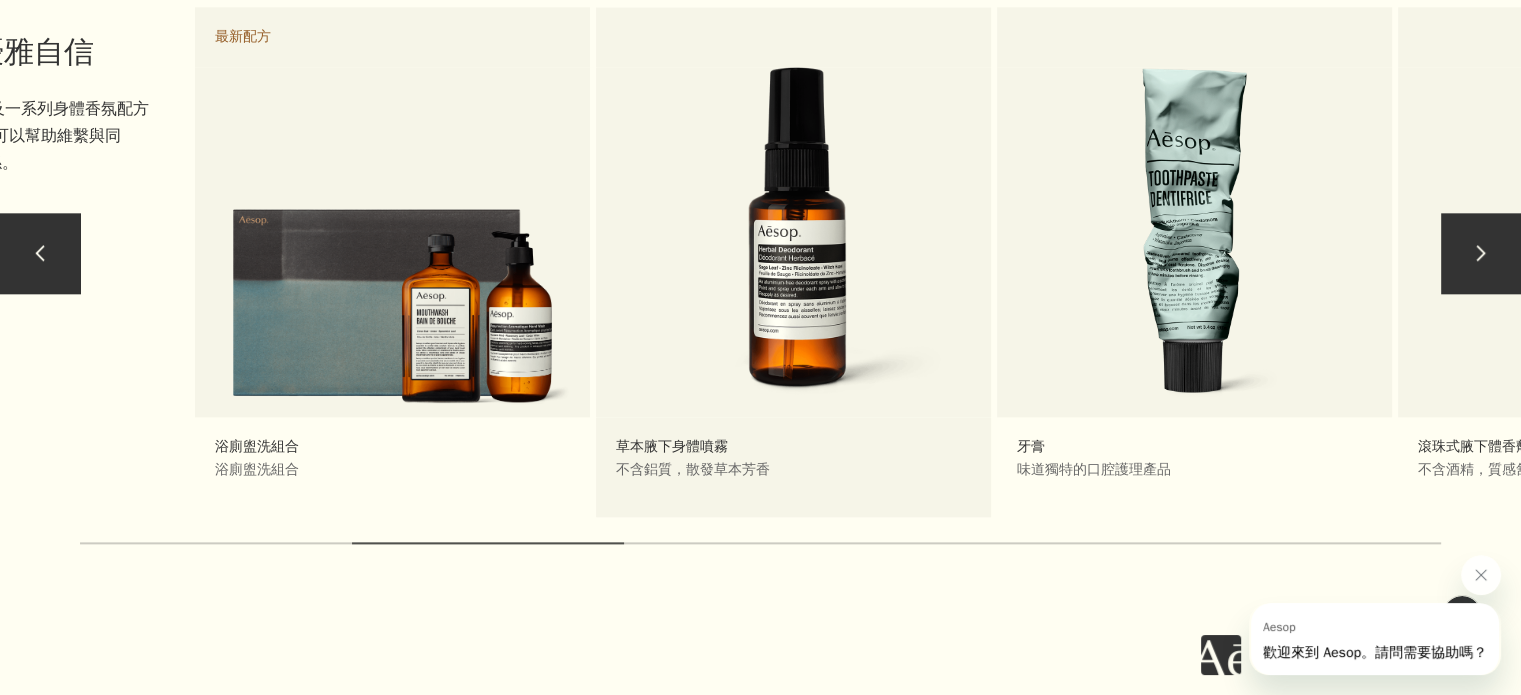 drag, startPoint x: 642, startPoint y: 282, endPoint x: 1079, endPoint y: 279, distance: 437.01028 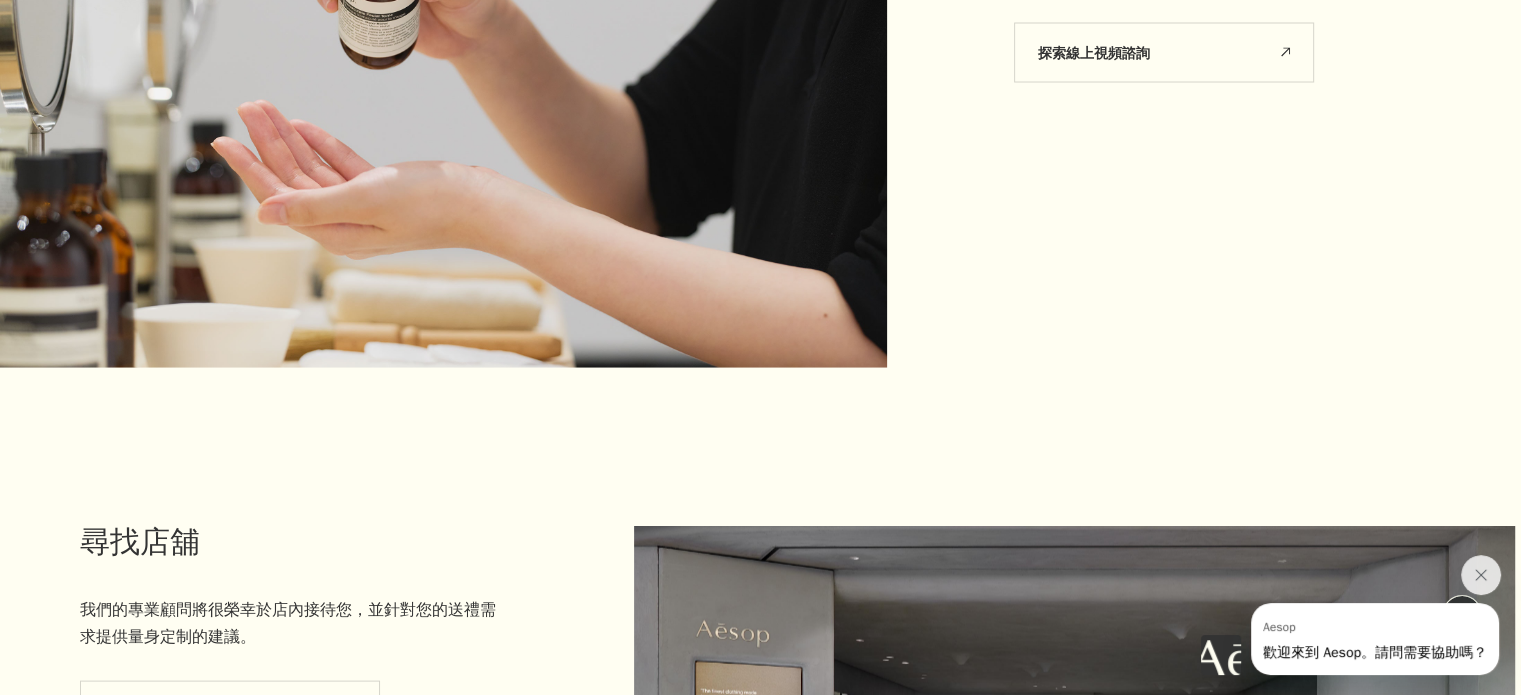 scroll, scrollTop: 3900, scrollLeft: 0, axis: vertical 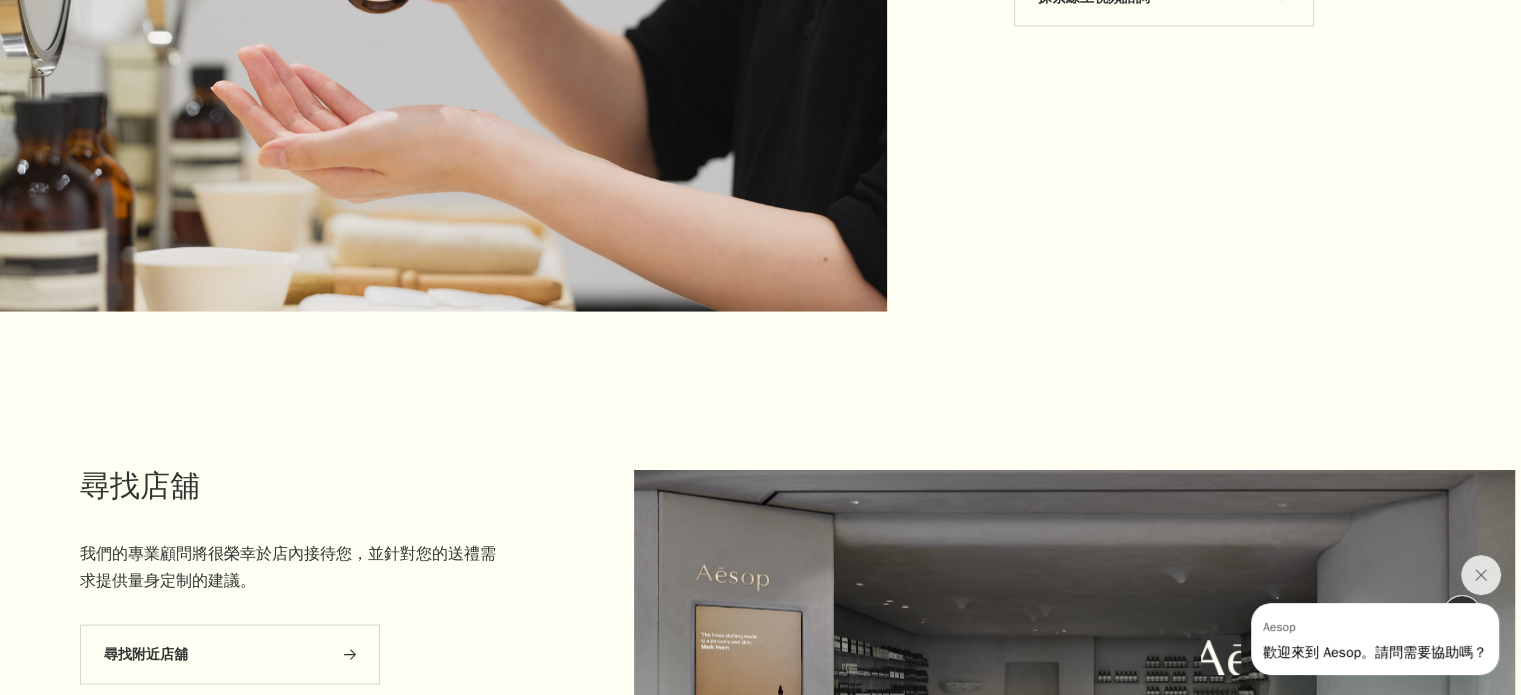 click on "chevron chevron Aesop 海港城 尋找店舖 我們的專業顧問將很榮幸於店內接待您，並針對您的送禮需求提供量身定制的建議。 尋找附近店舖   rightArrow" at bounding box center [760, 696] 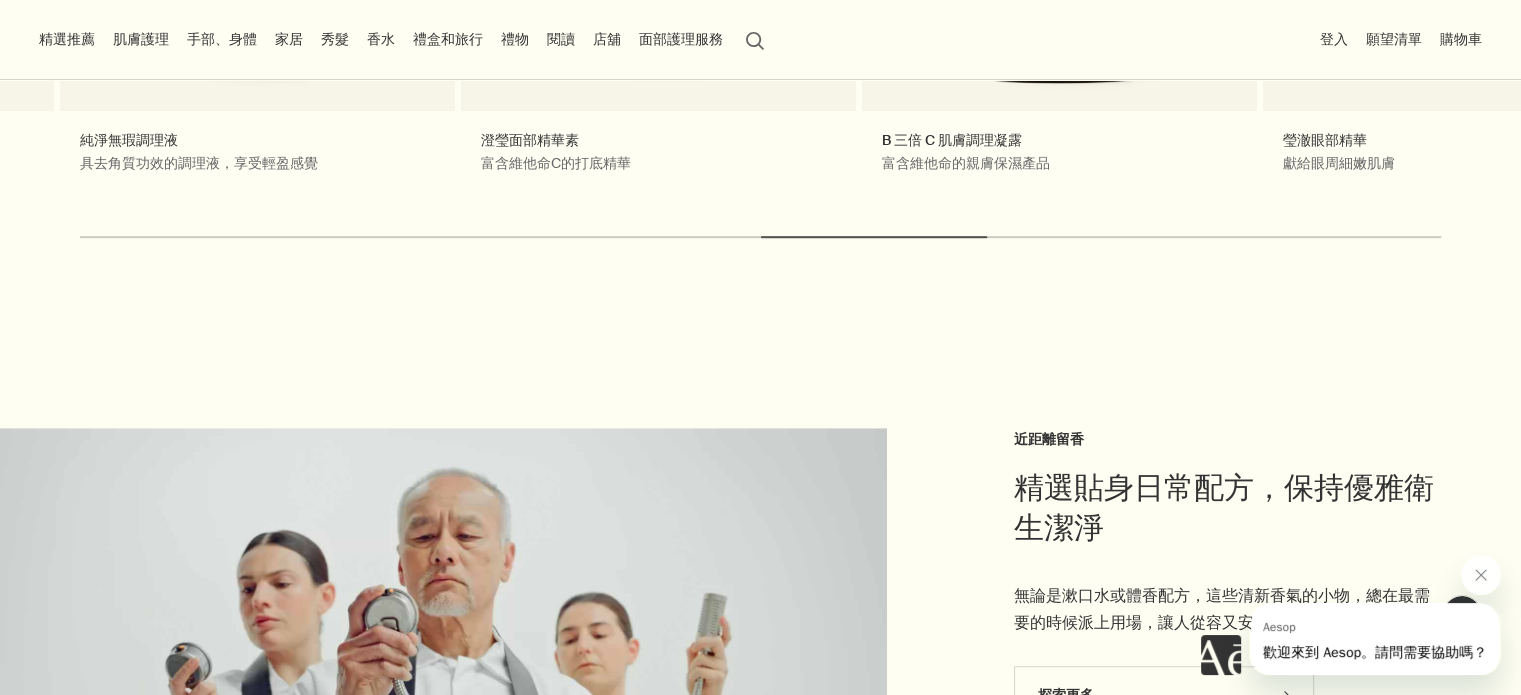 scroll, scrollTop: 800, scrollLeft: 0, axis: vertical 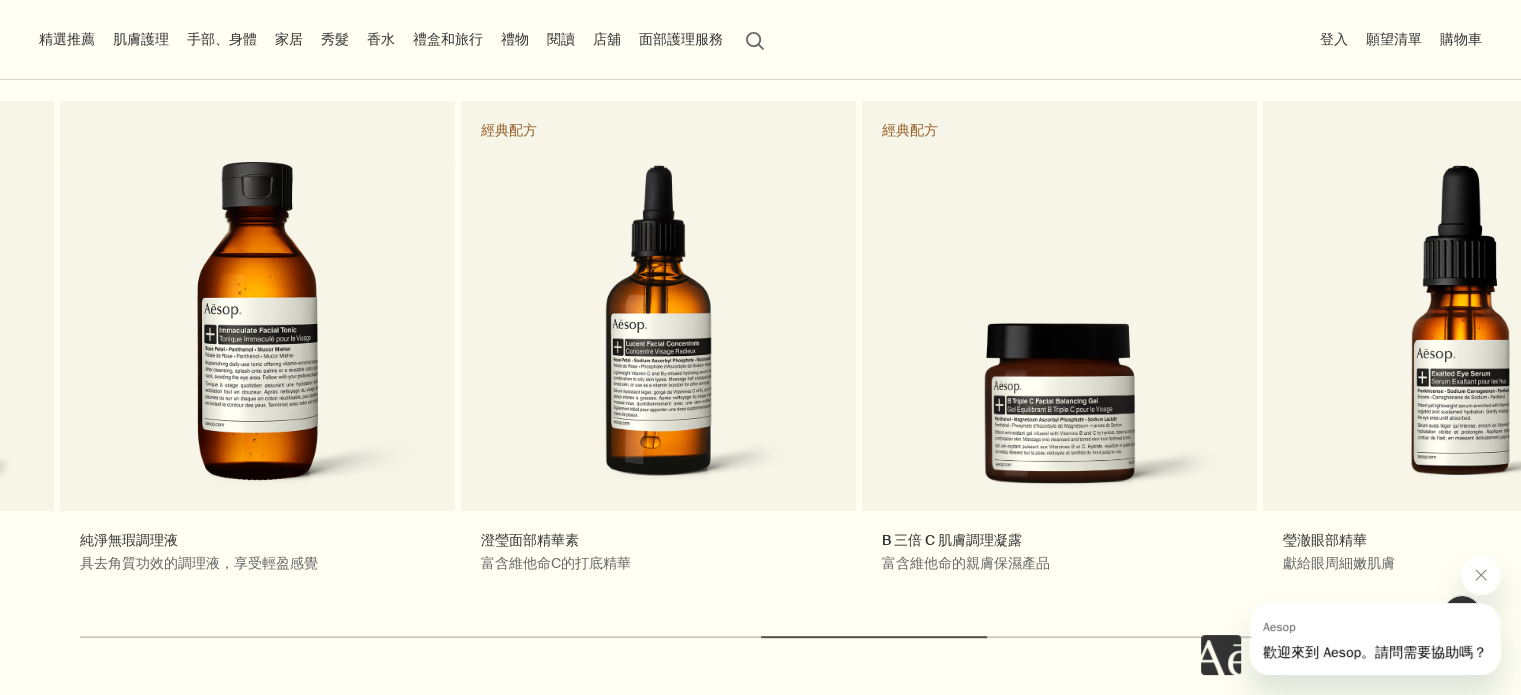 click on "精選推薦" at bounding box center (67, 39) 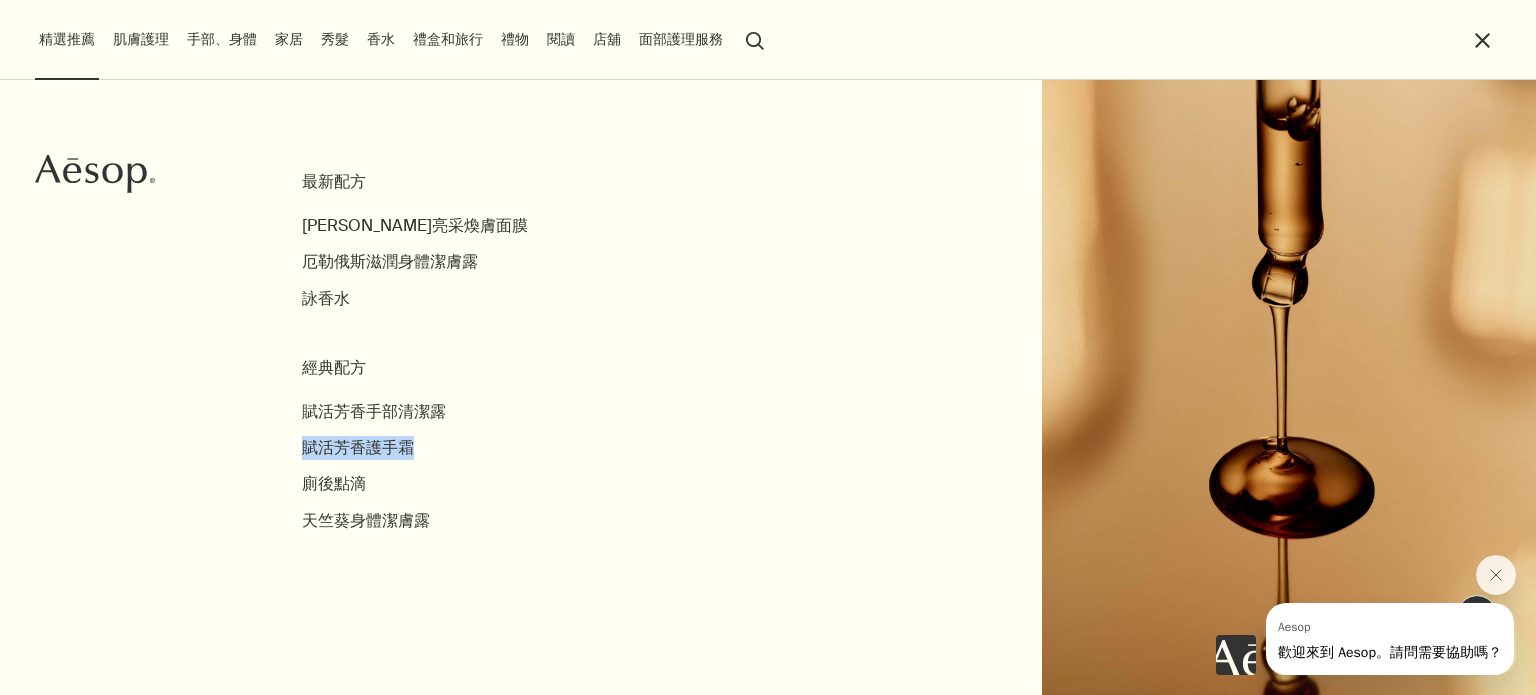 drag, startPoint x: 1020, startPoint y: 428, endPoint x: 745, endPoint y: 373, distance: 280.44608 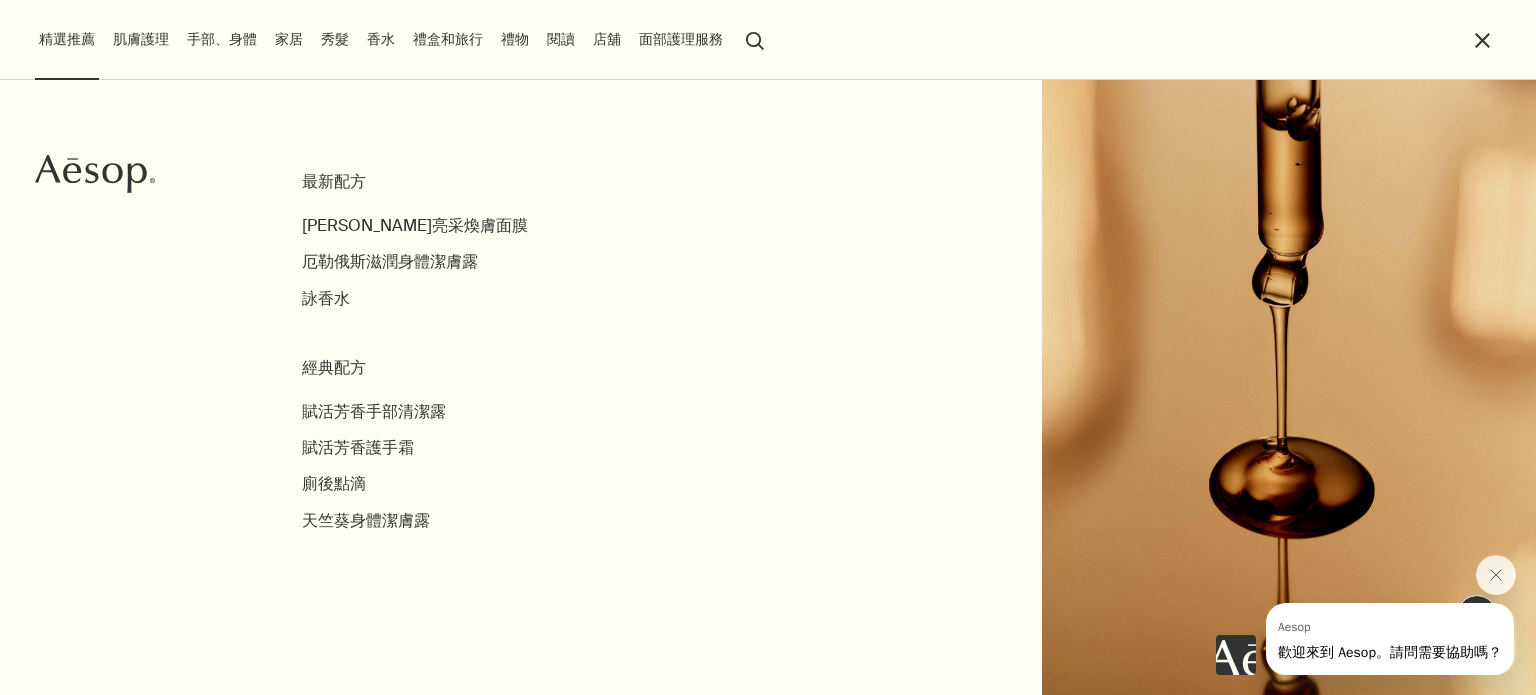 click on "close" at bounding box center [1482, 40] 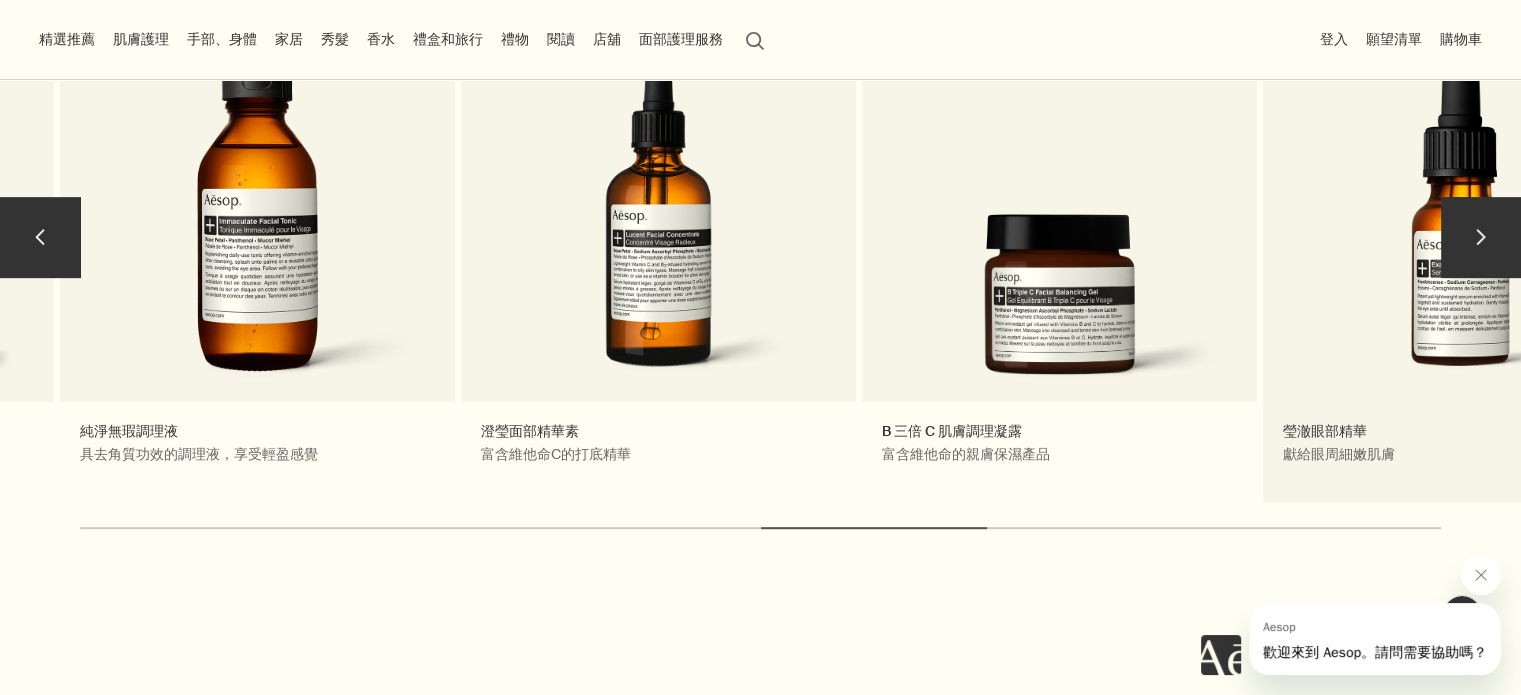 scroll, scrollTop: 800, scrollLeft: 0, axis: vertical 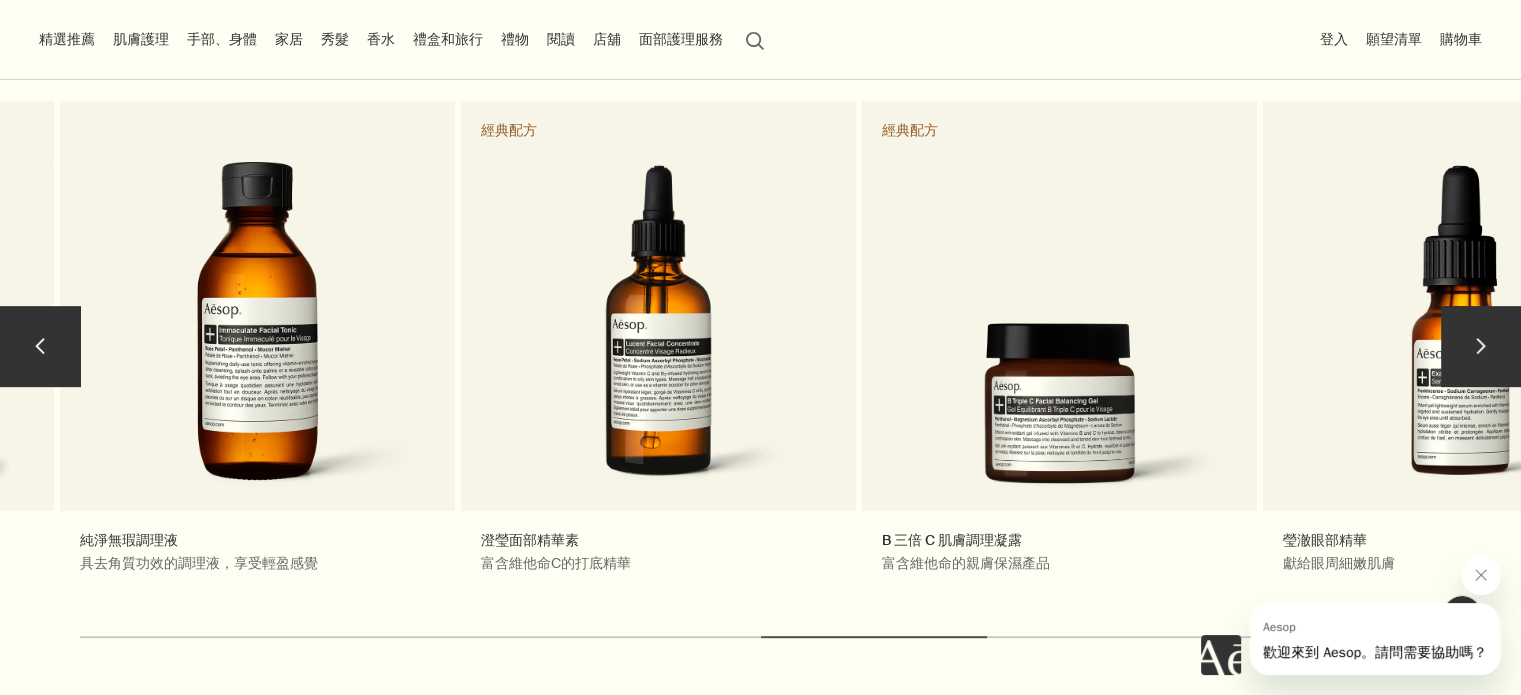 click on "chevron" at bounding box center [1481, 346] 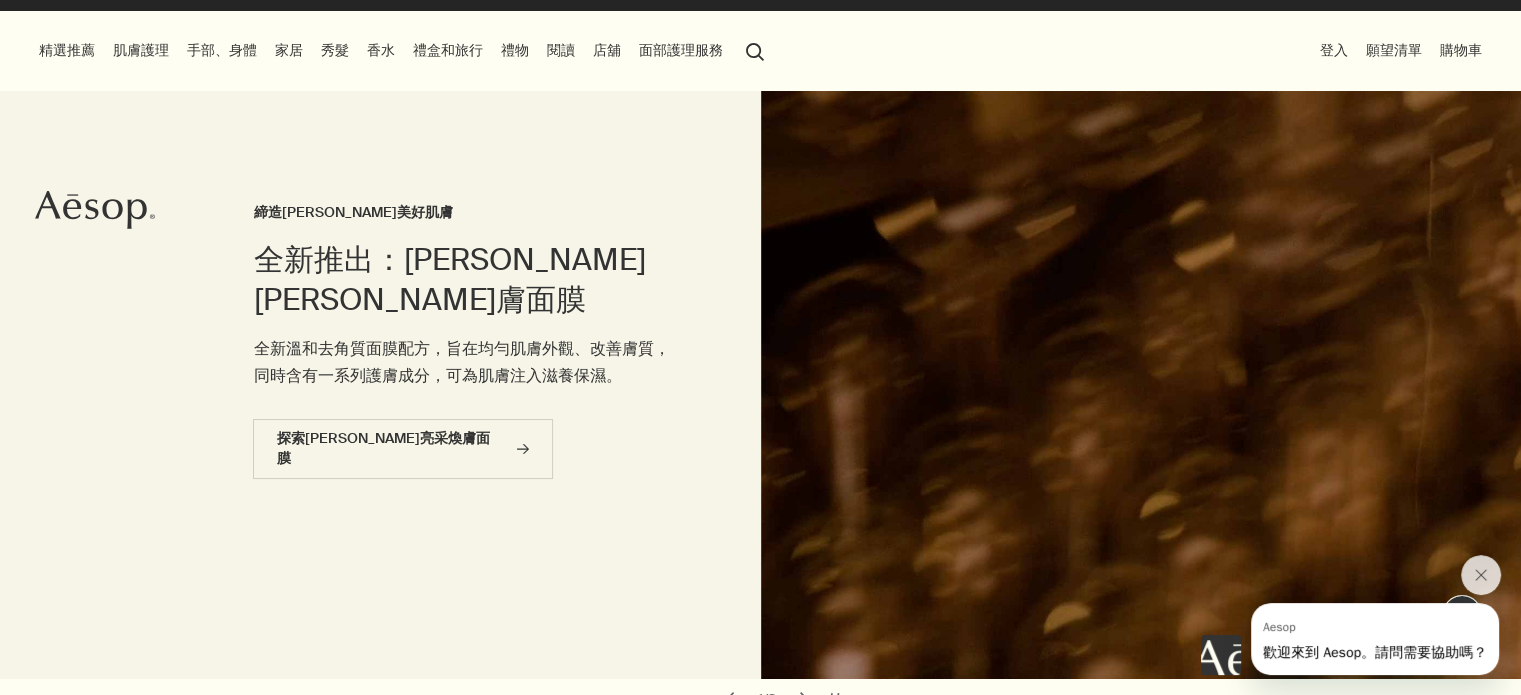 scroll, scrollTop: 0, scrollLeft: 0, axis: both 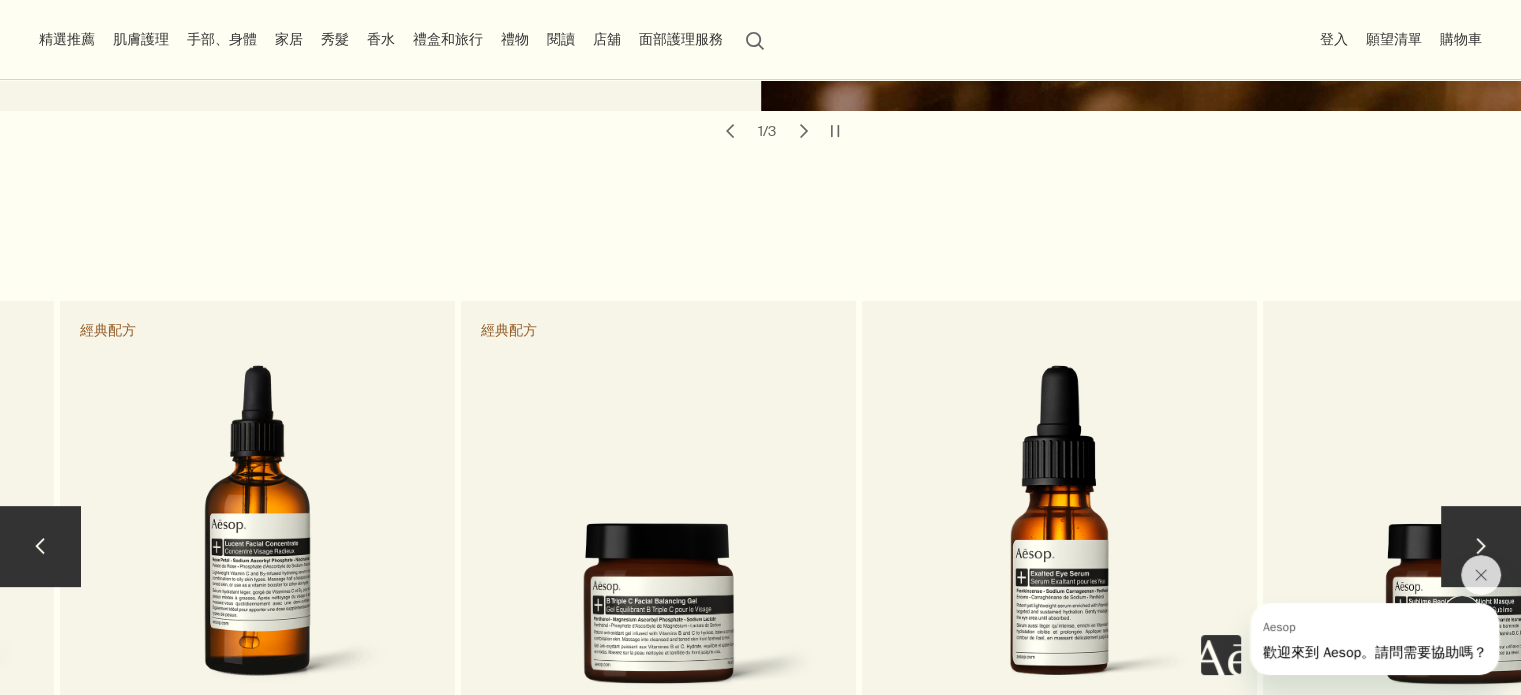click on "chevron" at bounding box center [40, 546] 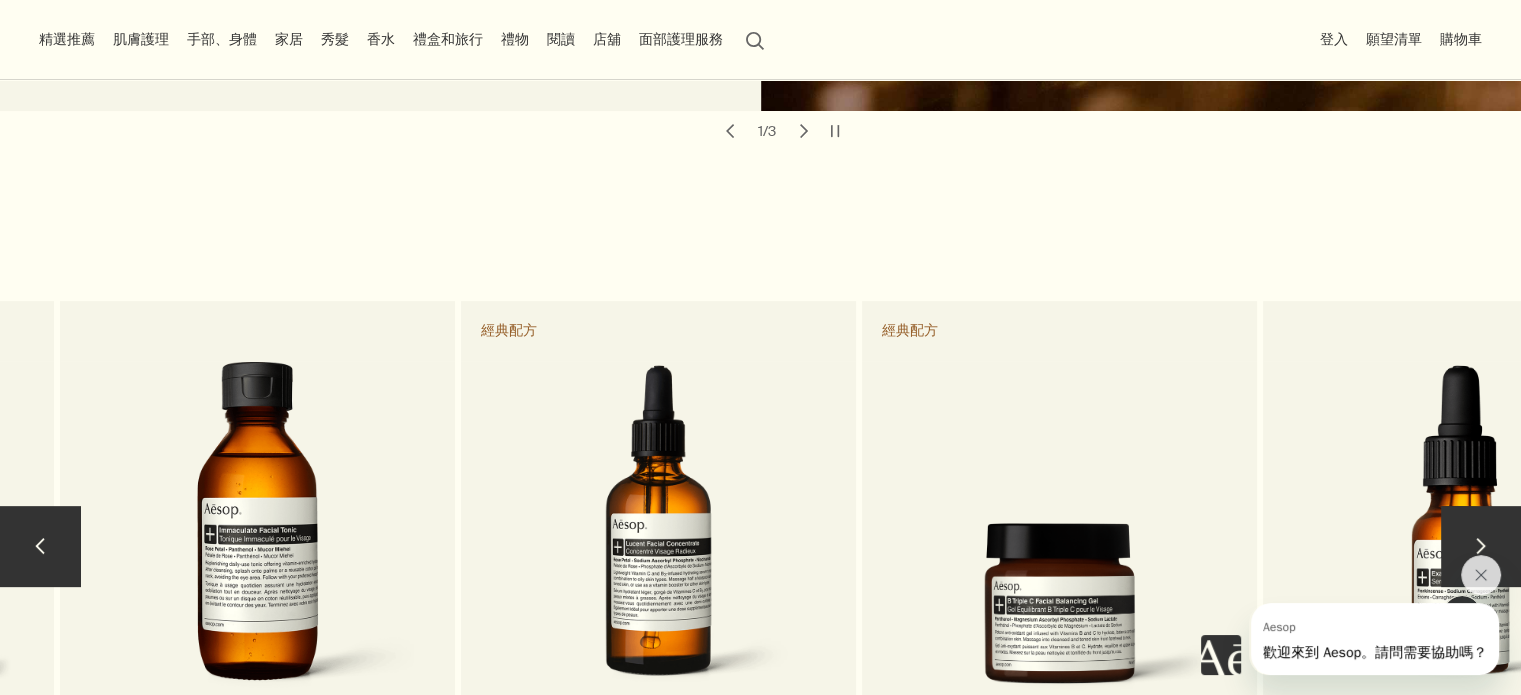 click on "chevron" at bounding box center (1481, 546) 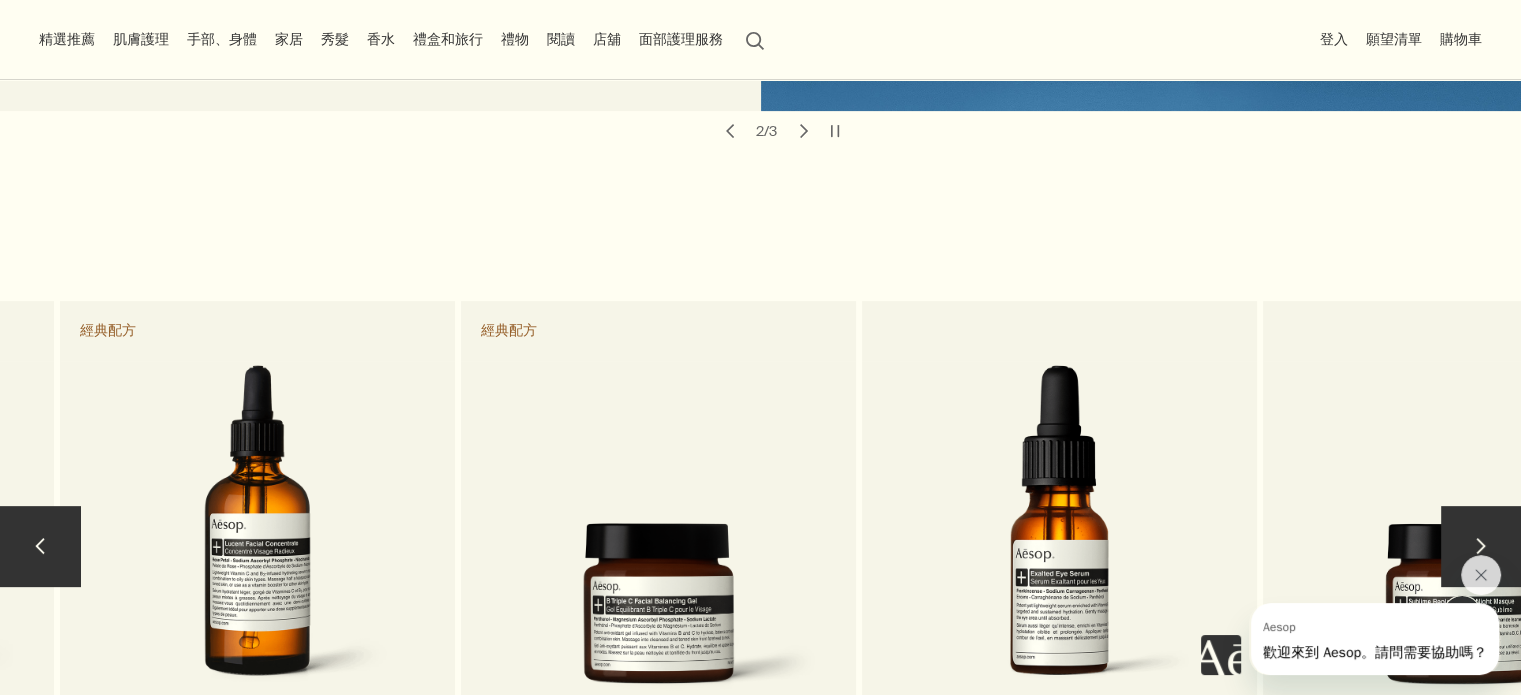 click on "chevron" at bounding box center (1481, 546) 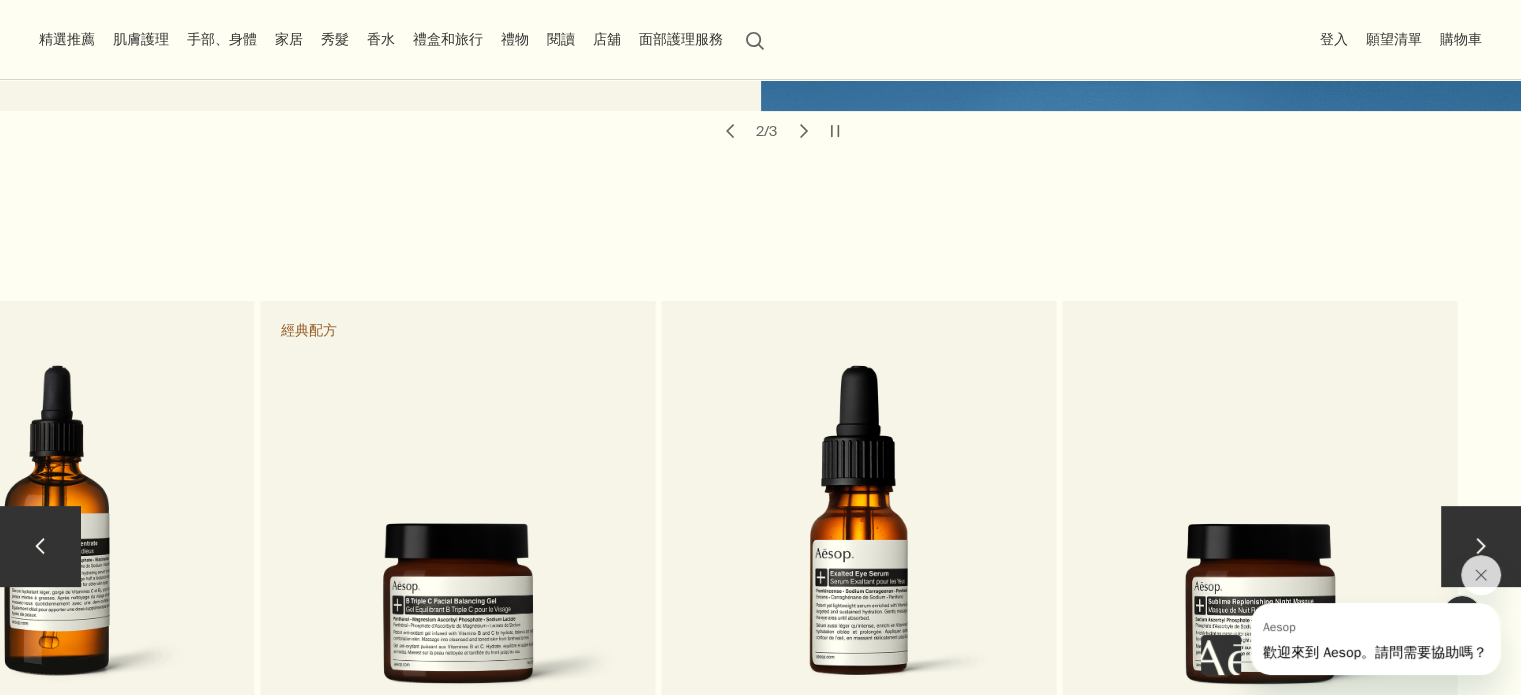 click on "chevron" at bounding box center (1481, 546) 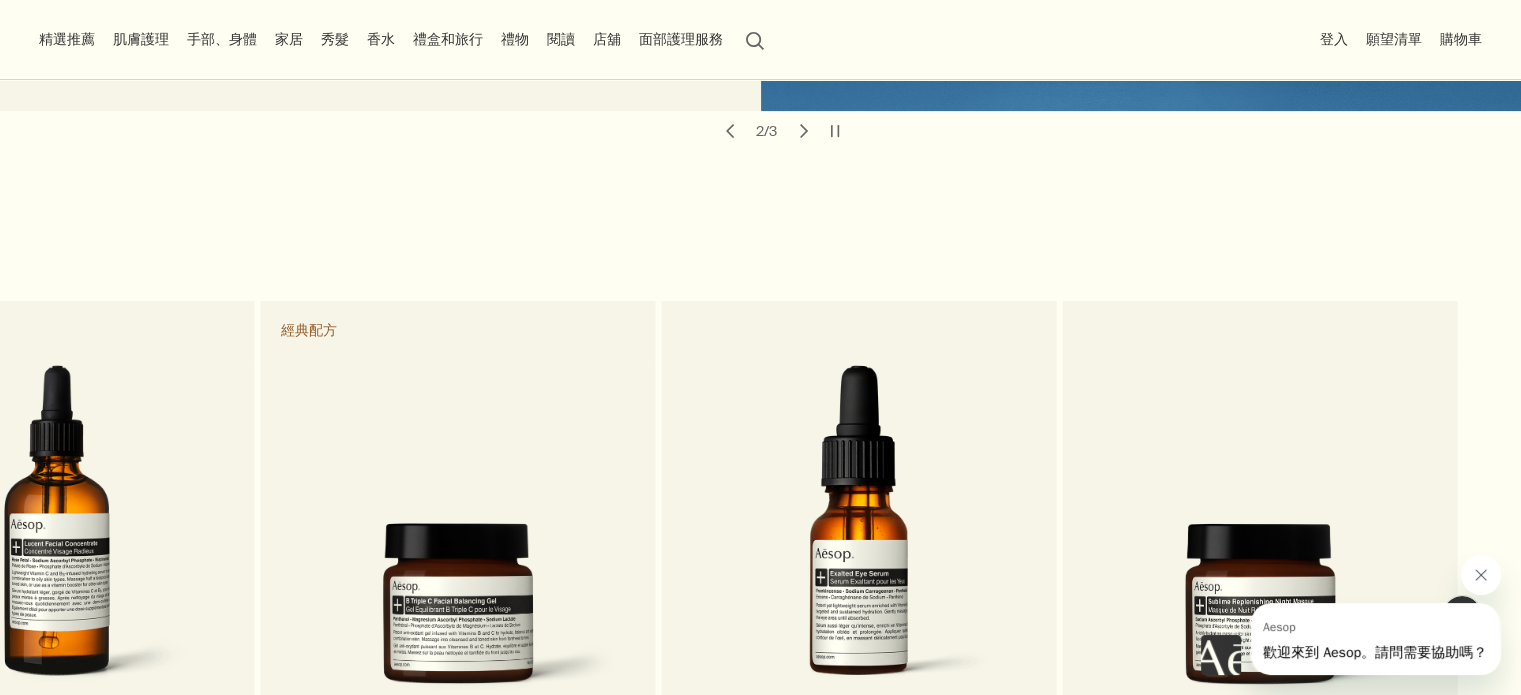 click 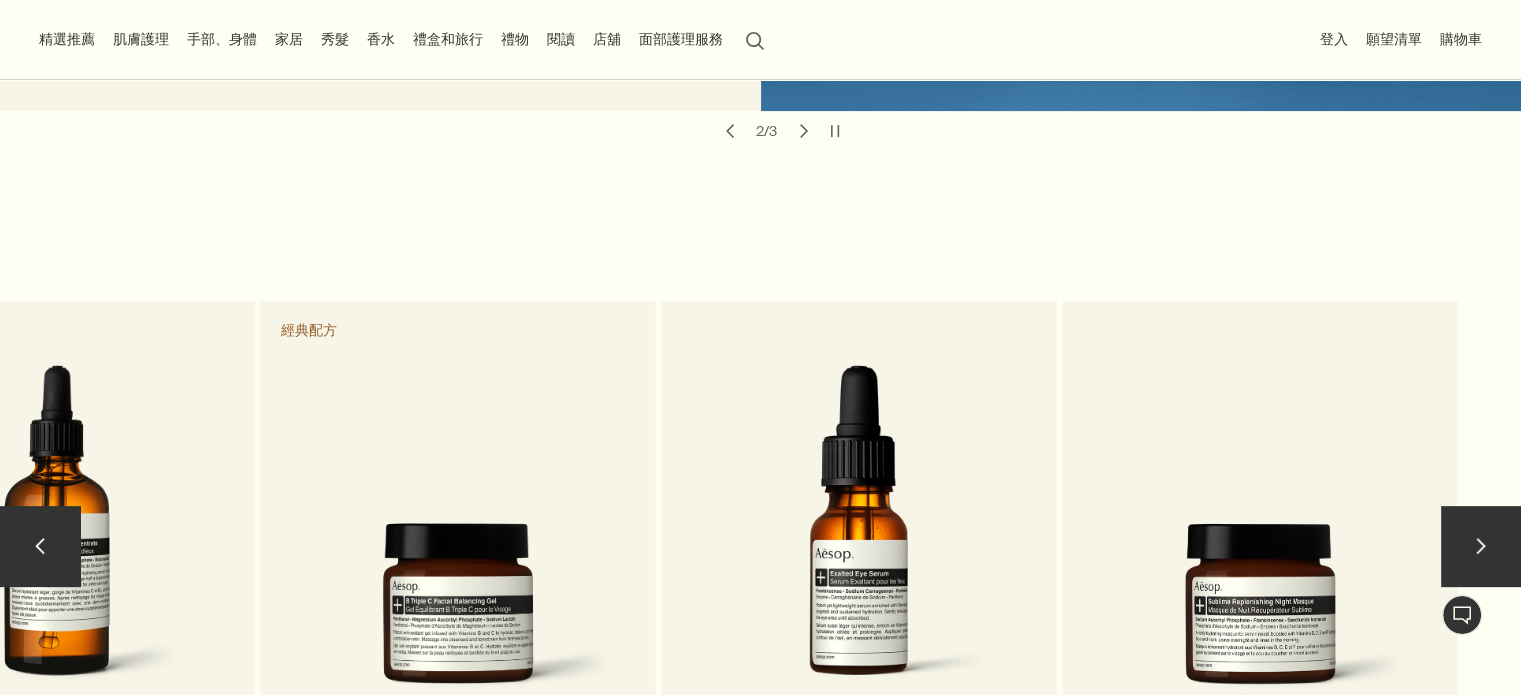 click on "chevron" at bounding box center (1481, 546) 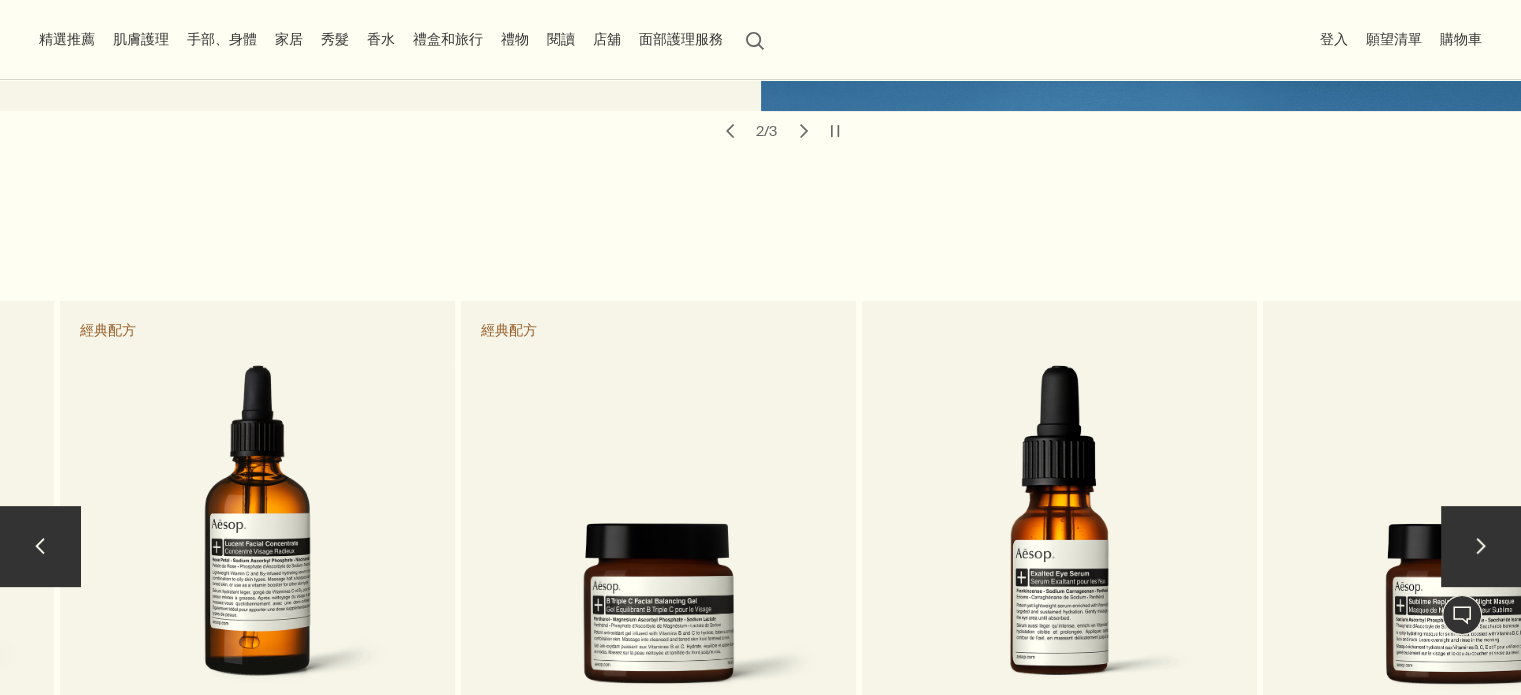 click on "chevron" at bounding box center [40, 546] 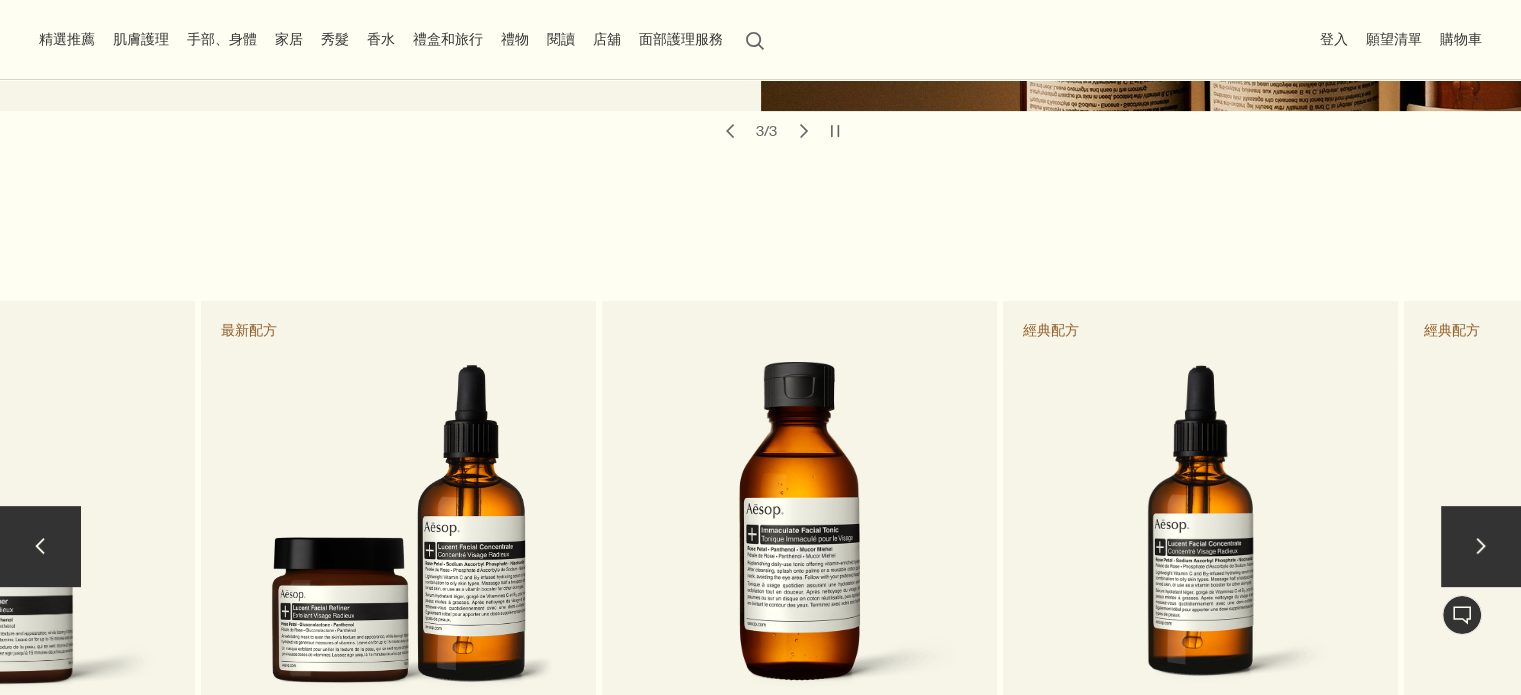 drag, startPoint x: 378, startPoint y: 377, endPoint x: 965, endPoint y: 443, distance: 590.6987 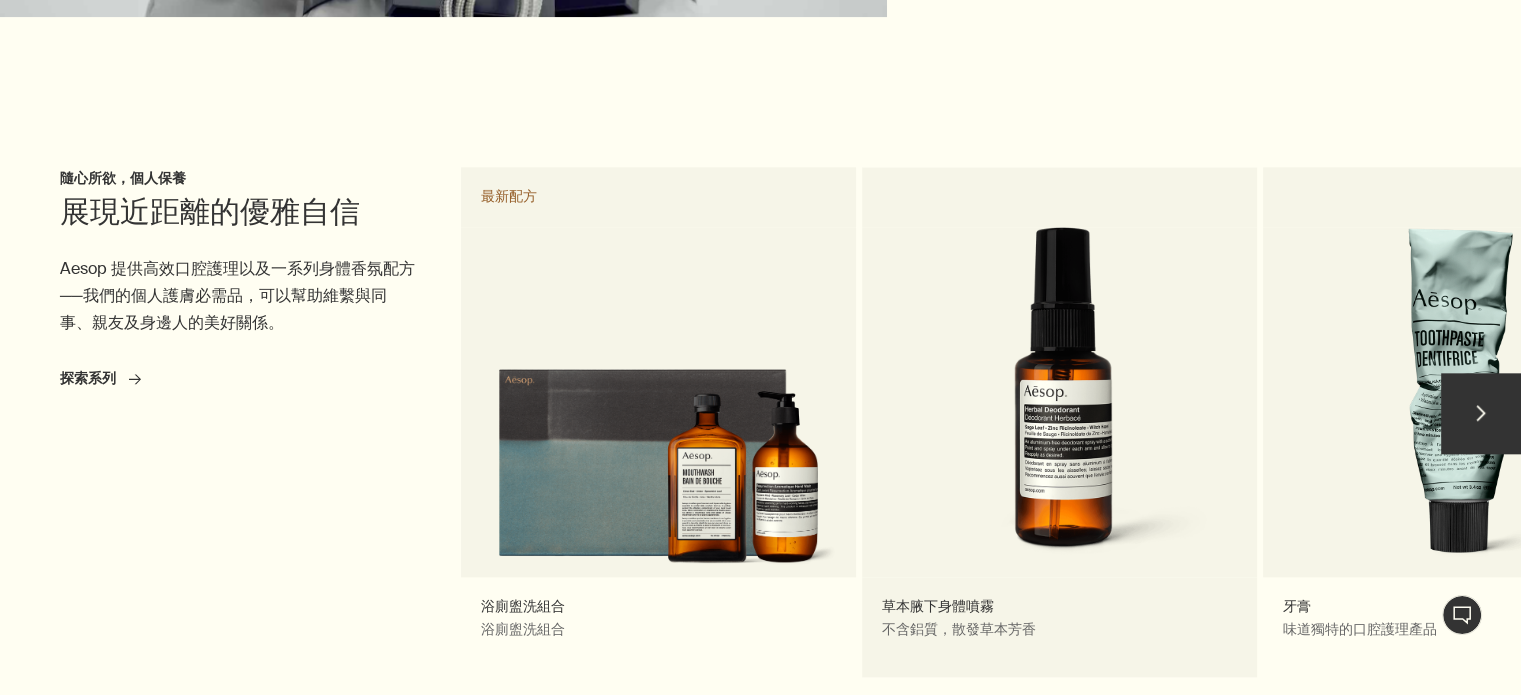 scroll, scrollTop: 2300, scrollLeft: 0, axis: vertical 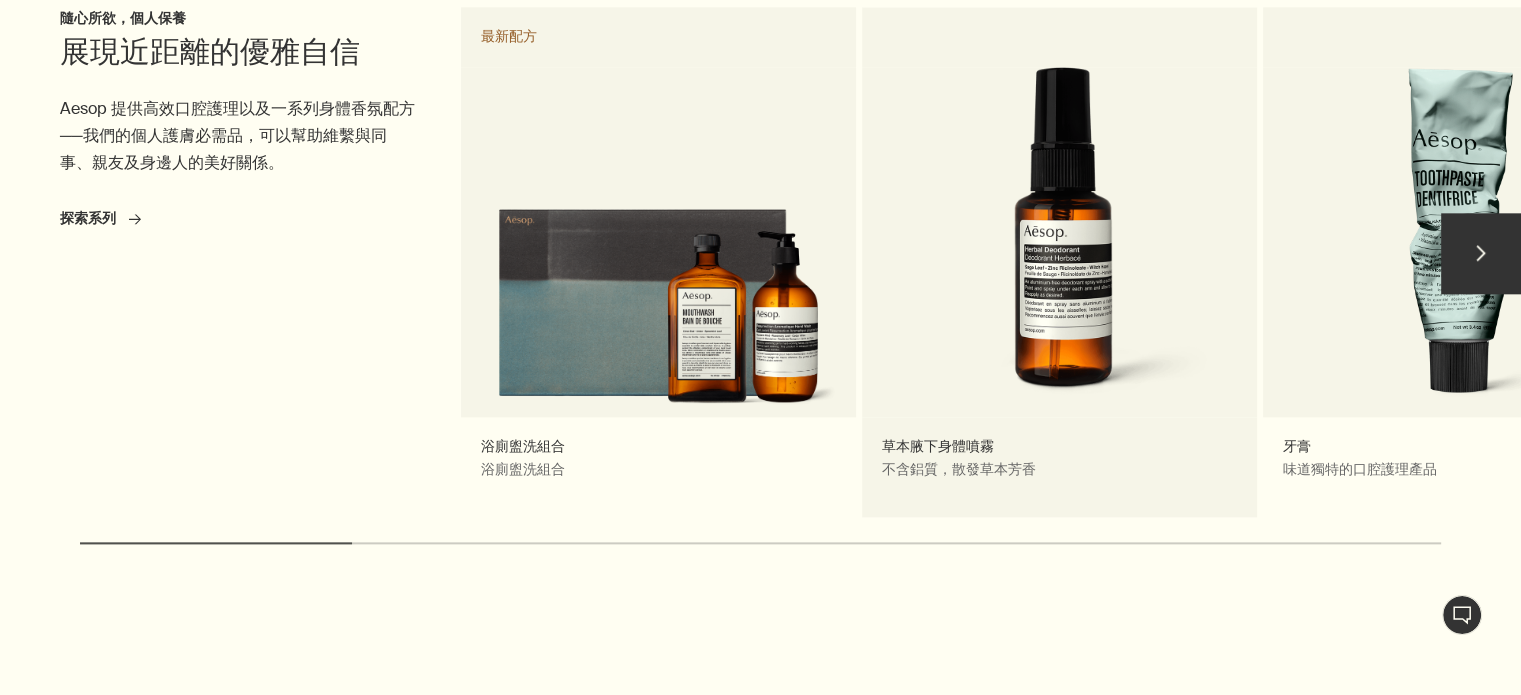 drag, startPoint x: 1057, startPoint y: 359, endPoint x: 758, endPoint y: 363, distance: 299.02676 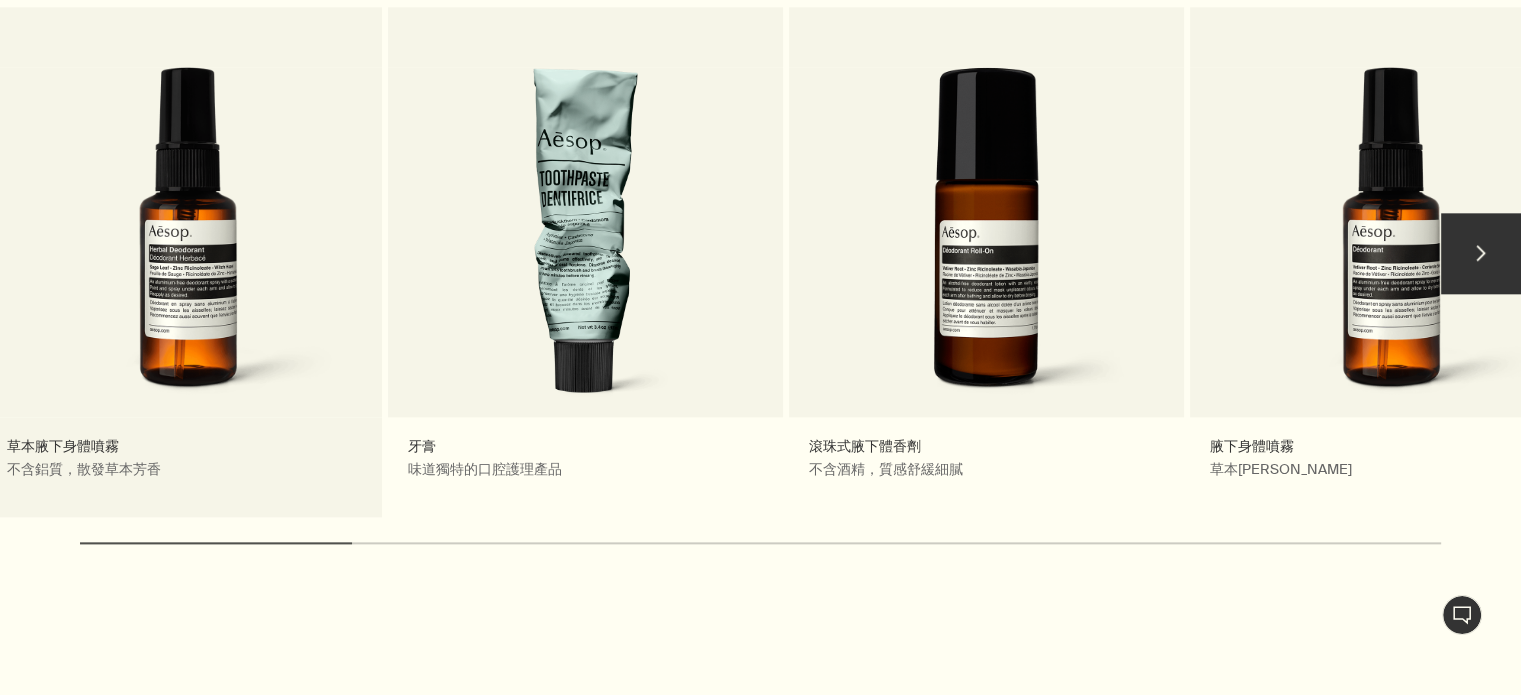 drag, startPoint x: 1238, startPoint y: 335, endPoint x: 345, endPoint y: 335, distance: 893 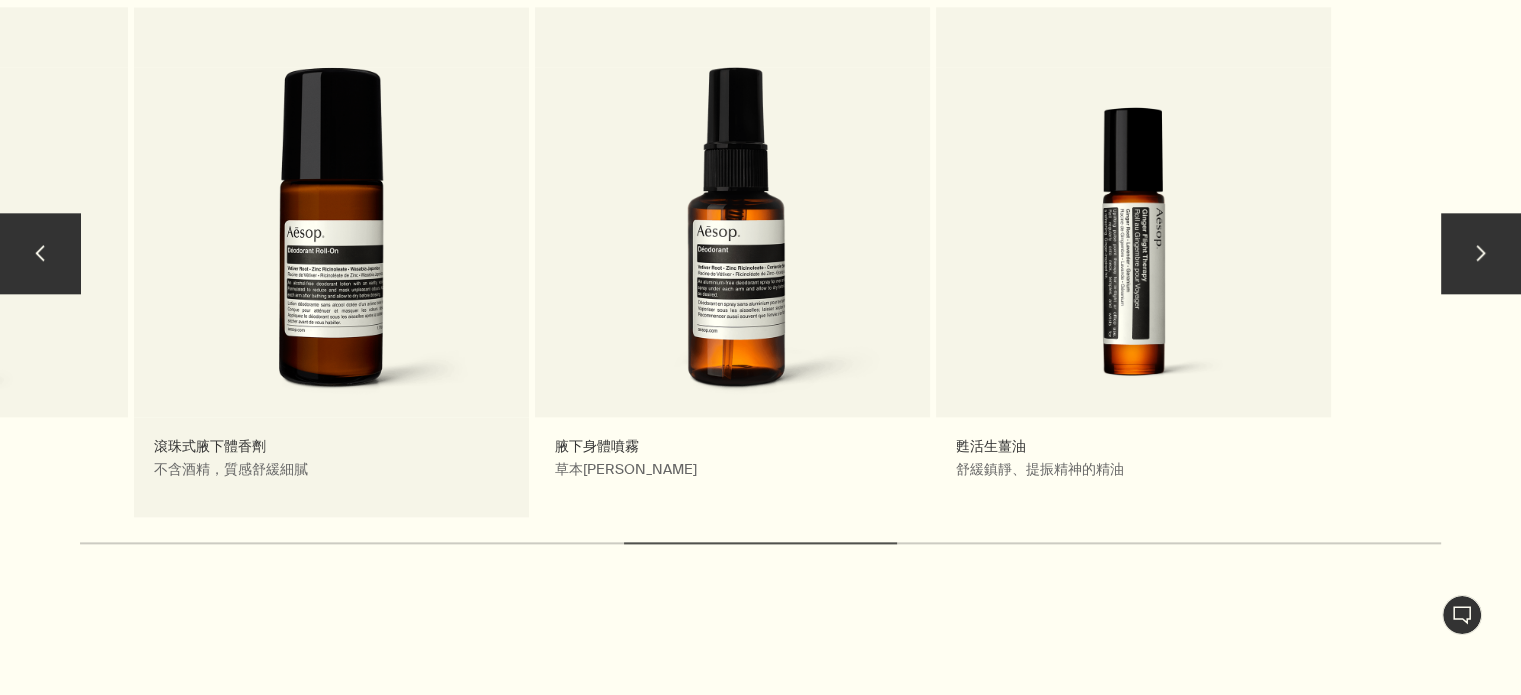drag, startPoint x: 1220, startPoint y: 309, endPoint x: 481, endPoint y: 316, distance: 739.03314 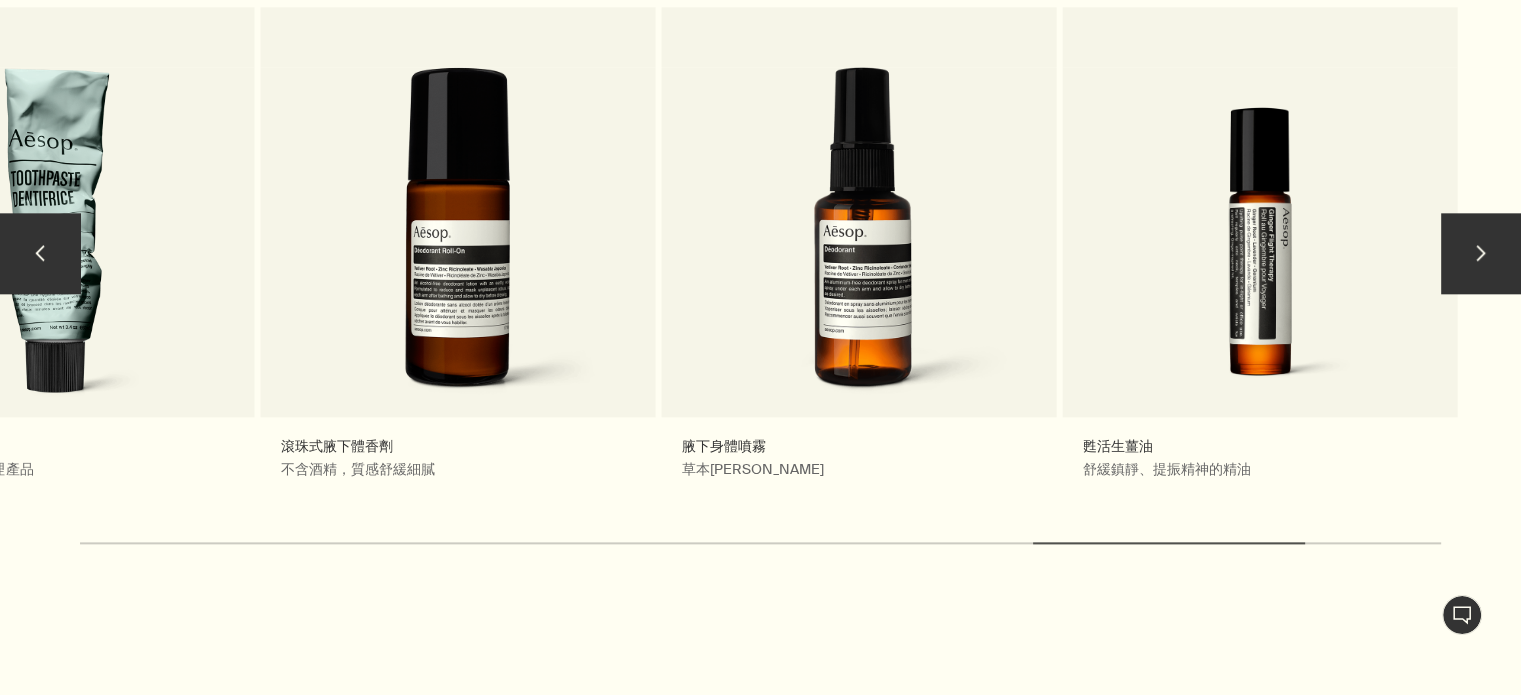 click on "chevron" at bounding box center (1481, 253) 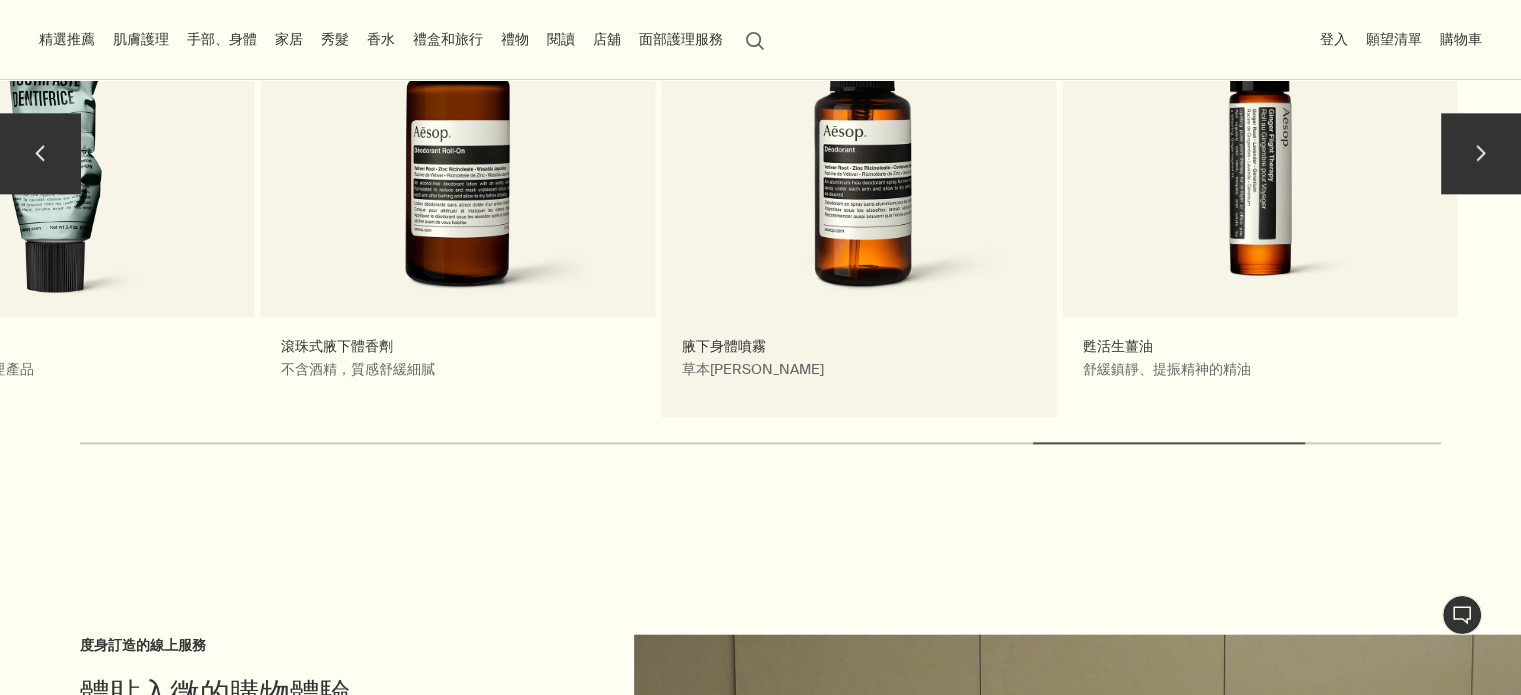 scroll, scrollTop: 2100, scrollLeft: 0, axis: vertical 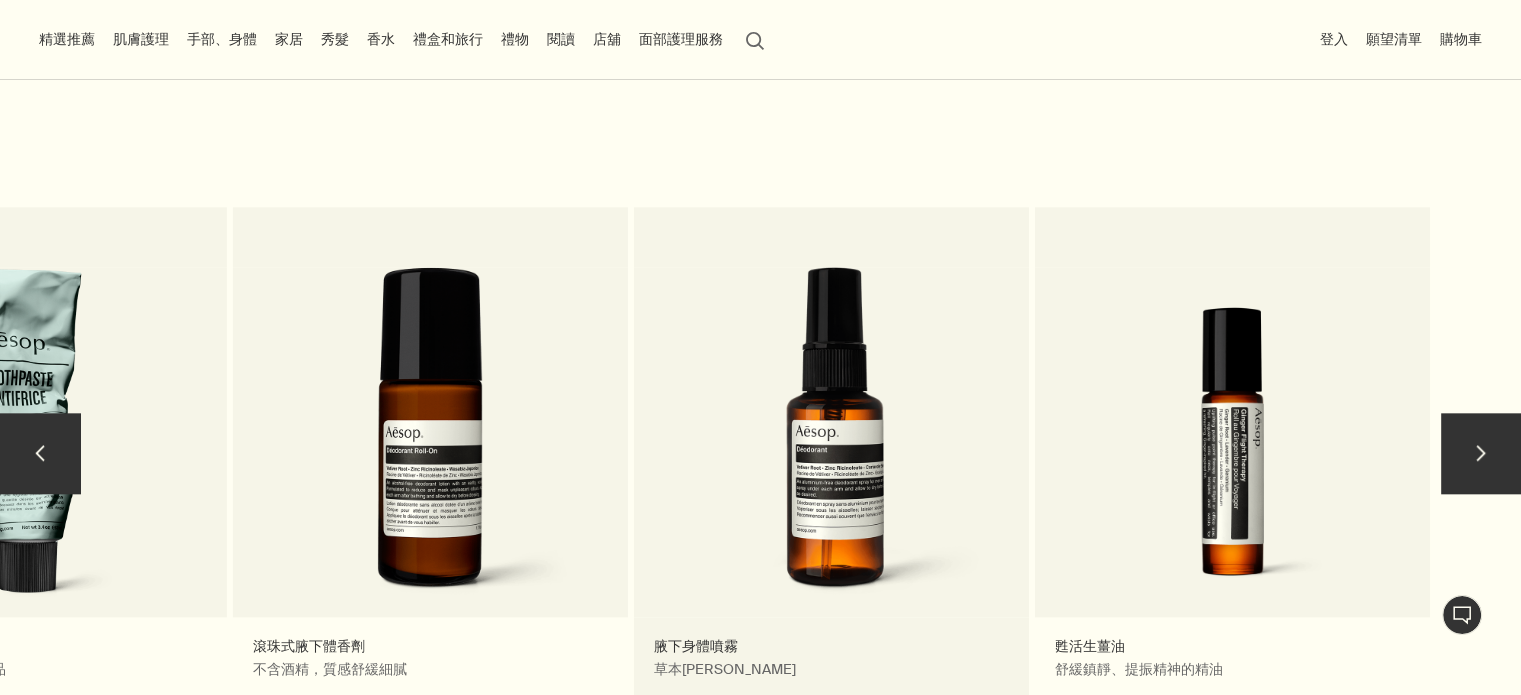 drag, startPoint x: 1296, startPoint y: 404, endPoint x: 754, endPoint y: 405, distance: 542.0009 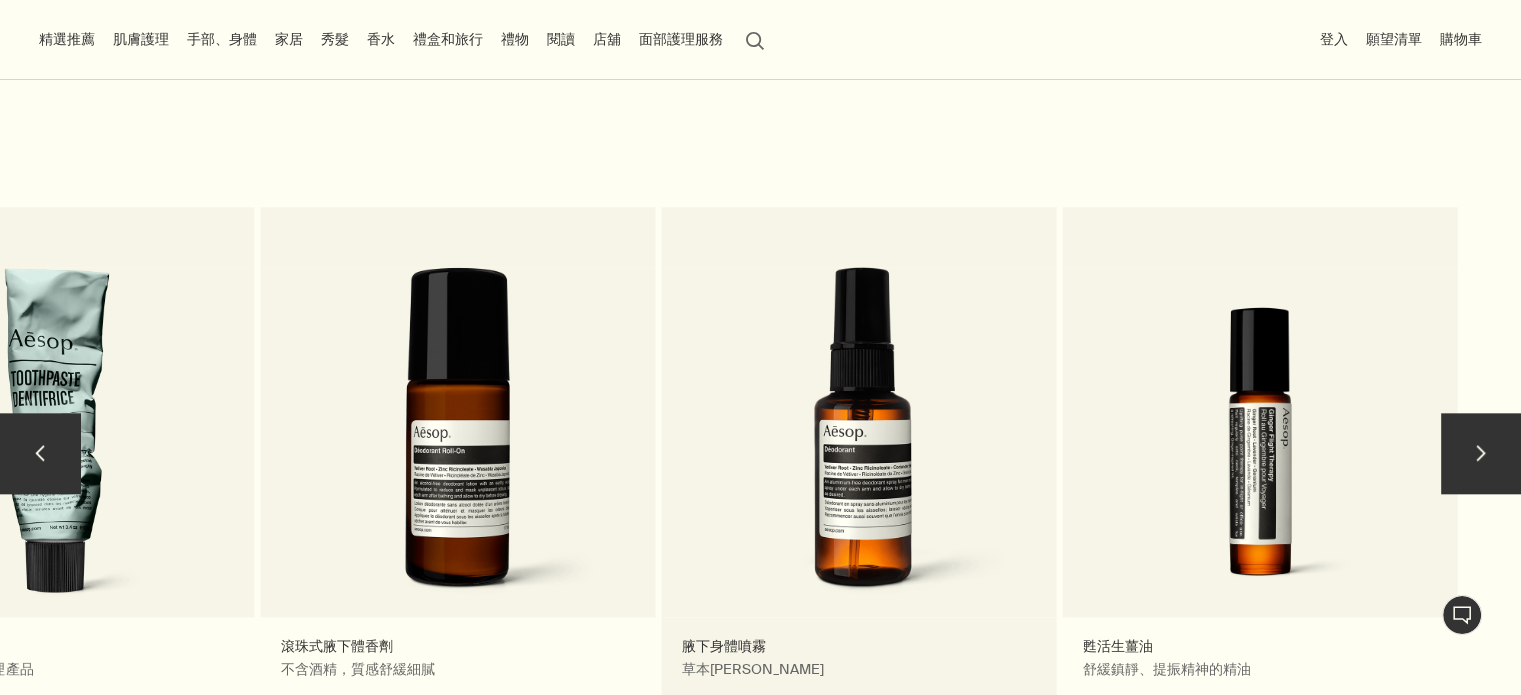 drag, startPoint x: 578, startPoint y: 425, endPoint x: 1024, endPoint y: 432, distance: 446.05493 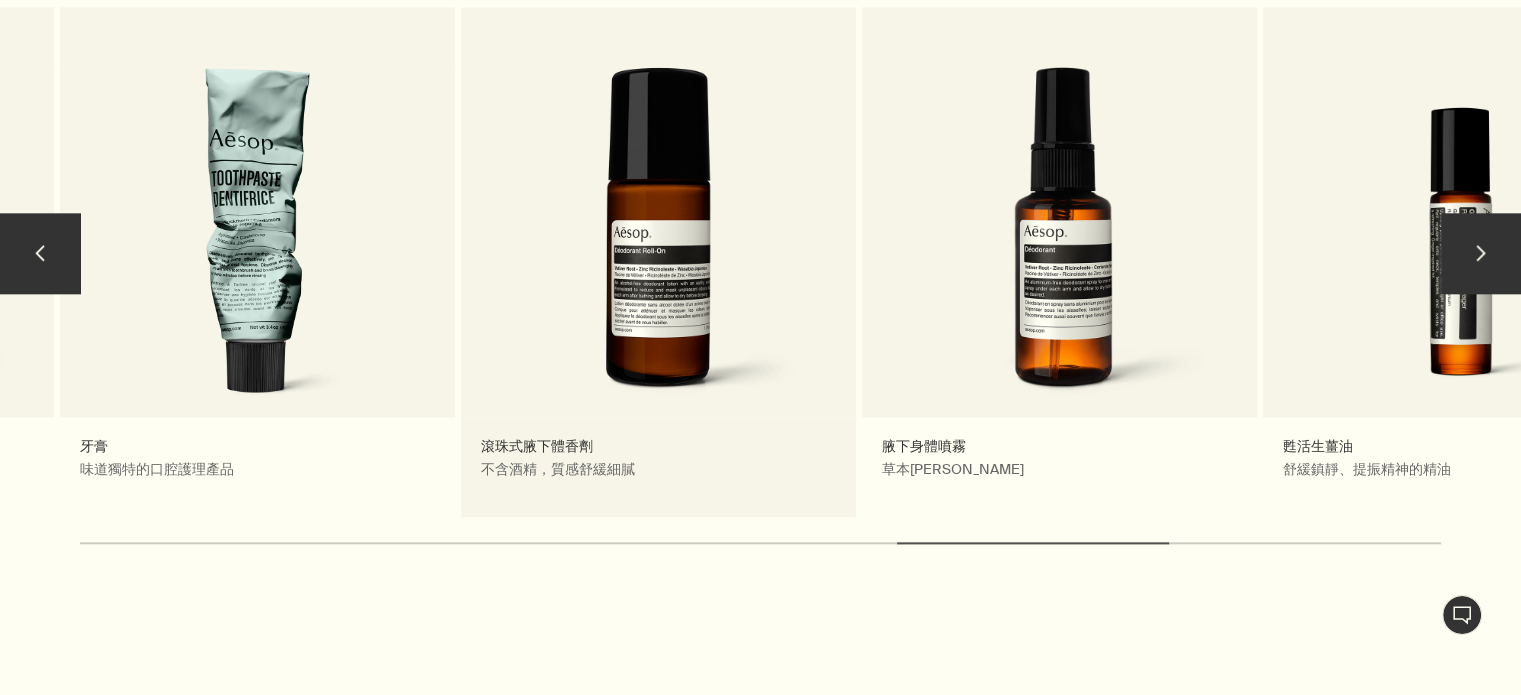 scroll, scrollTop: 2400, scrollLeft: 0, axis: vertical 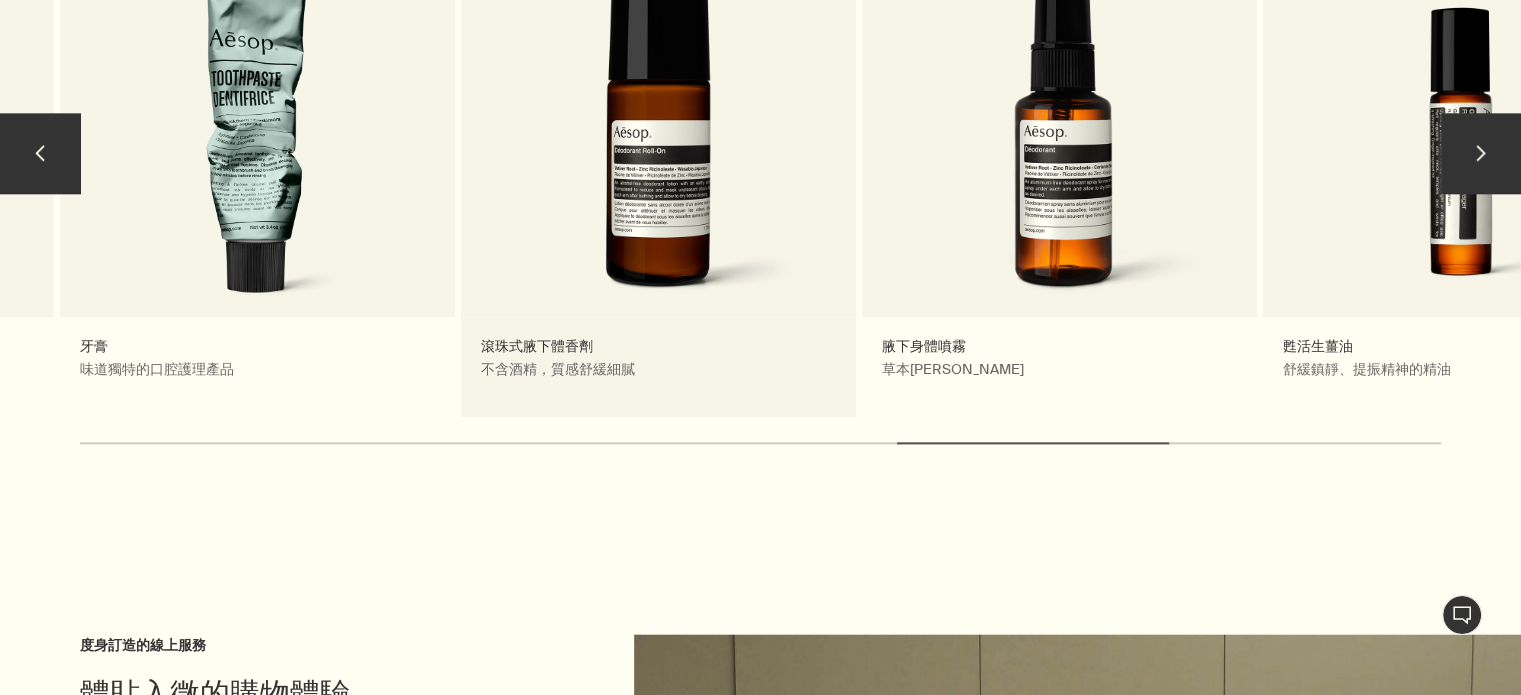 click on "滾珠式腋下體香劑 不含酒精，質感舒緩細膩" at bounding box center [658, 162] 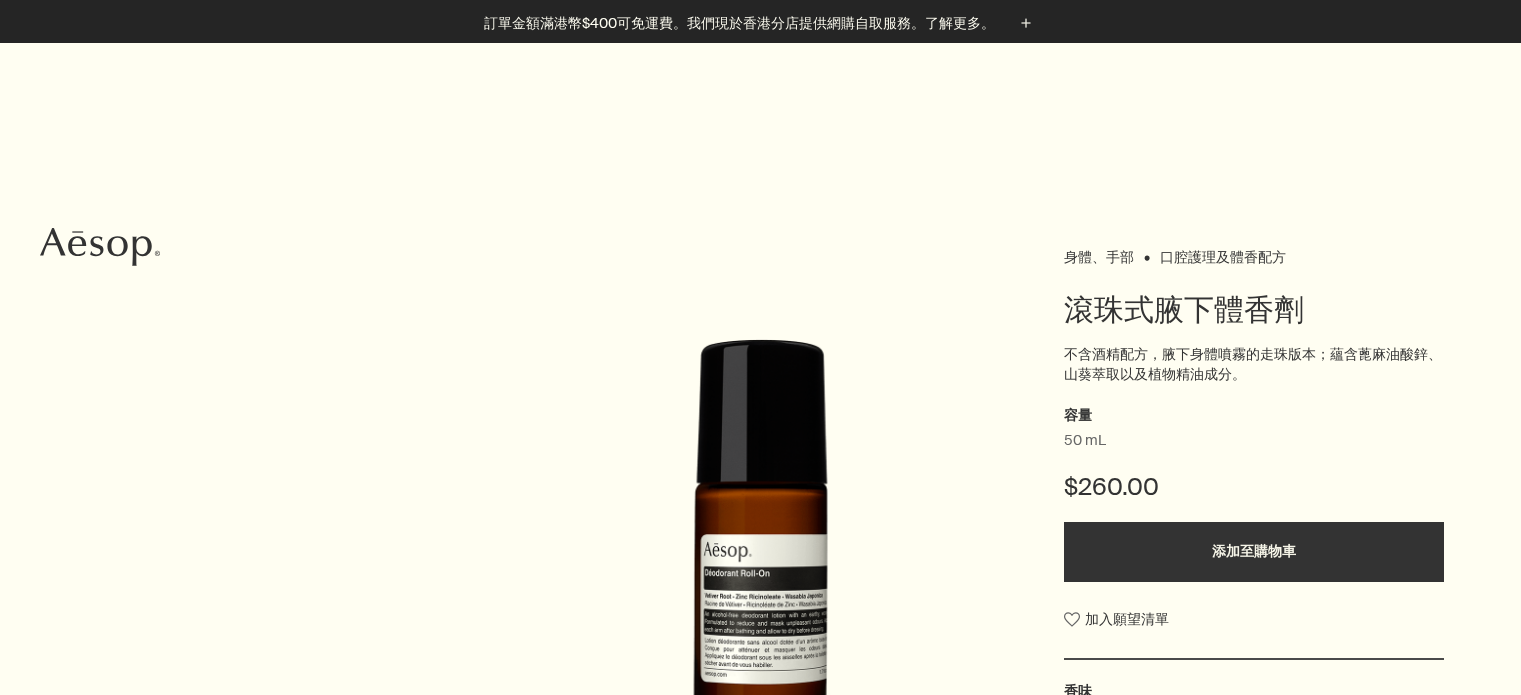 scroll, scrollTop: 300, scrollLeft: 0, axis: vertical 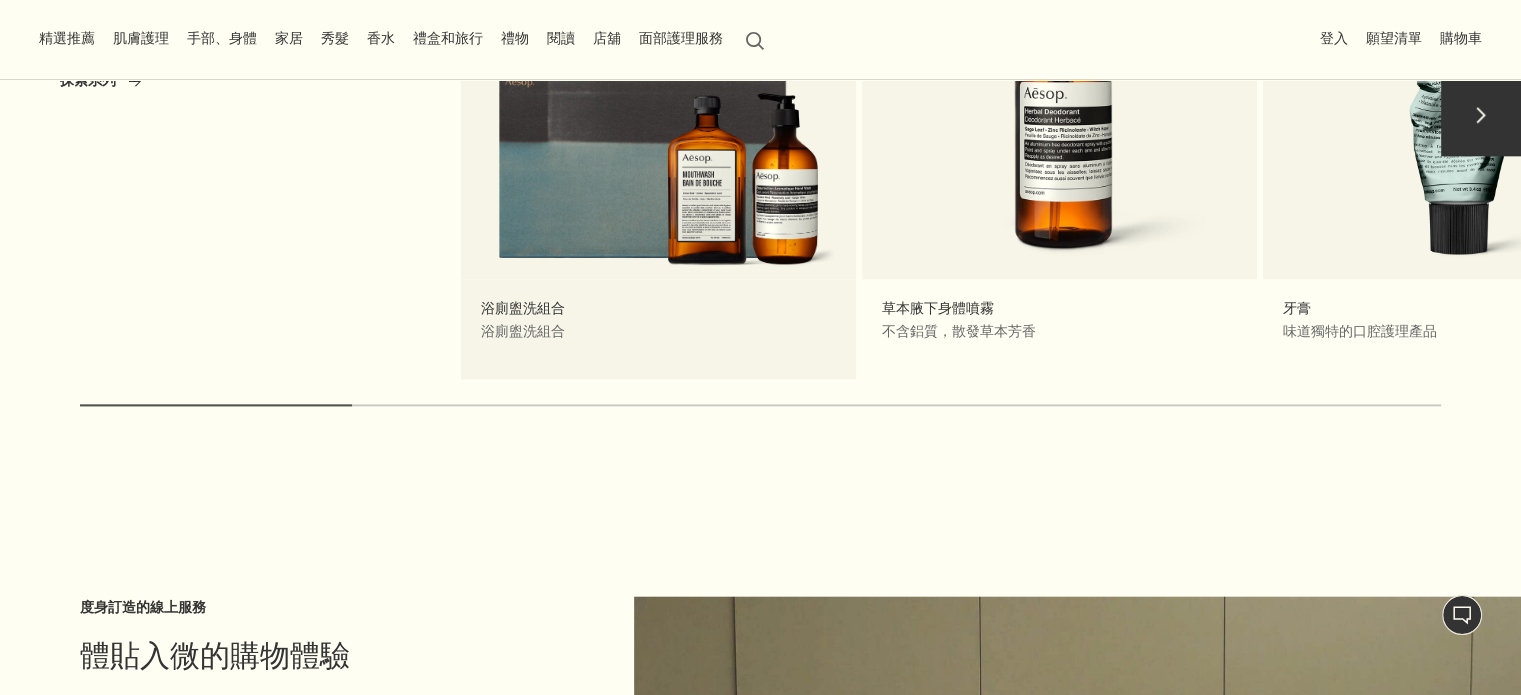 drag, startPoint x: 943, startPoint y: 216, endPoint x: 670, endPoint y: 216, distance: 273 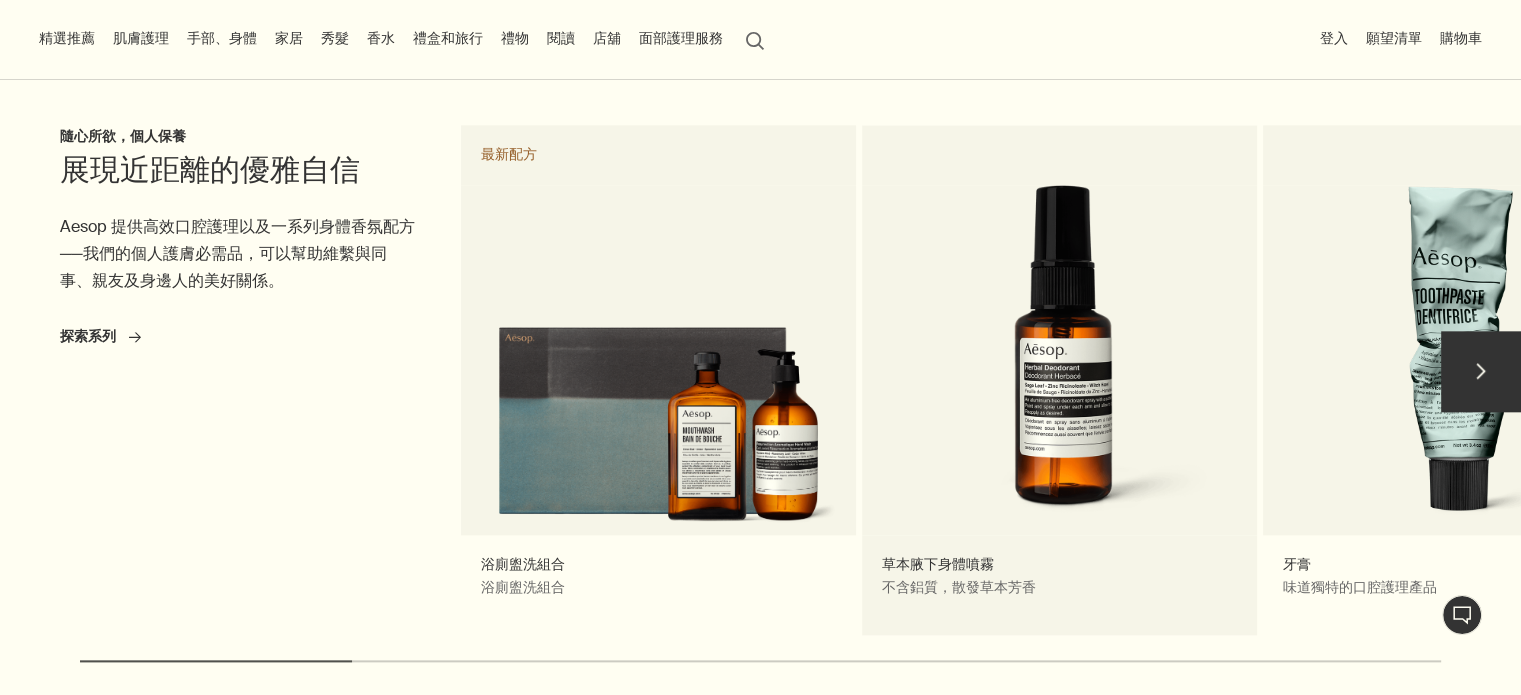 scroll, scrollTop: 2038, scrollLeft: 0, axis: vertical 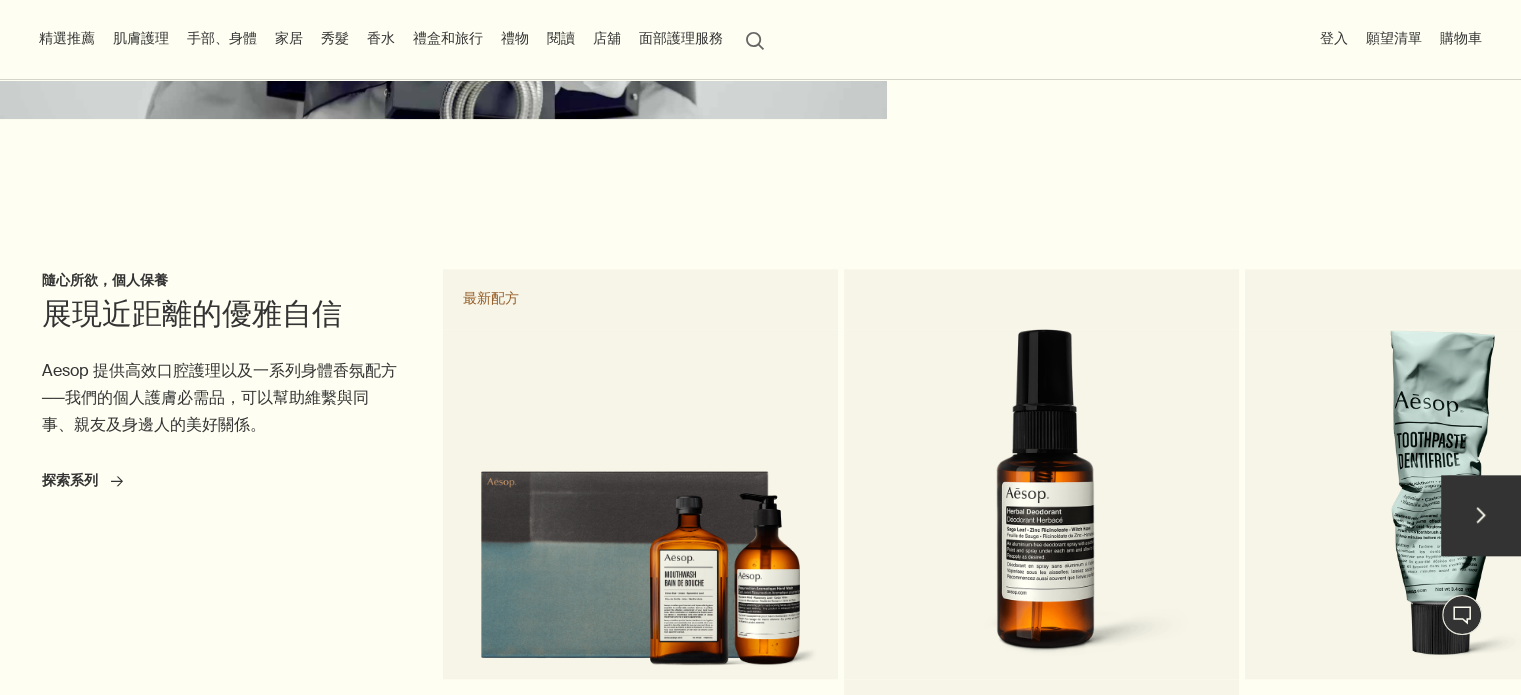 drag, startPoint x: 1061, startPoint y: 352, endPoint x: 574, endPoint y: 355, distance: 487.00925 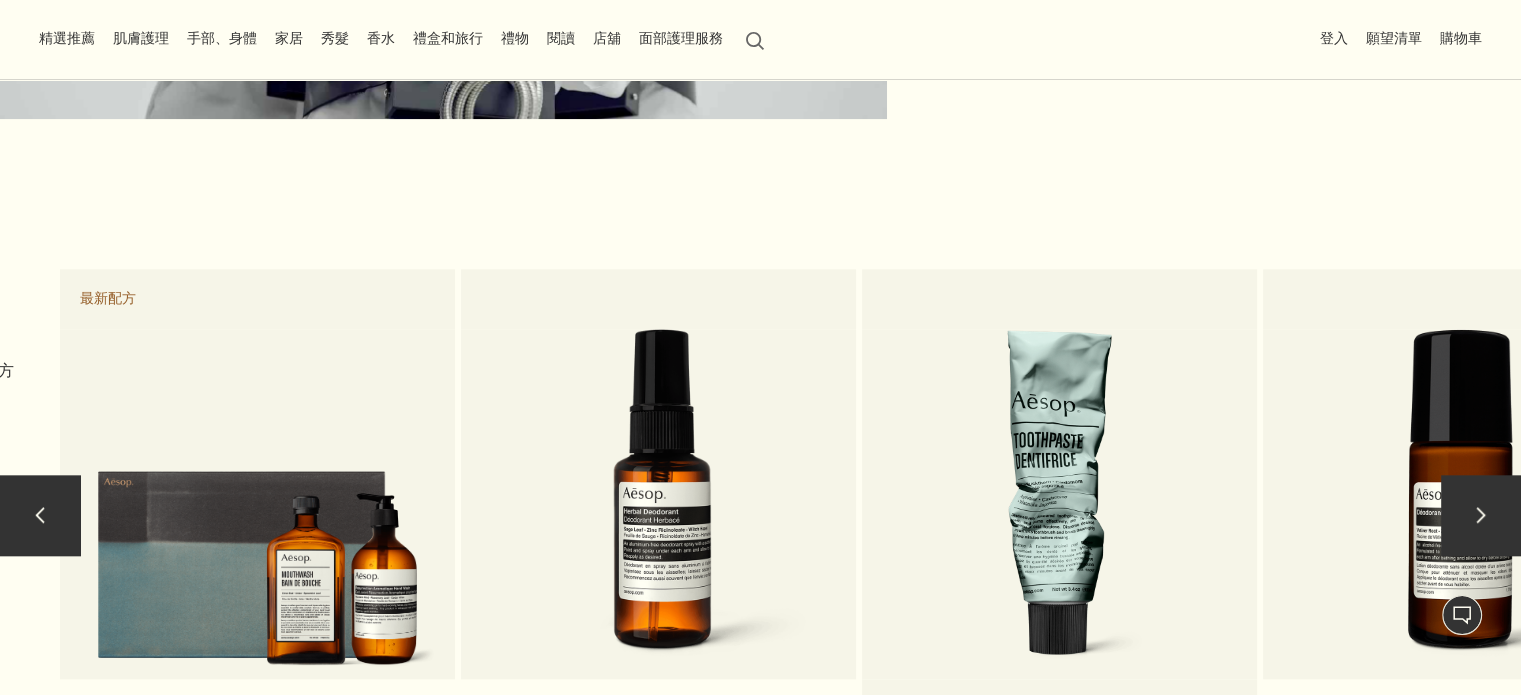 drag, startPoint x: 1032, startPoint y: 409, endPoint x: 513, endPoint y: 387, distance: 519.46606 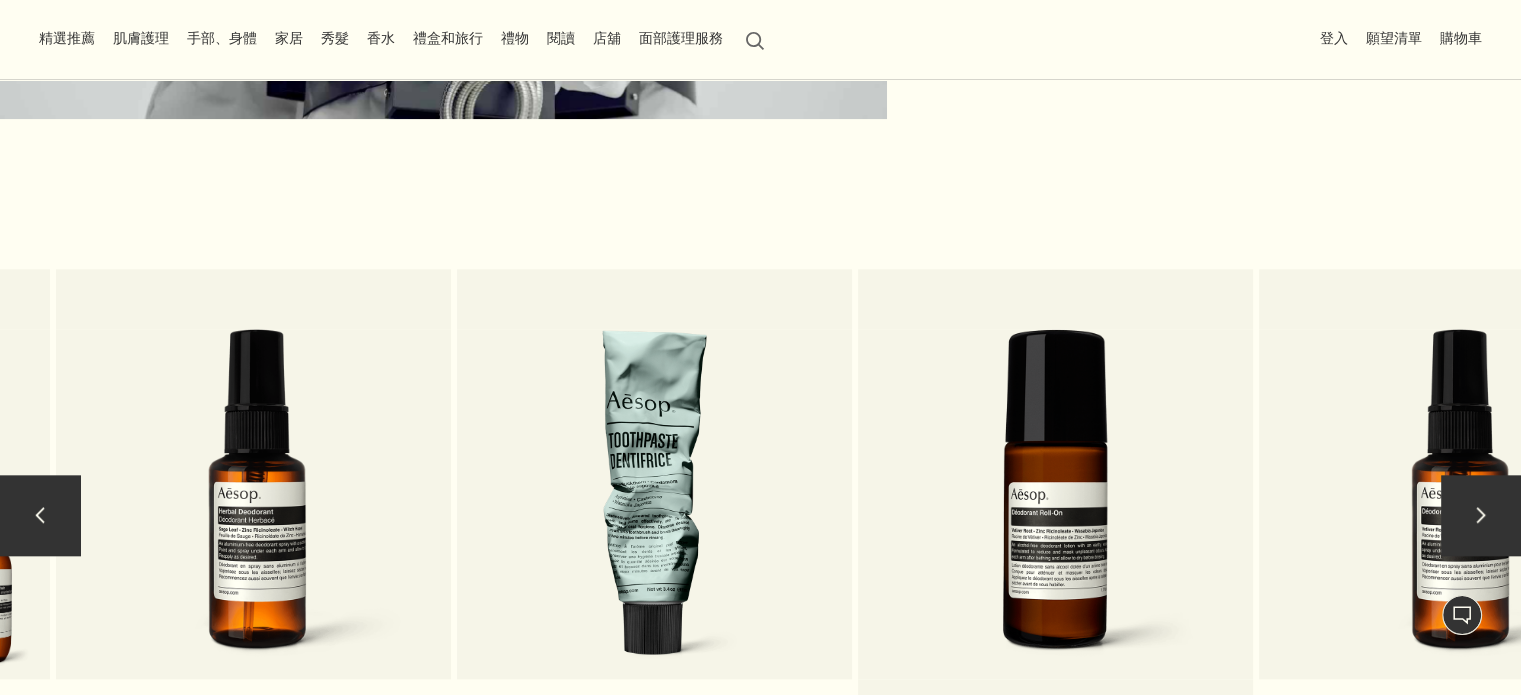 drag, startPoint x: 1320, startPoint y: 485, endPoint x: 719, endPoint y: 435, distance: 603.0763 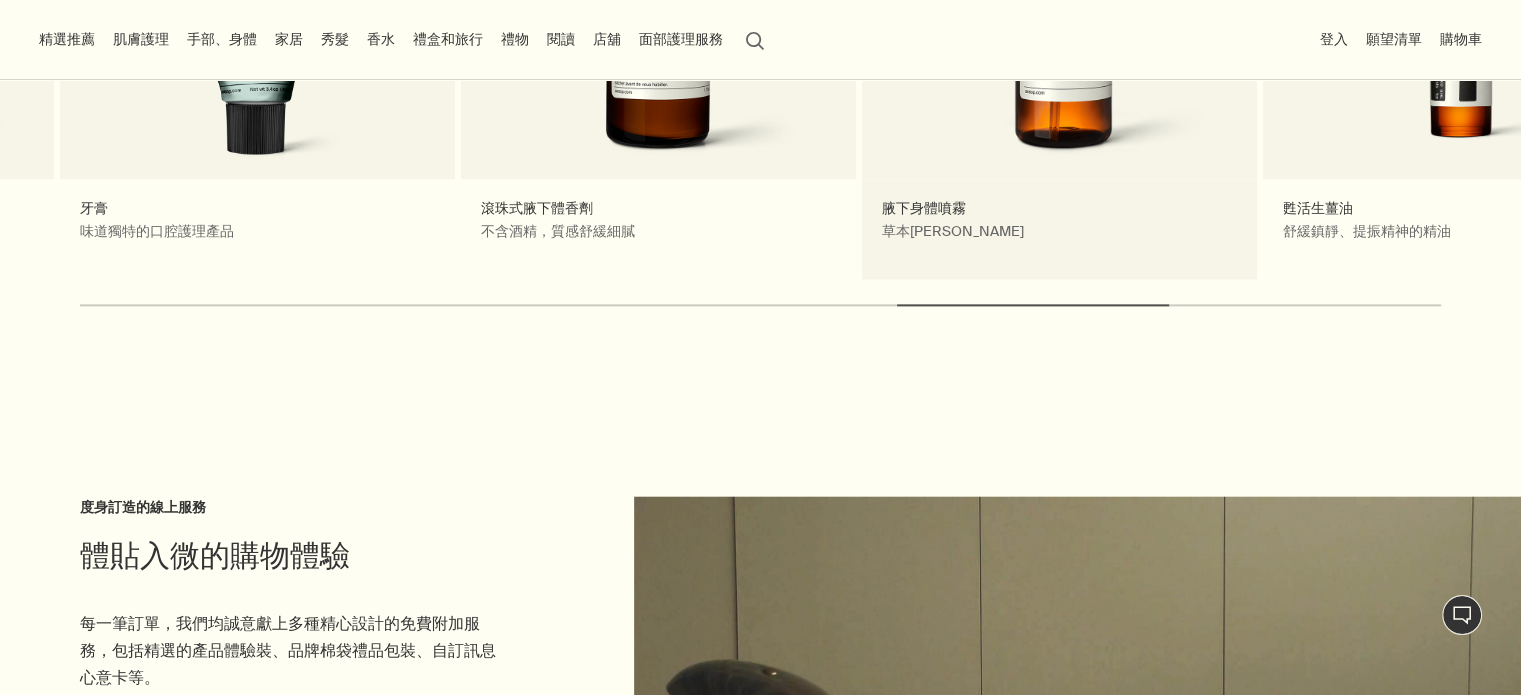 scroll, scrollTop: 2238, scrollLeft: 0, axis: vertical 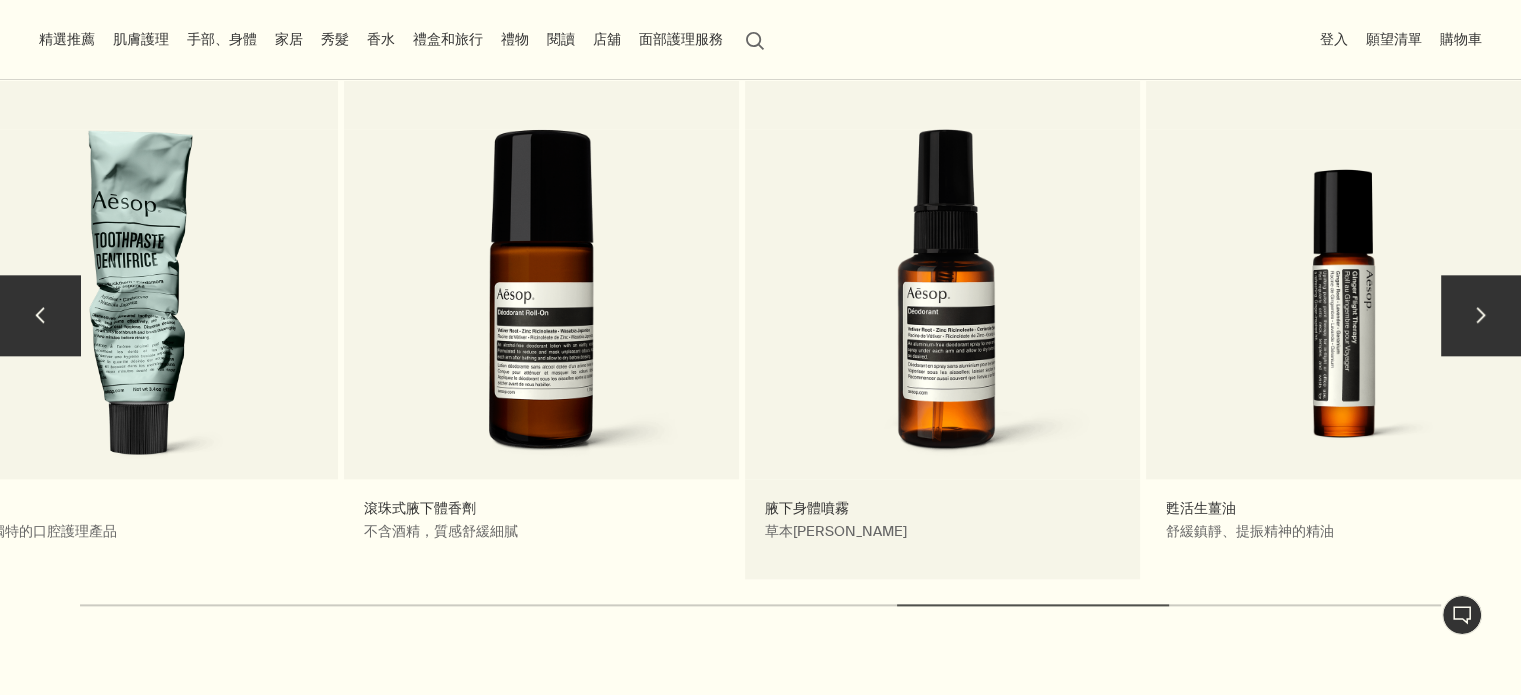 drag, startPoint x: 1156, startPoint y: 367, endPoint x: 620, endPoint y: 356, distance: 536.11285 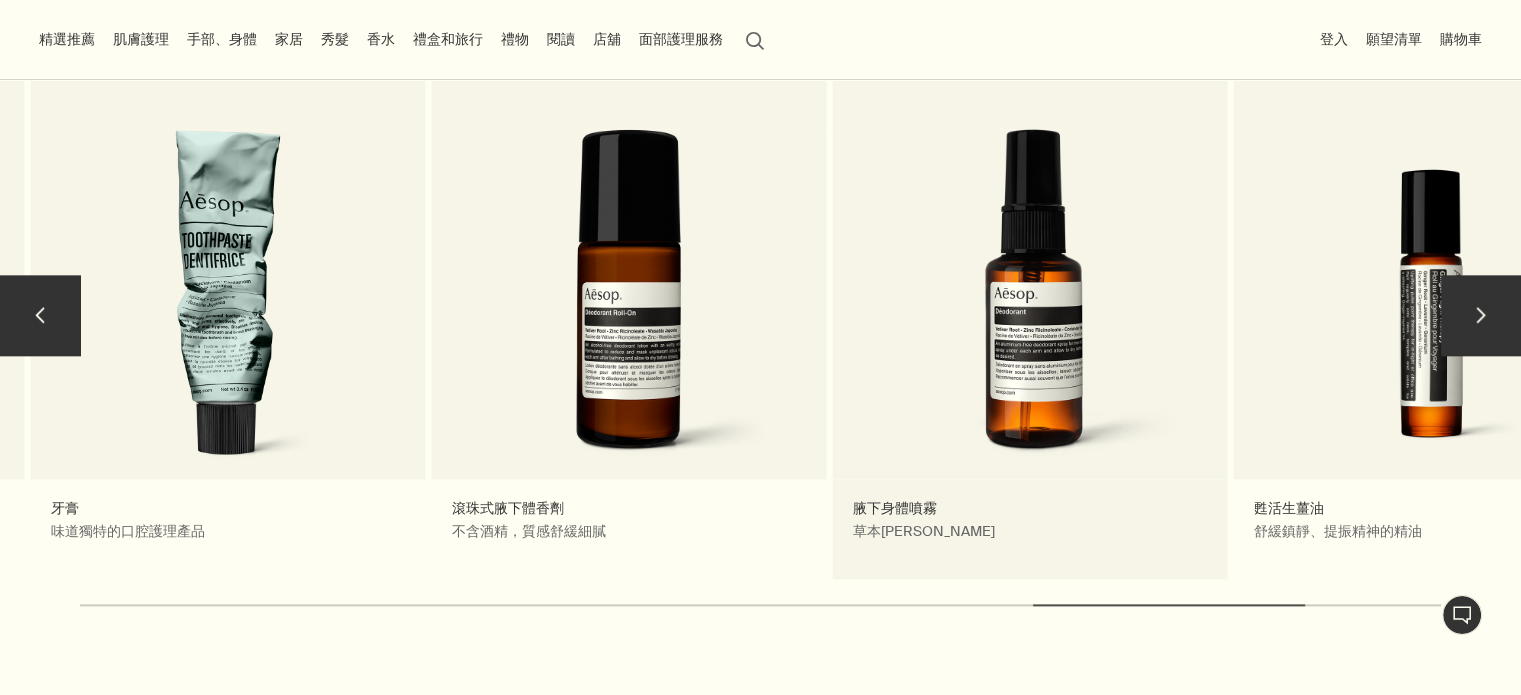 drag, startPoint x: 1036, startPoint y: 355, endPoint x: 1269, endPoint y: 343, distance: 233.3088 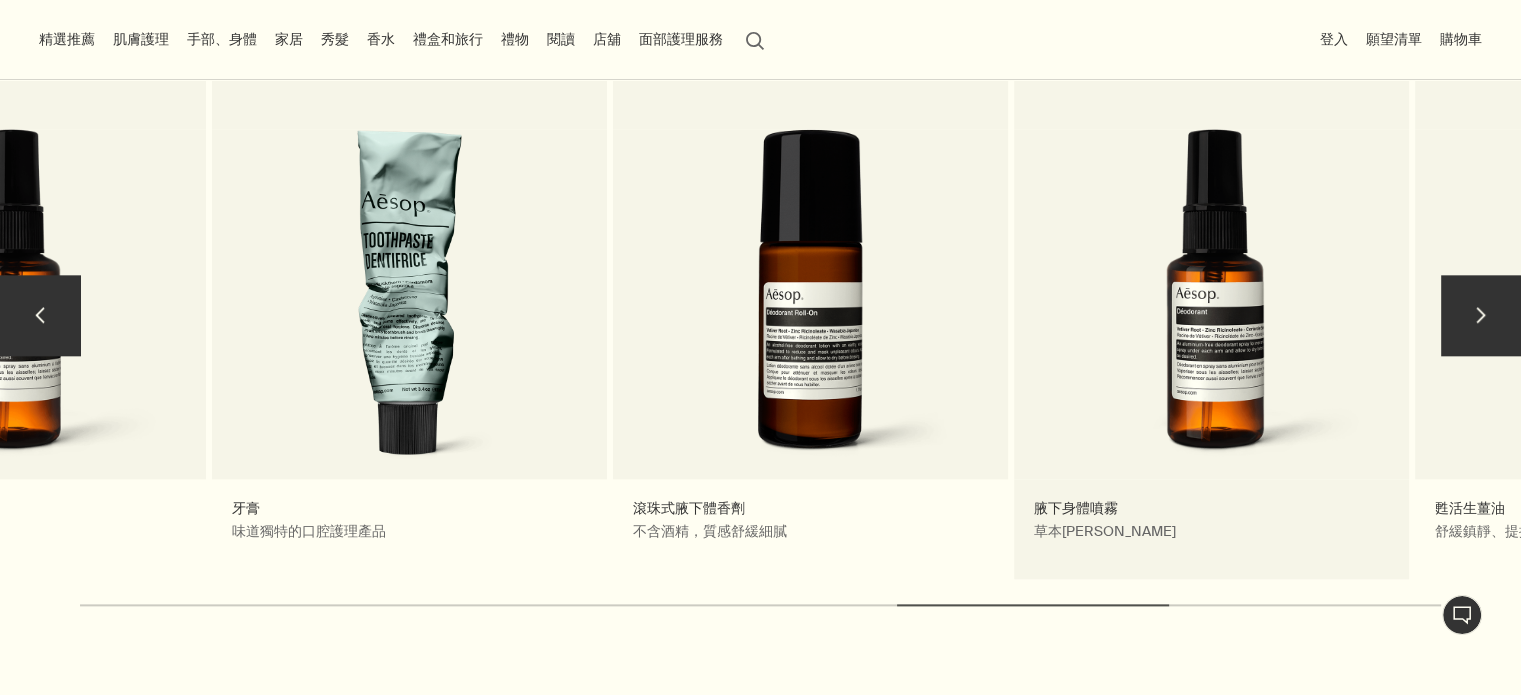 drag, startPoint x: 868, startPoint y: 365, endPoint x: 1132, endPoint y: 340, distance: 265.18106 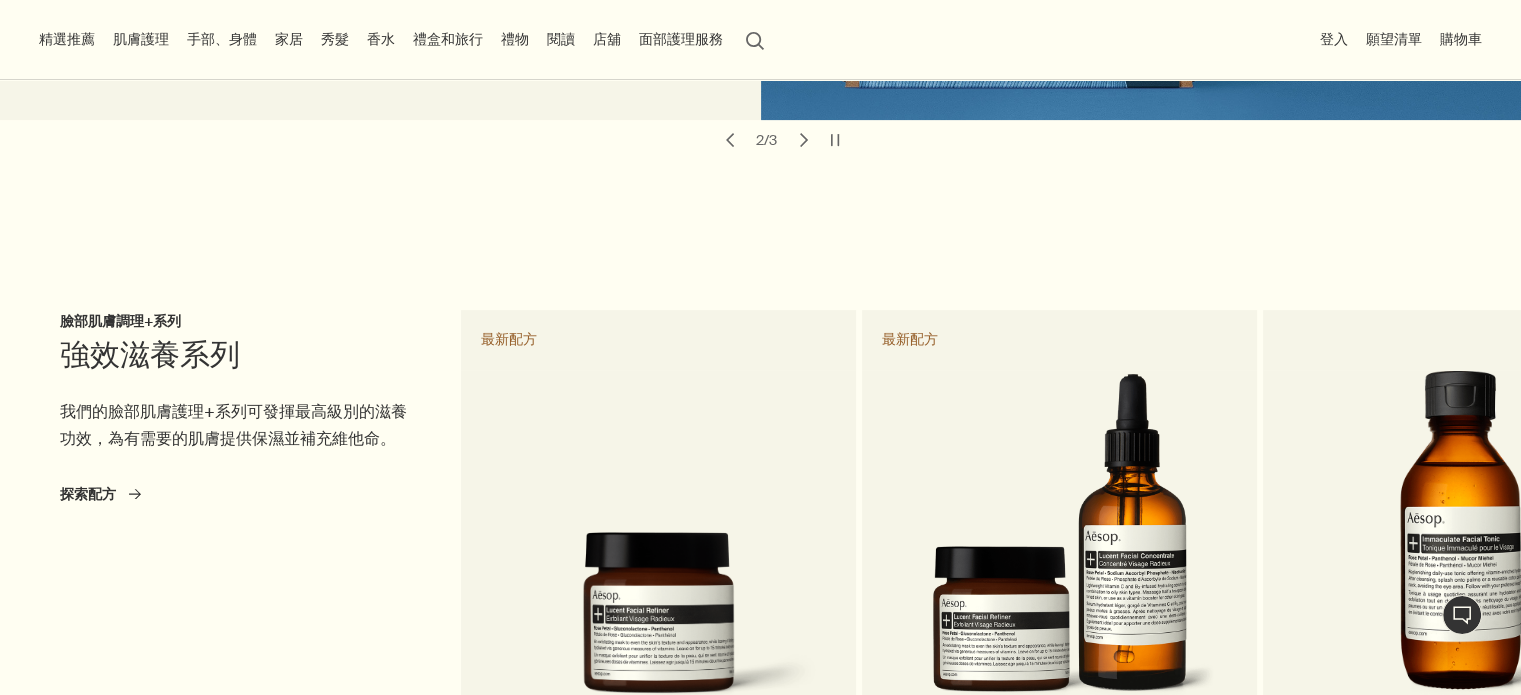 scroll, scrollTop: 438, scrollLeft: 0, axis: vertical 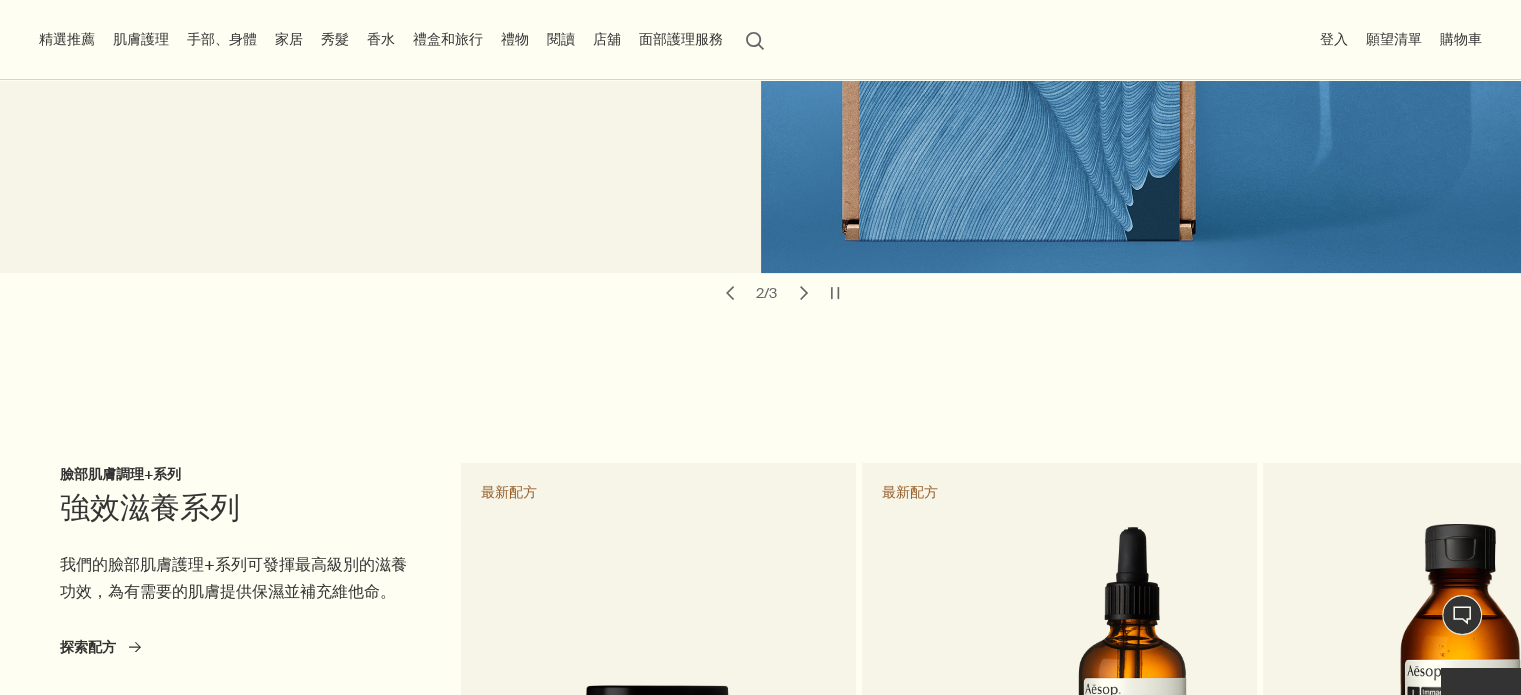 drag, startPoint x: 1110, startPoint y: 496, endPoint x: 709, endPoint y: 486, distance: 401.12466 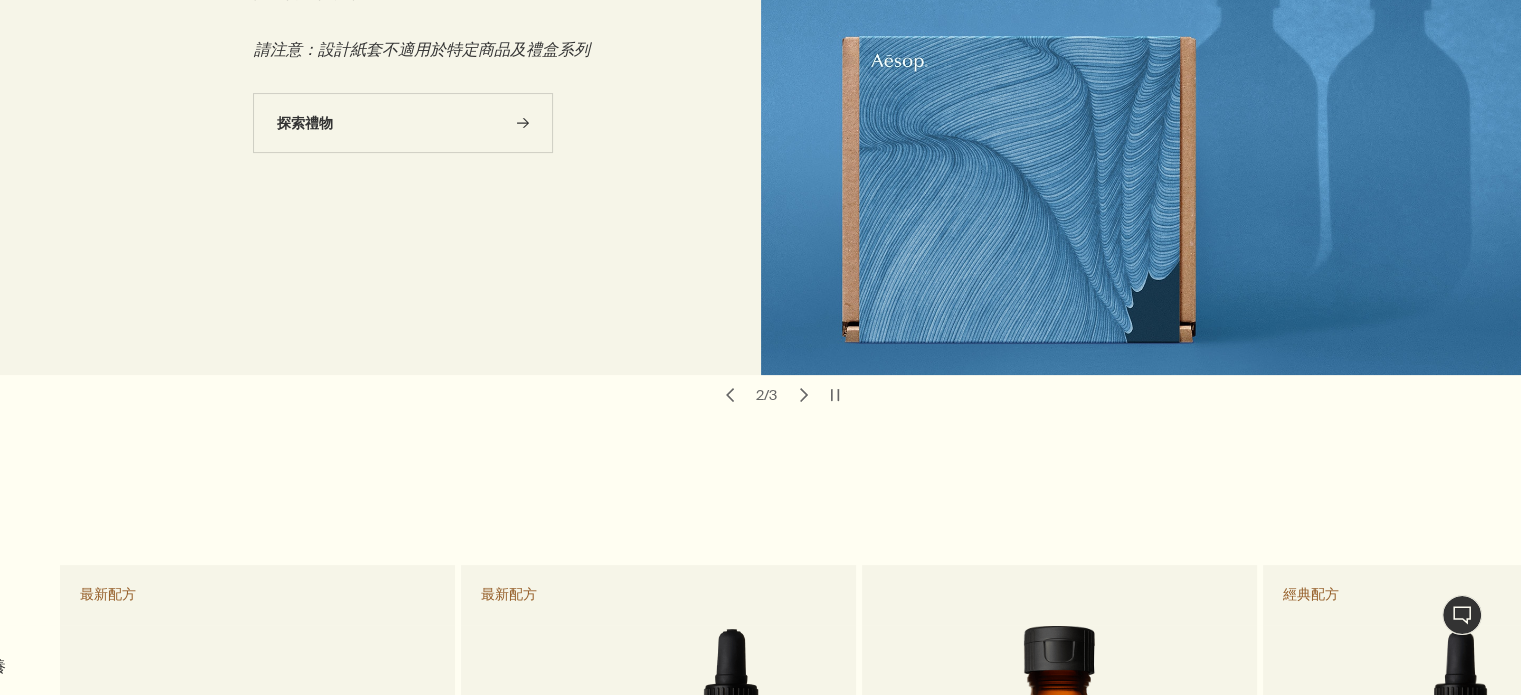 scroll, scrollTop: 338, scrollLeft: 0, axis: vertical 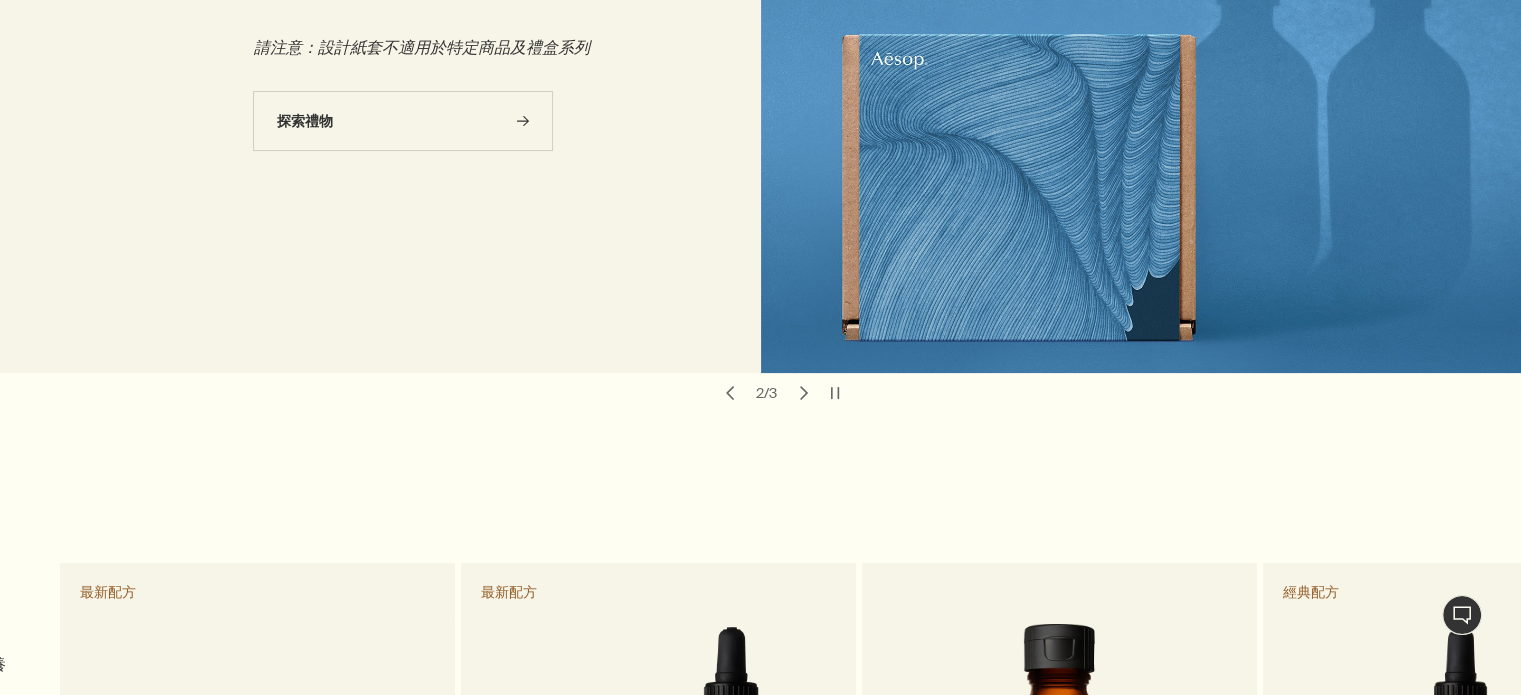 click on "chevron" at bounding box center [730, 393] 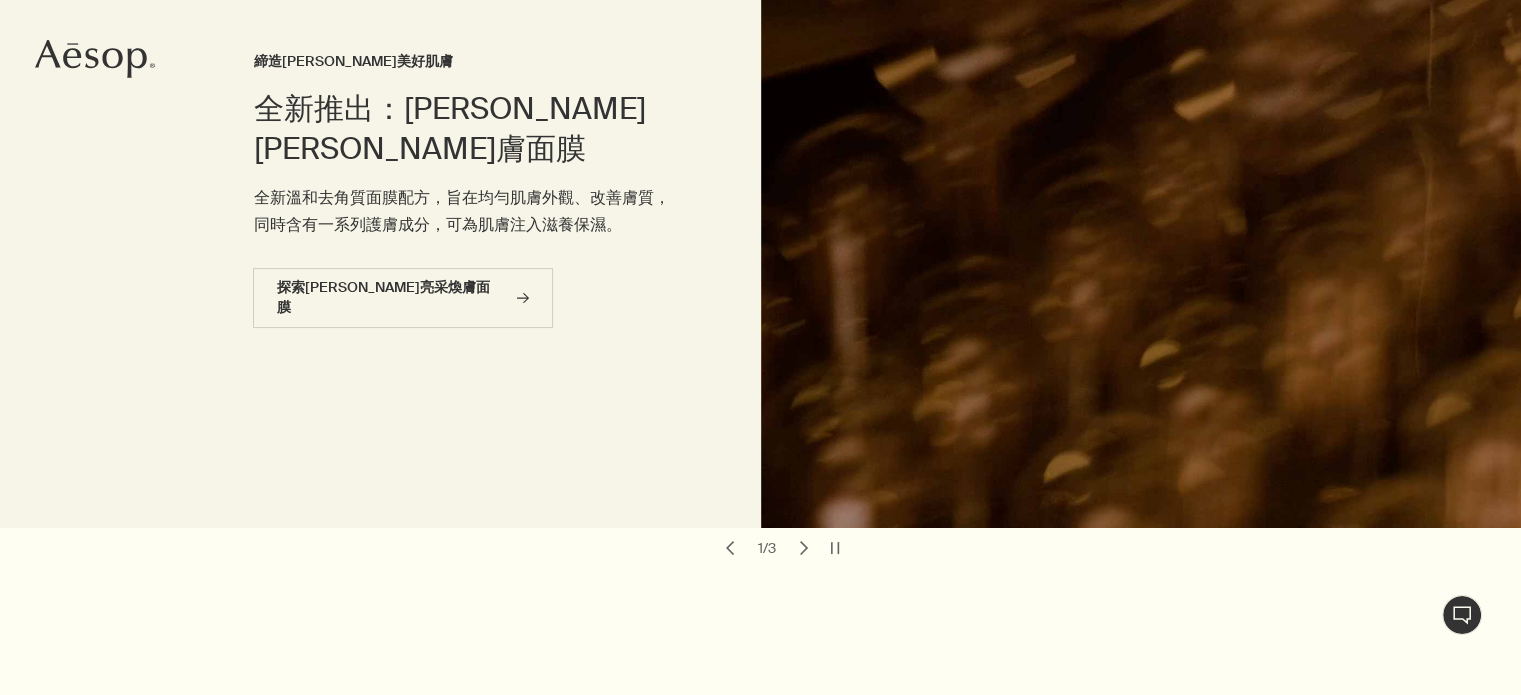 scroll, scrollTop: 38, scrollLeft: 0, axis: vertical 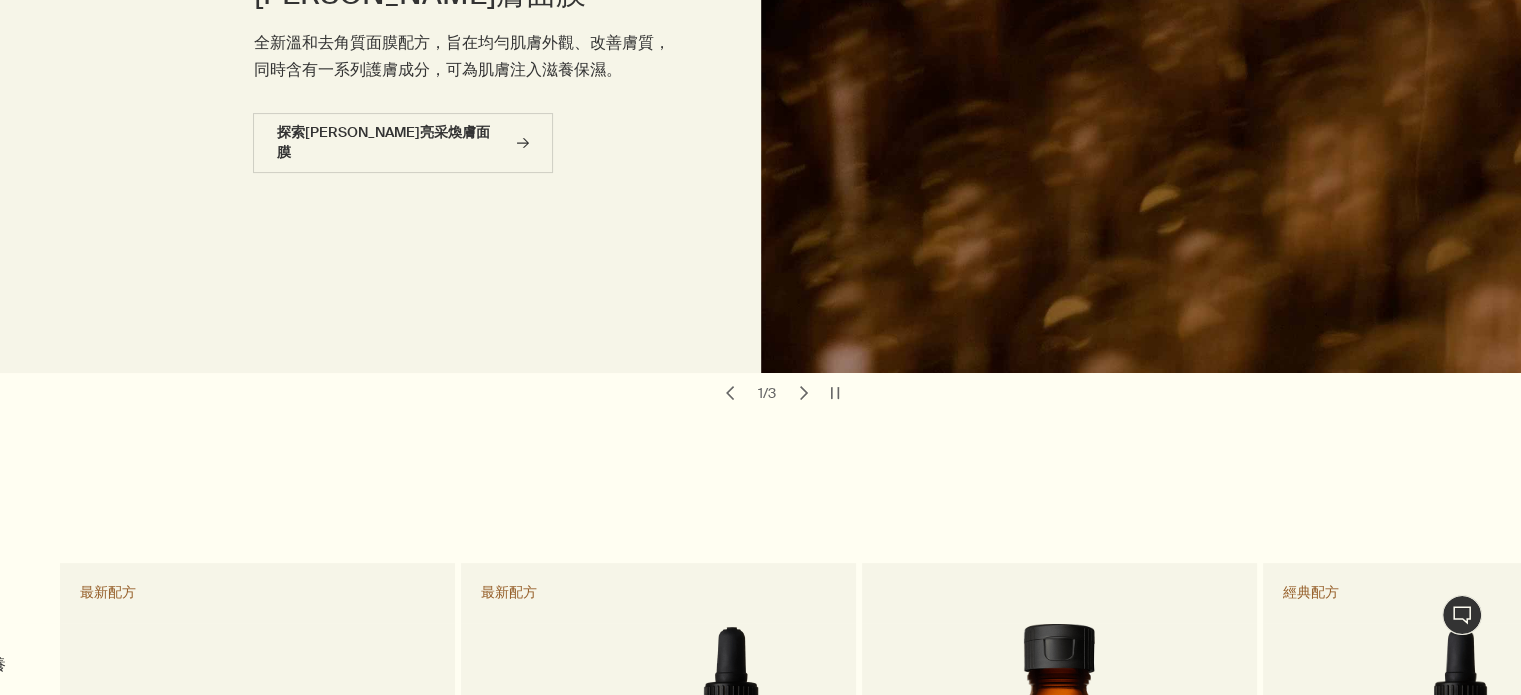 click on "chevron" at bounding box center (804, 393) 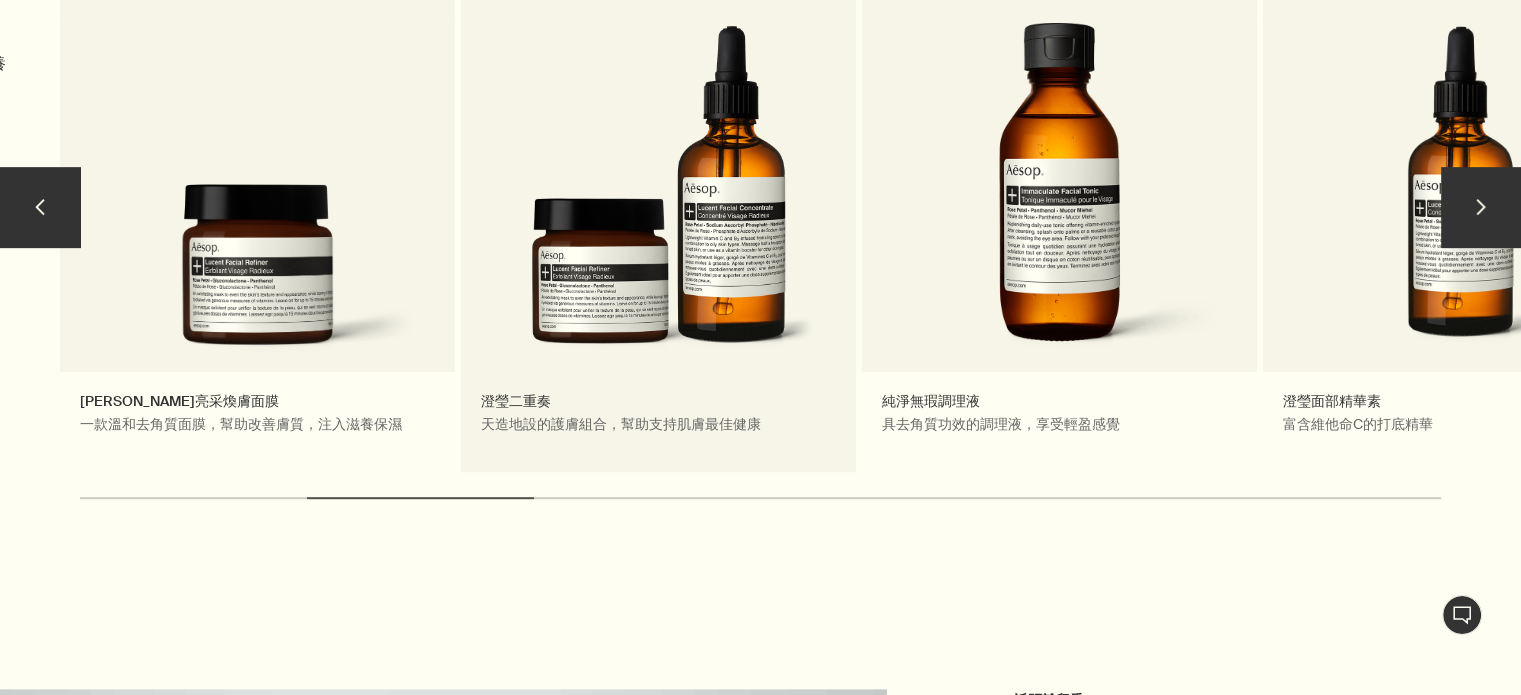 scroll, scrollTop: 838, scrollLeft: 0, axis: vertical 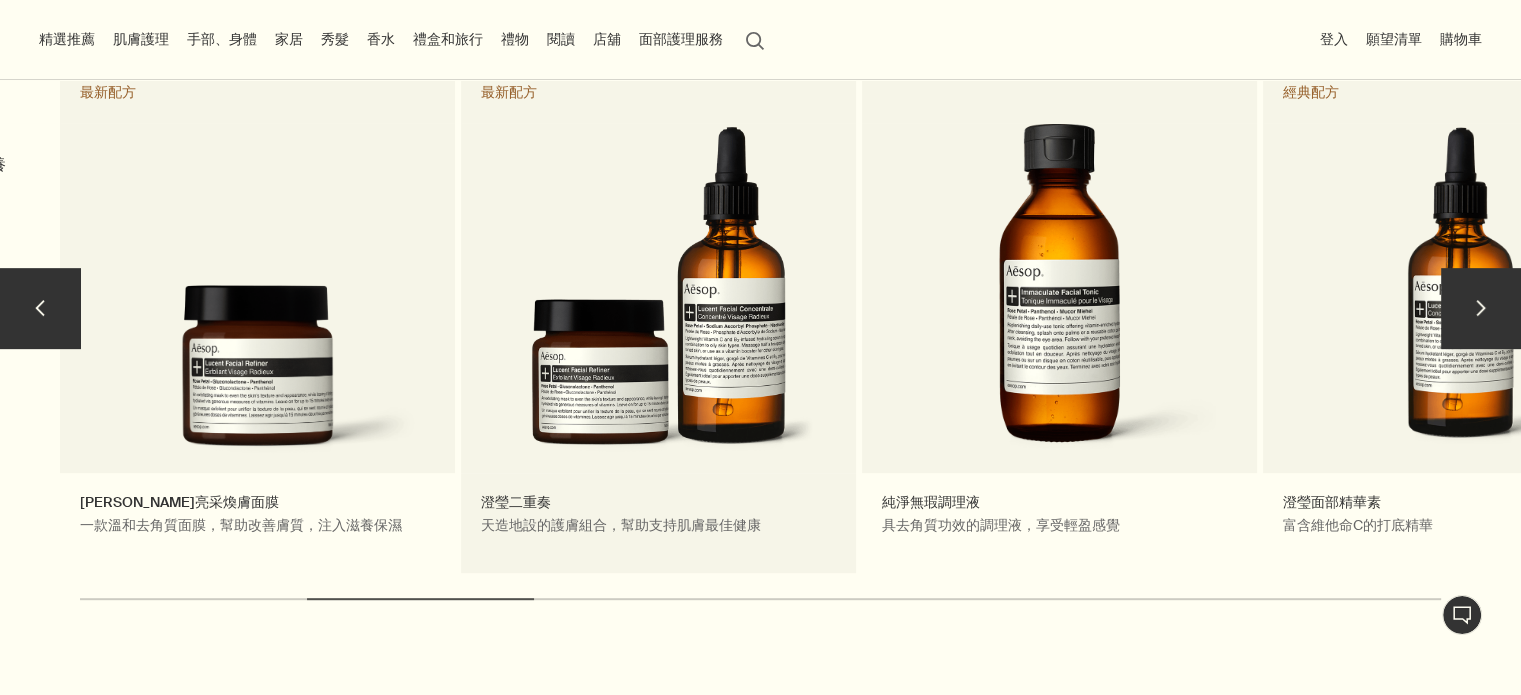drag, startPoint x: 820, startPoint y: 405, endPoint x: 434, endPoint y: 404, distance: 386.00128 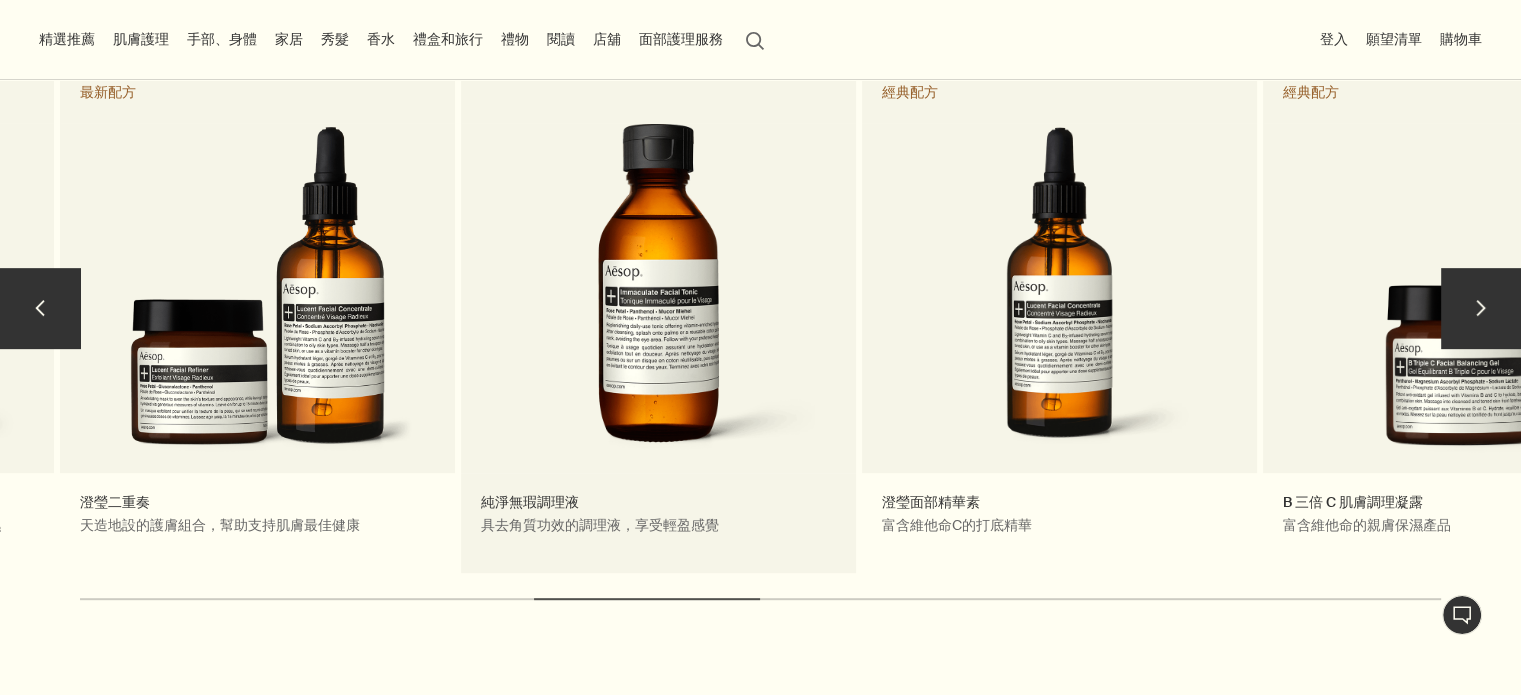 drag, startPoint x: 722, startPoint y: 371, endPoint x: 472, endPoint y: 375, distance: 250.032 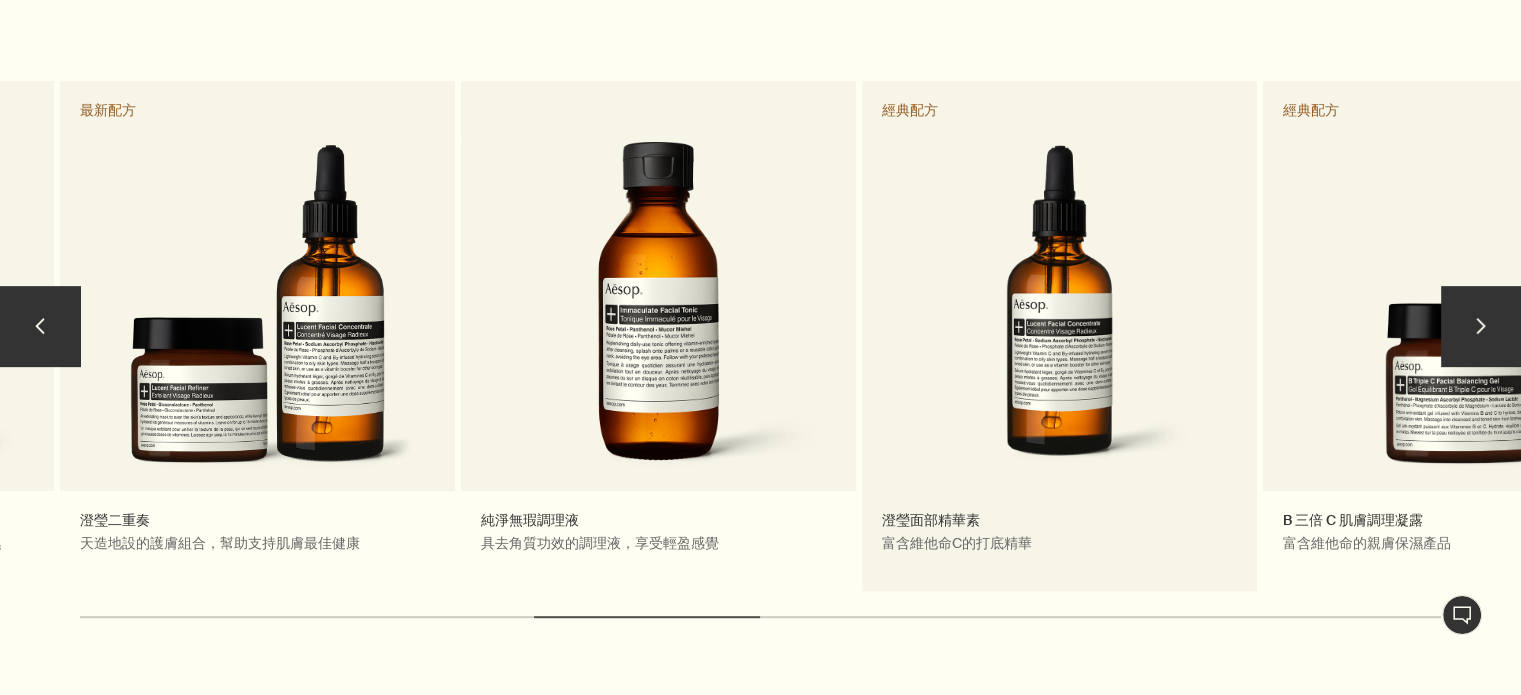 scroll, scrollTop: 938, scrollLeft: 0, axis: vertical 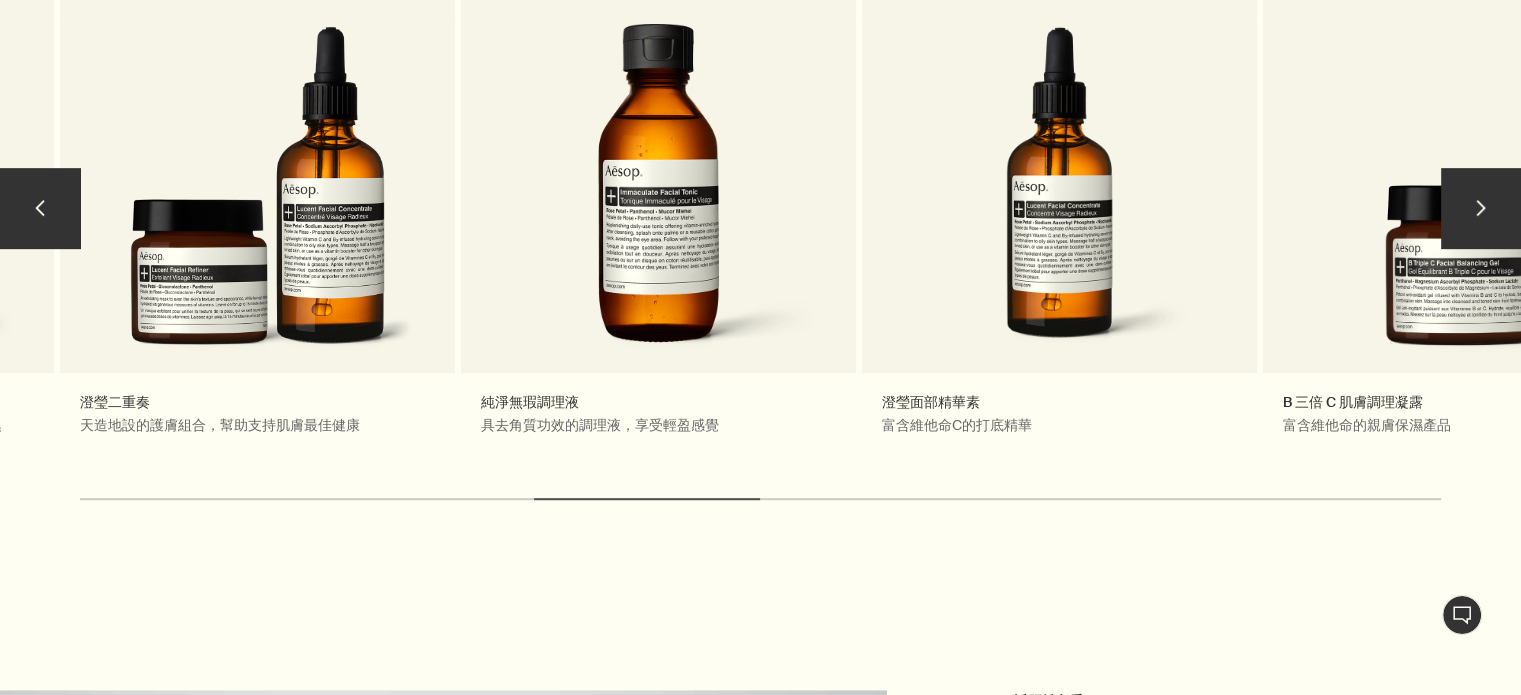 click on "chevron" at bounding box center [1481, 208] 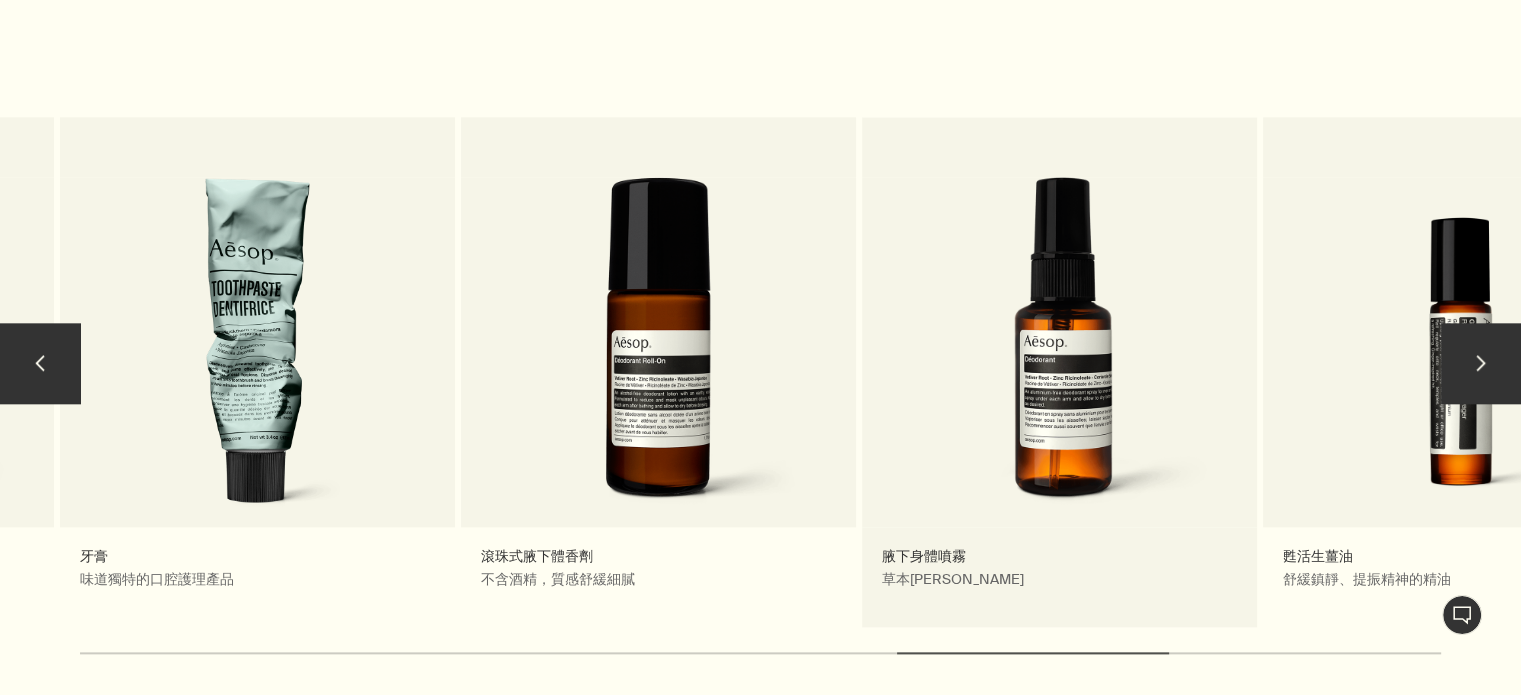 scroll, scrollTop: 2400, scrollLeft: 0, axis: vertical 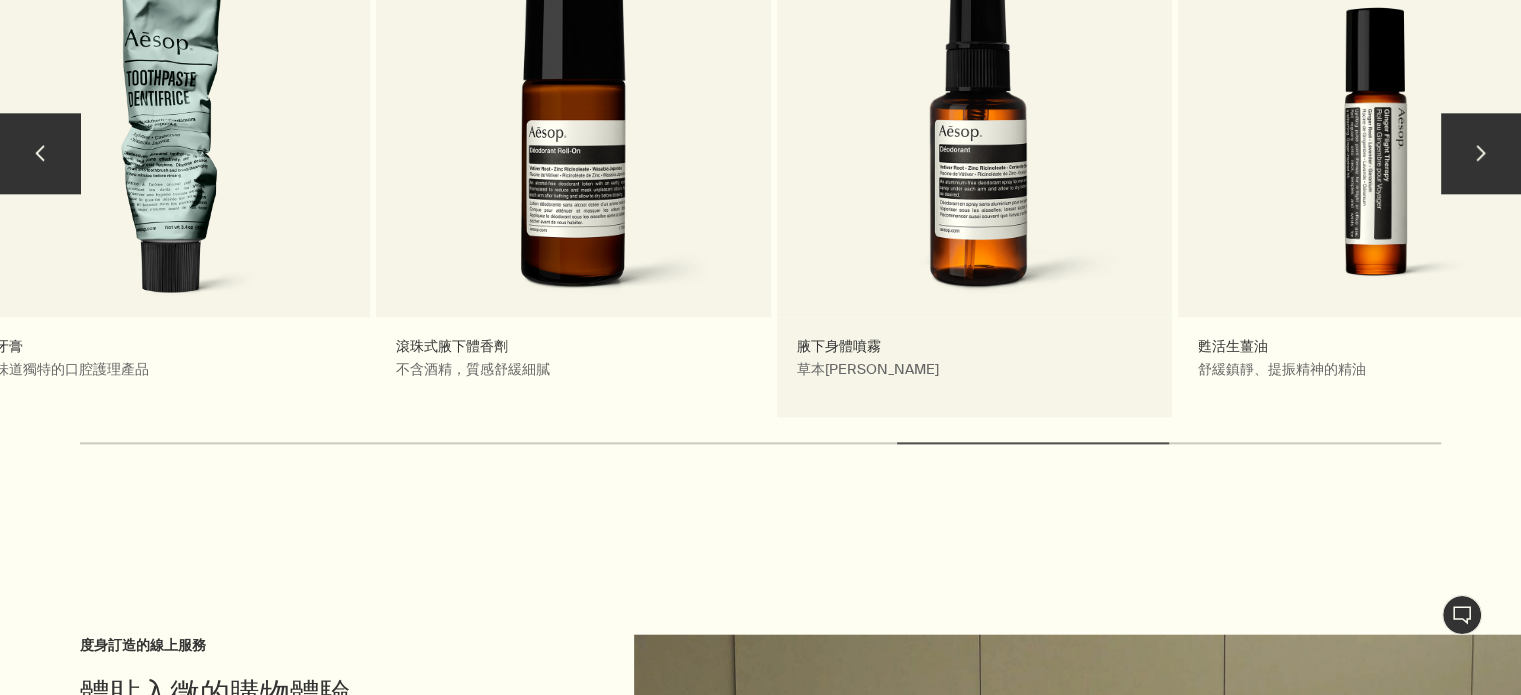 drag, startPoint x: 1122, startPoint y: 264, endPoint x: 624, endPoint y: 263, distance: 498.001 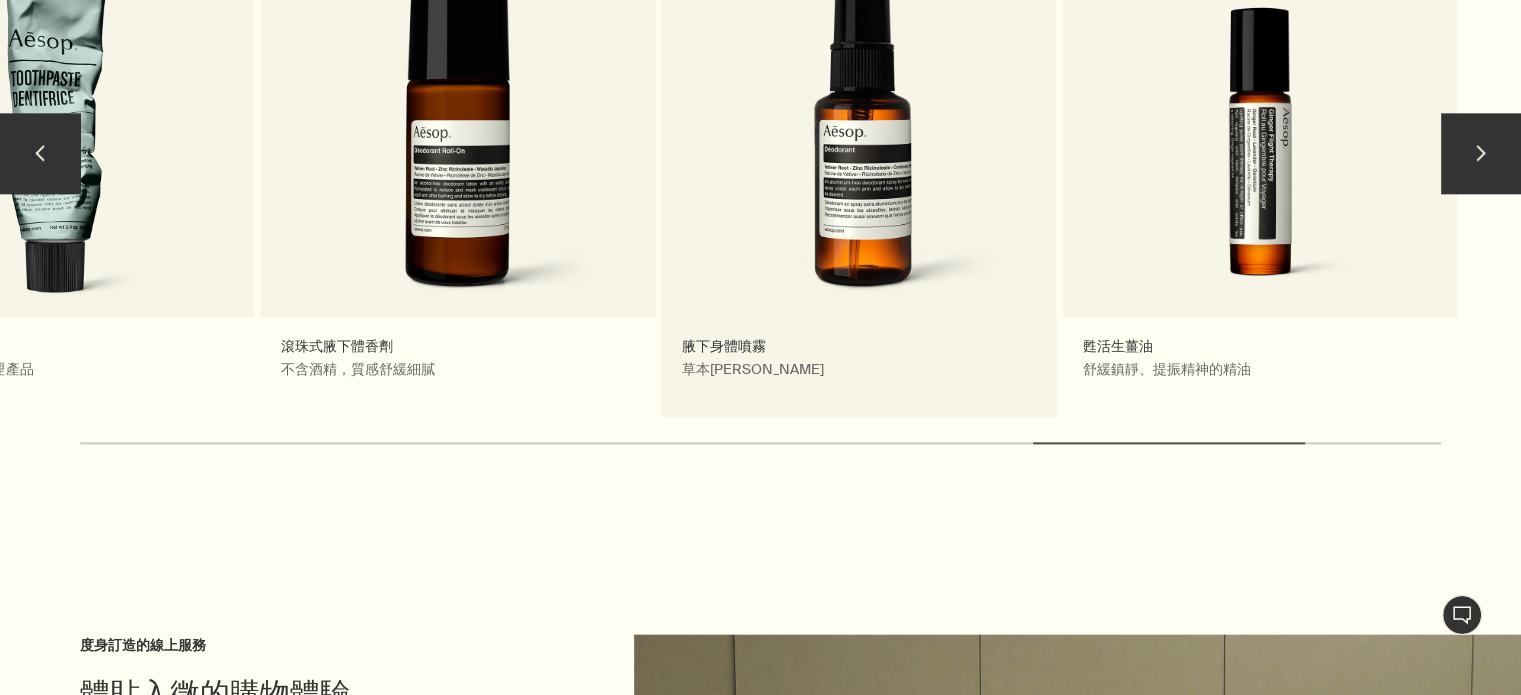 drag, startPoint x: 853, startPoint y: 285, endPoint x: 1161, endPoint y: 273, distance: 308.23367 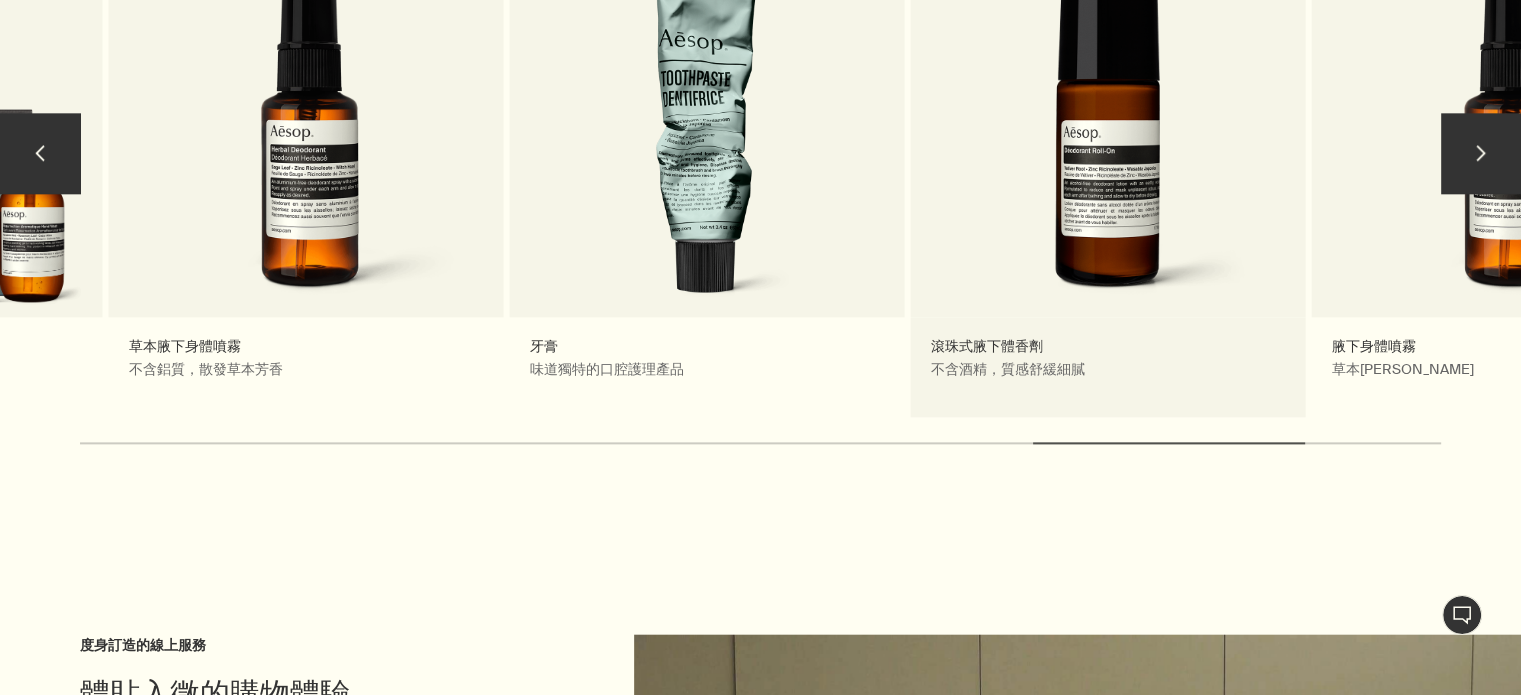 drag, startPoint x: 531, startPoint y: 244, endPoint x: 1199, endPoint y: 234, distance: 668.0748 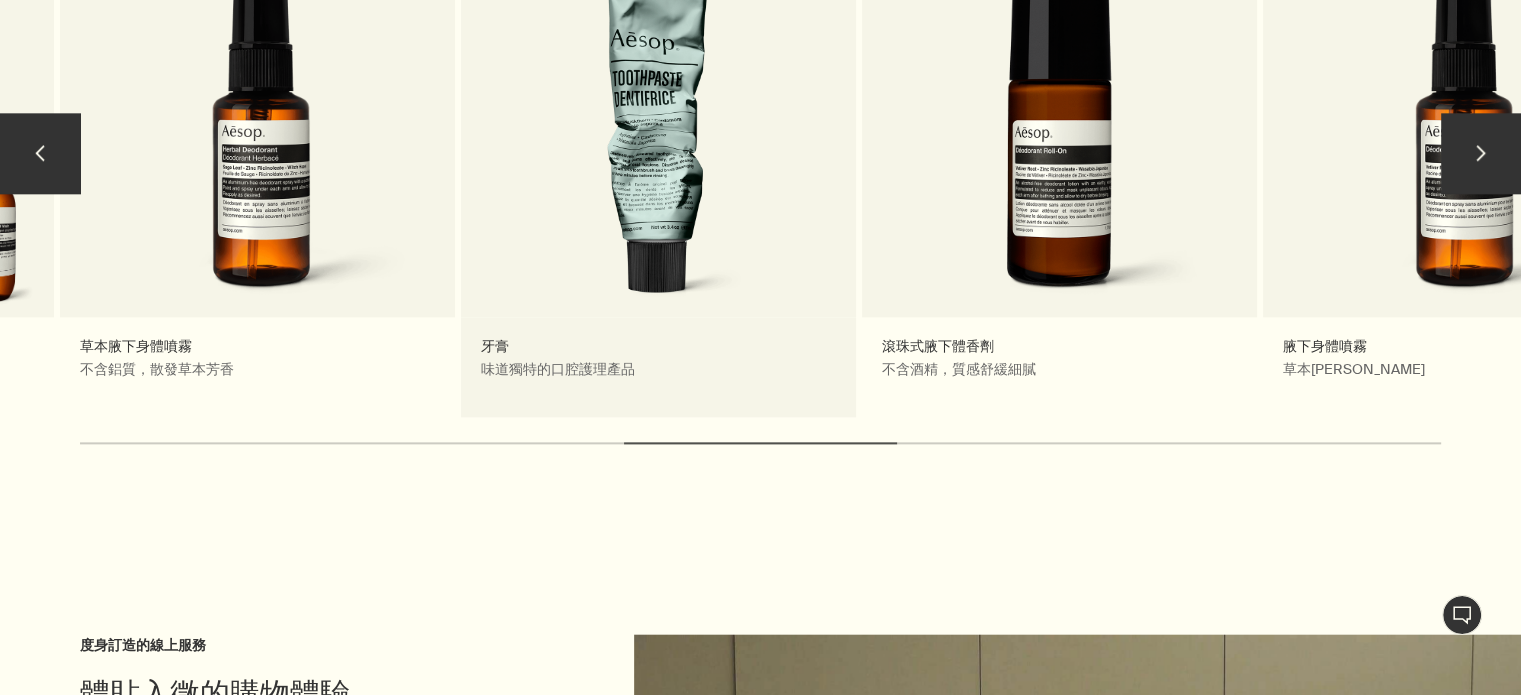 drag, startPoint x: 728, startPoint y: 205, endPoint x: 1162, endPoint y: 205, distance: 434 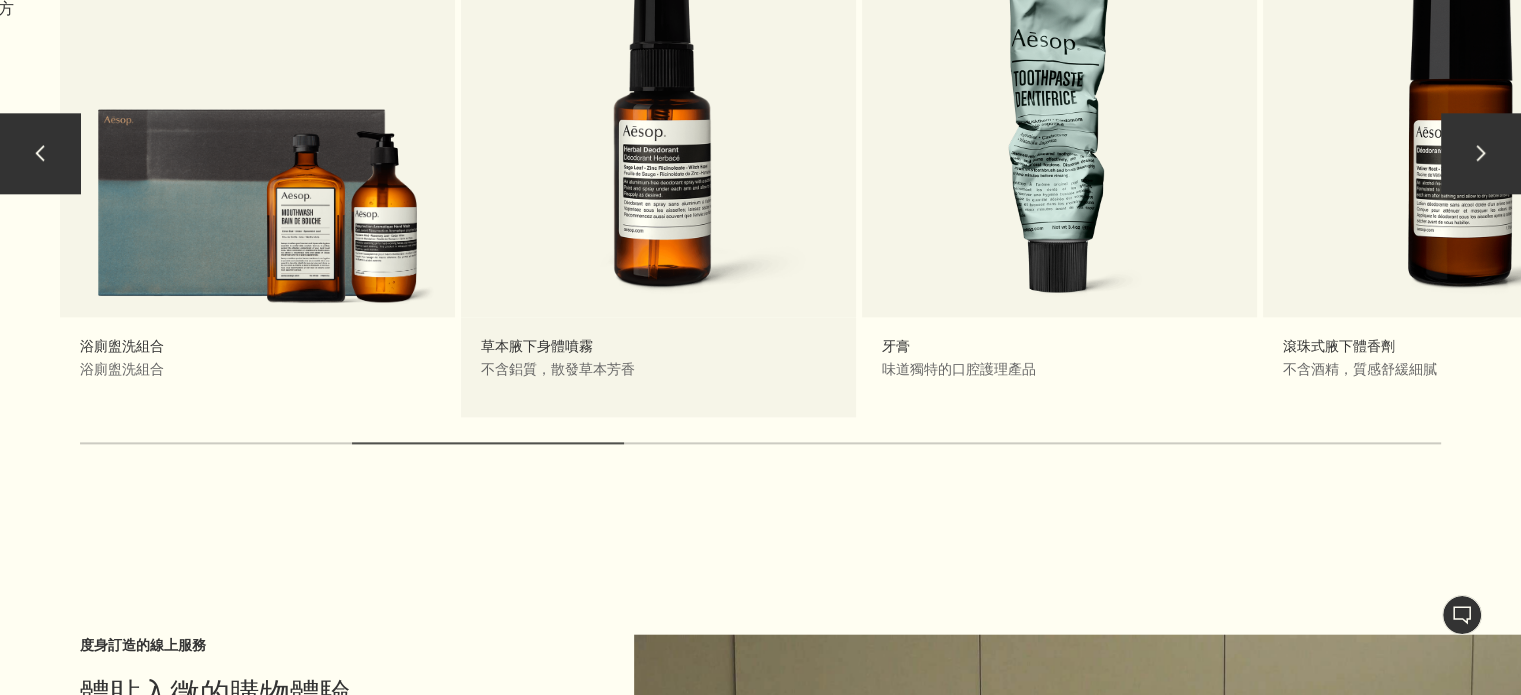 drag, startPoint x: 702, startPoint y: 177, endPoint x: 1116, endPoint y: 177, distance: 414 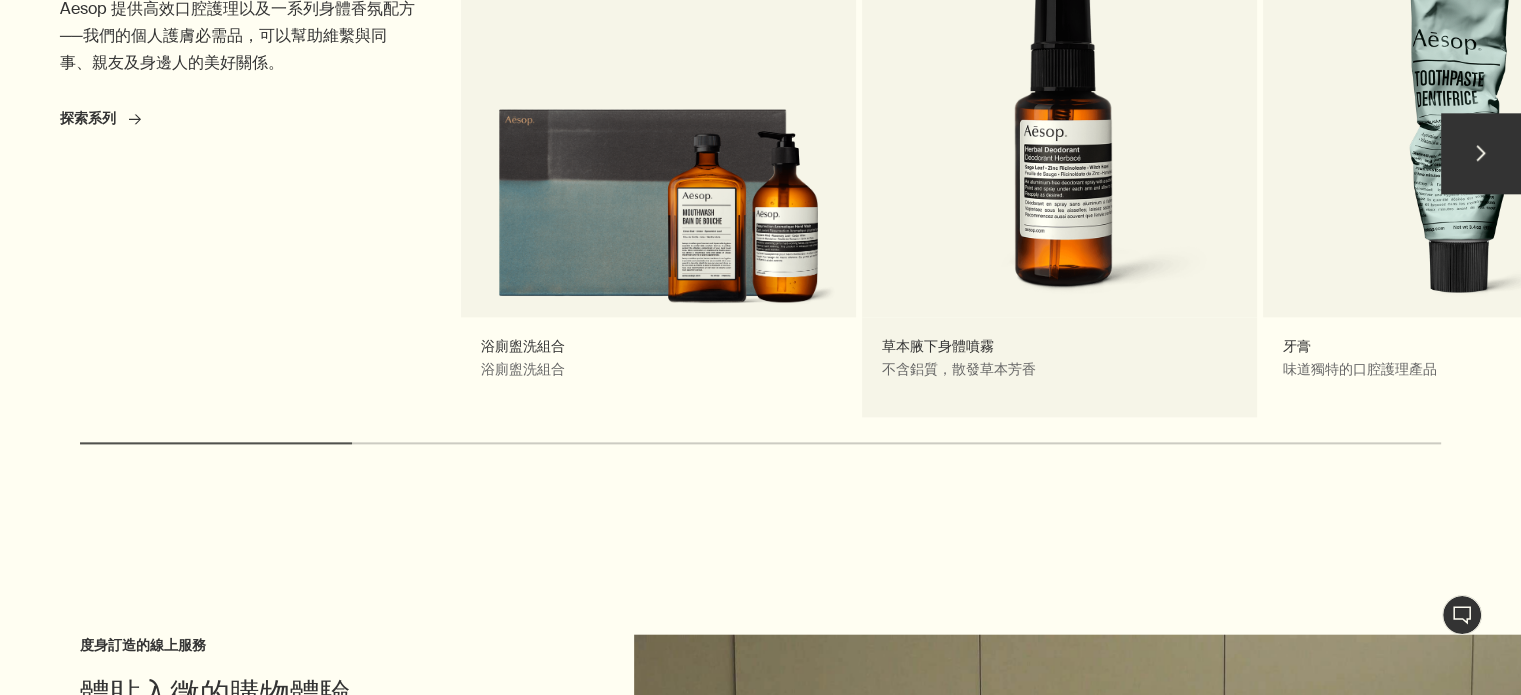 drag, startPoint x: 694, startPoint y: 193, endPoint x: 1020, endPoint y: 193, distance: 326 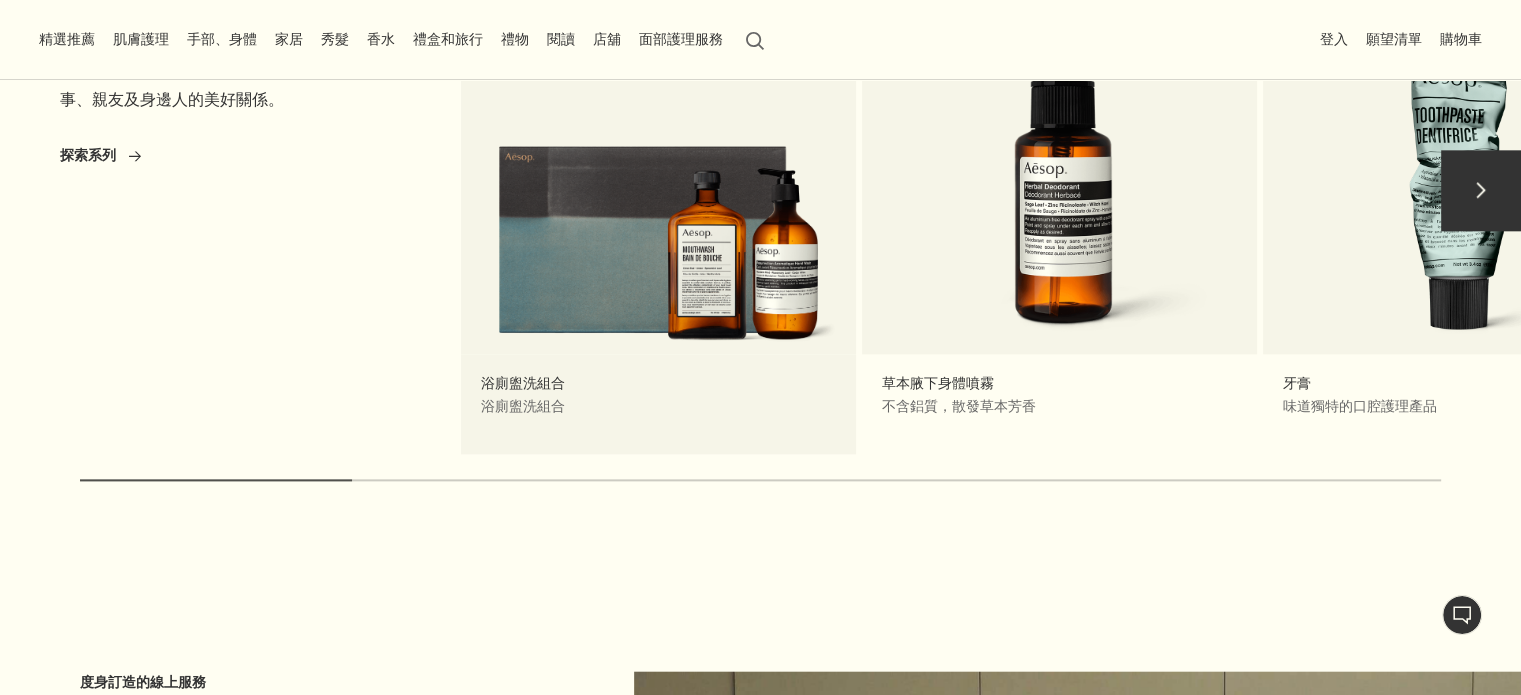 scroll, scrollTop: 2100, scrollLeft: 0, axis: vertical 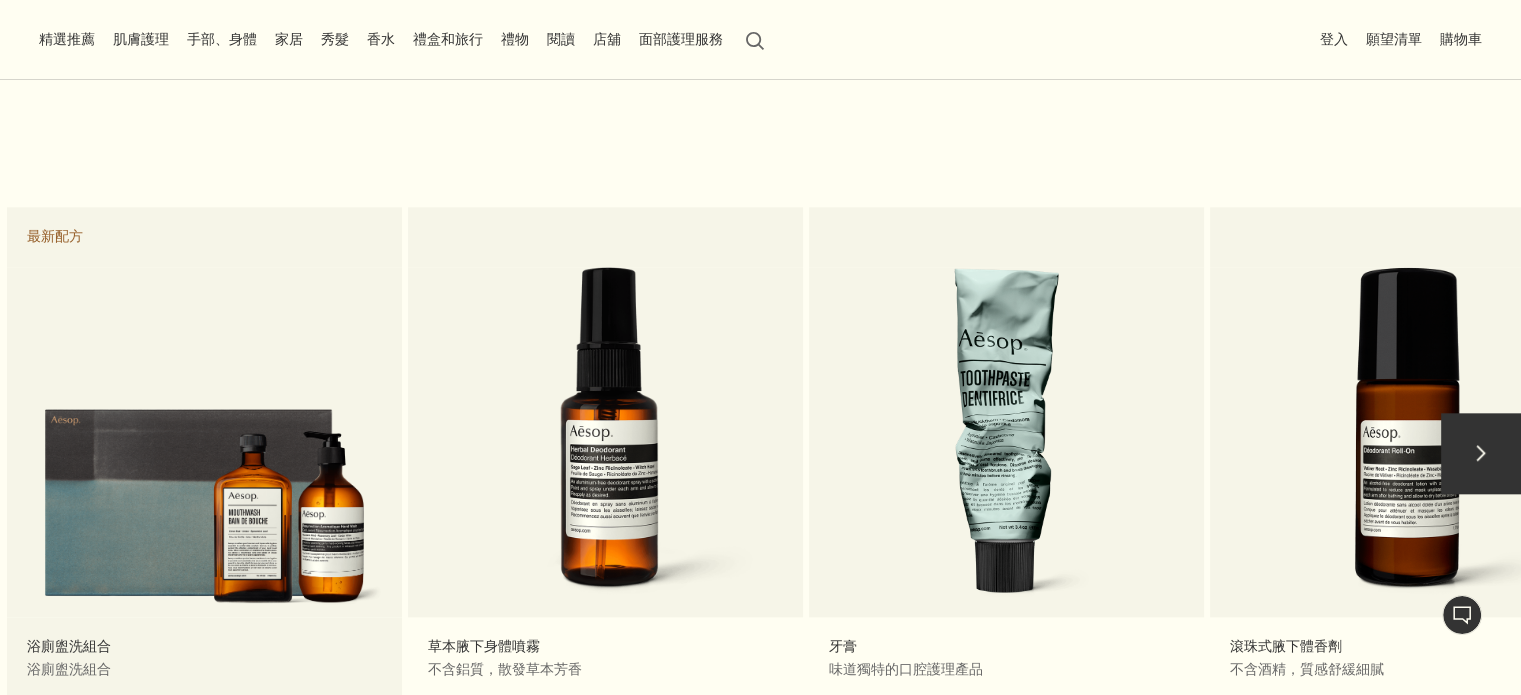 drag, startPoint x: 391, startPoint y: 416, endPoint x: 28, endPoint y: 416, distance: 363 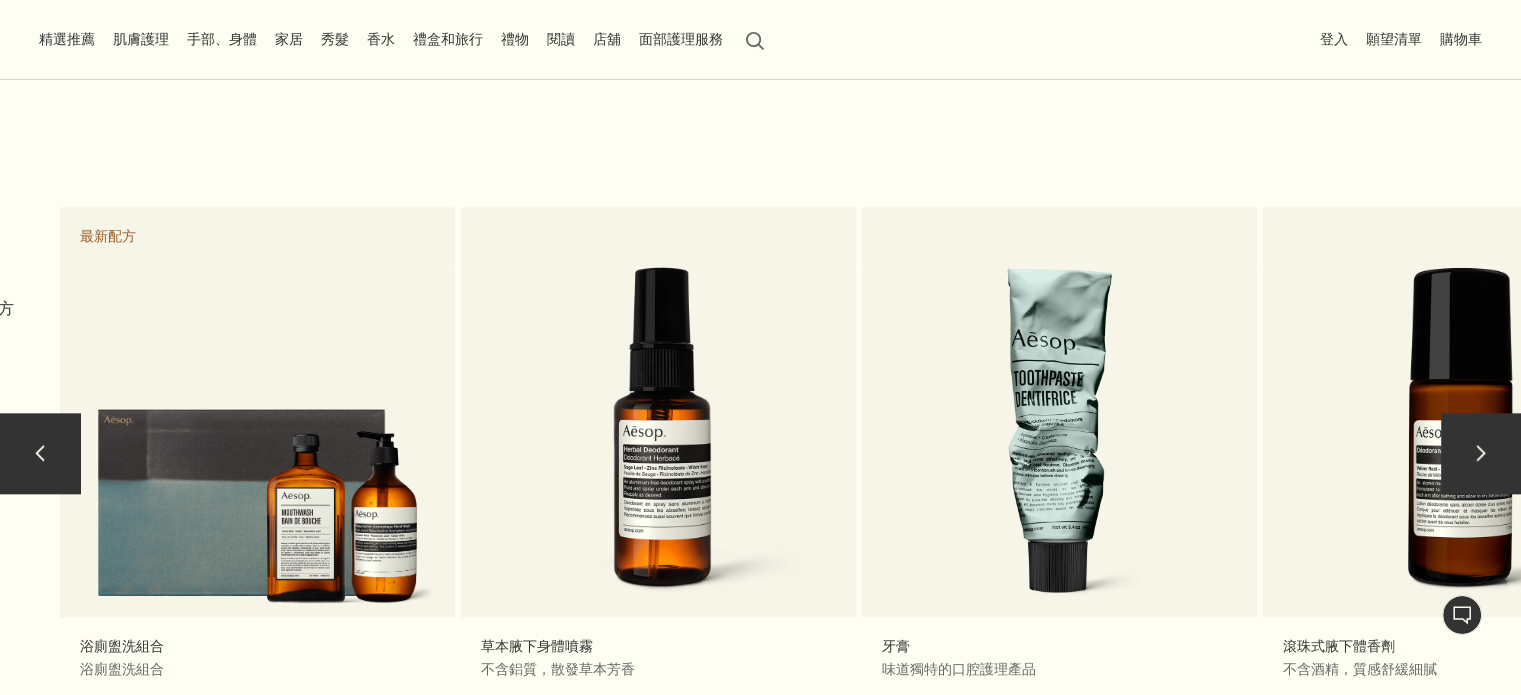 click on "chevron" at bounding box center (40, 453) 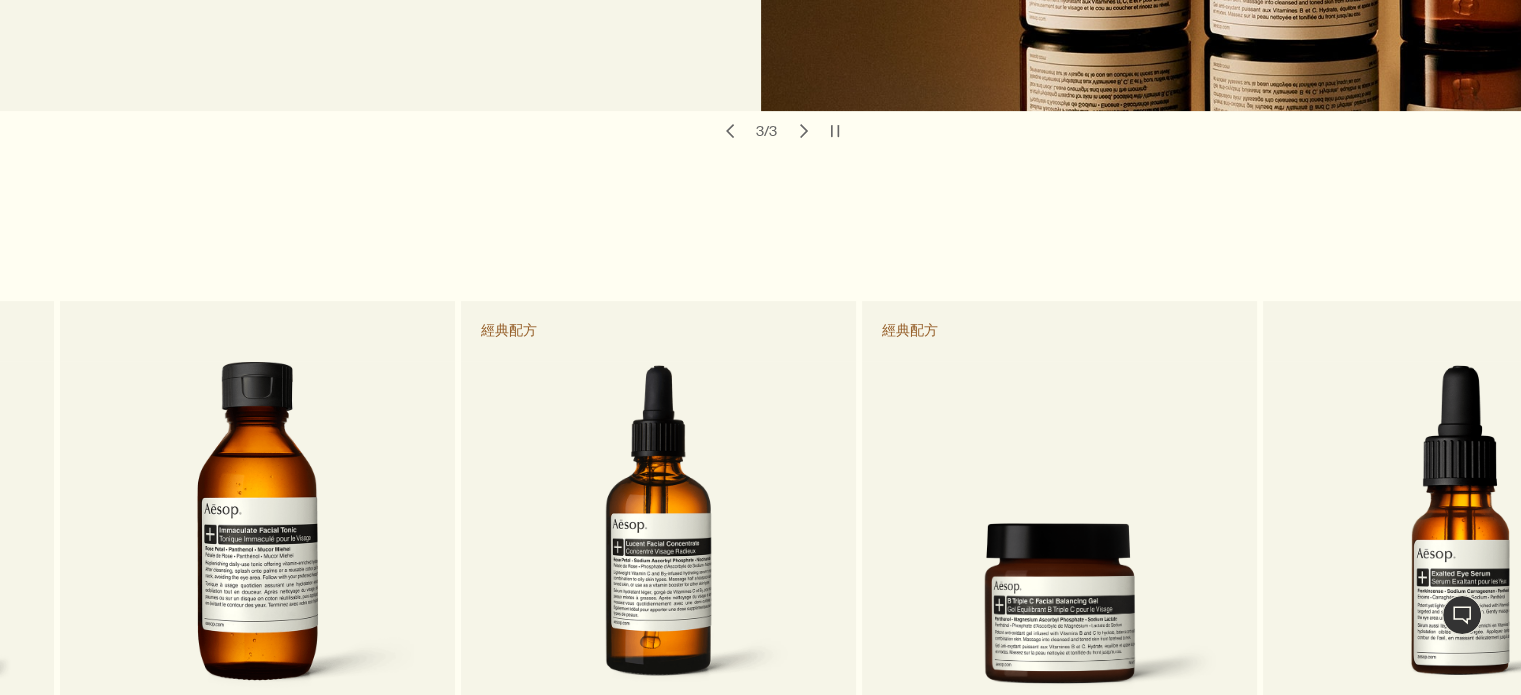 scroll, scrollTop: 800, scrollLeft: 0, axis: vertical 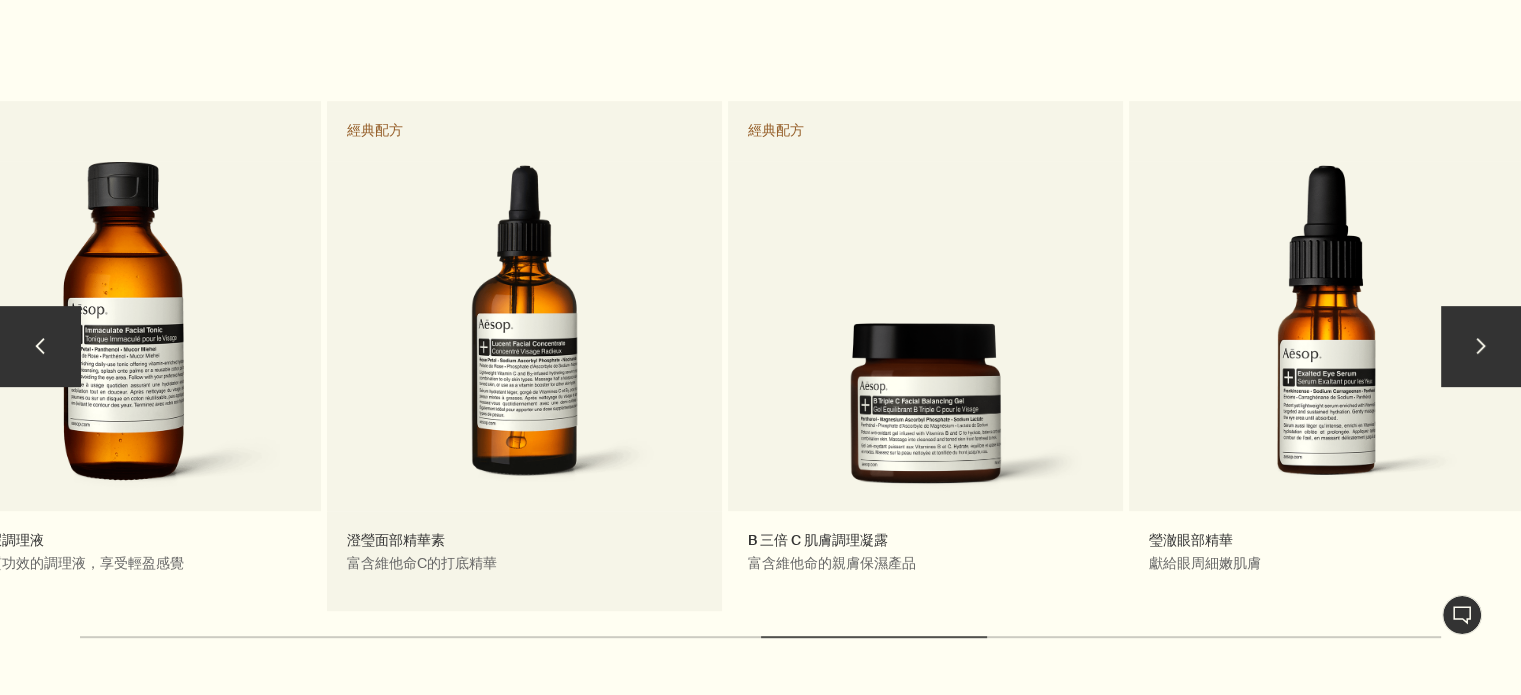 drag, startPoint x: 681, startPoint y: 323, endPoint x: 364, endPoint y: 329, distance: 317.05676 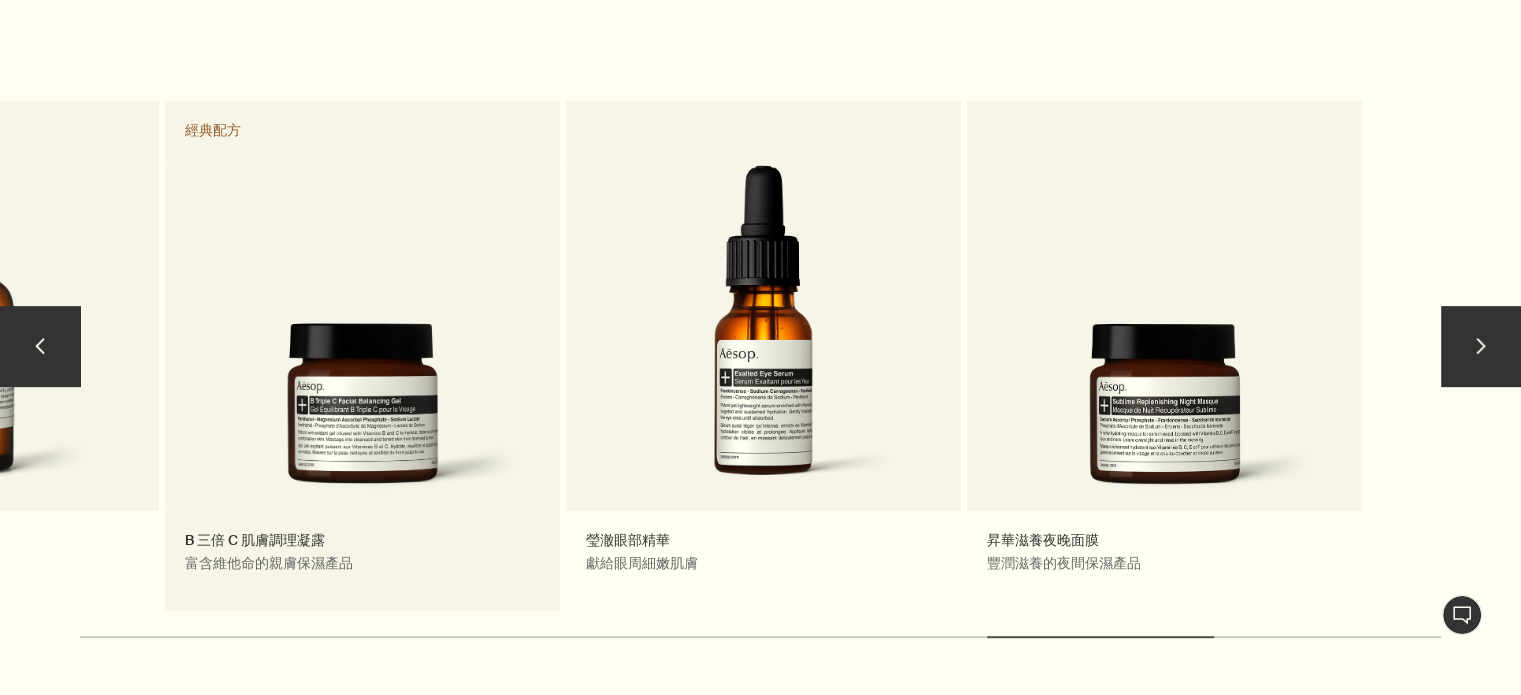 drag, startPoint x: 784, startPoint y: 360, endPoint x: 354, endPoint y: 359, distance: 430.00116 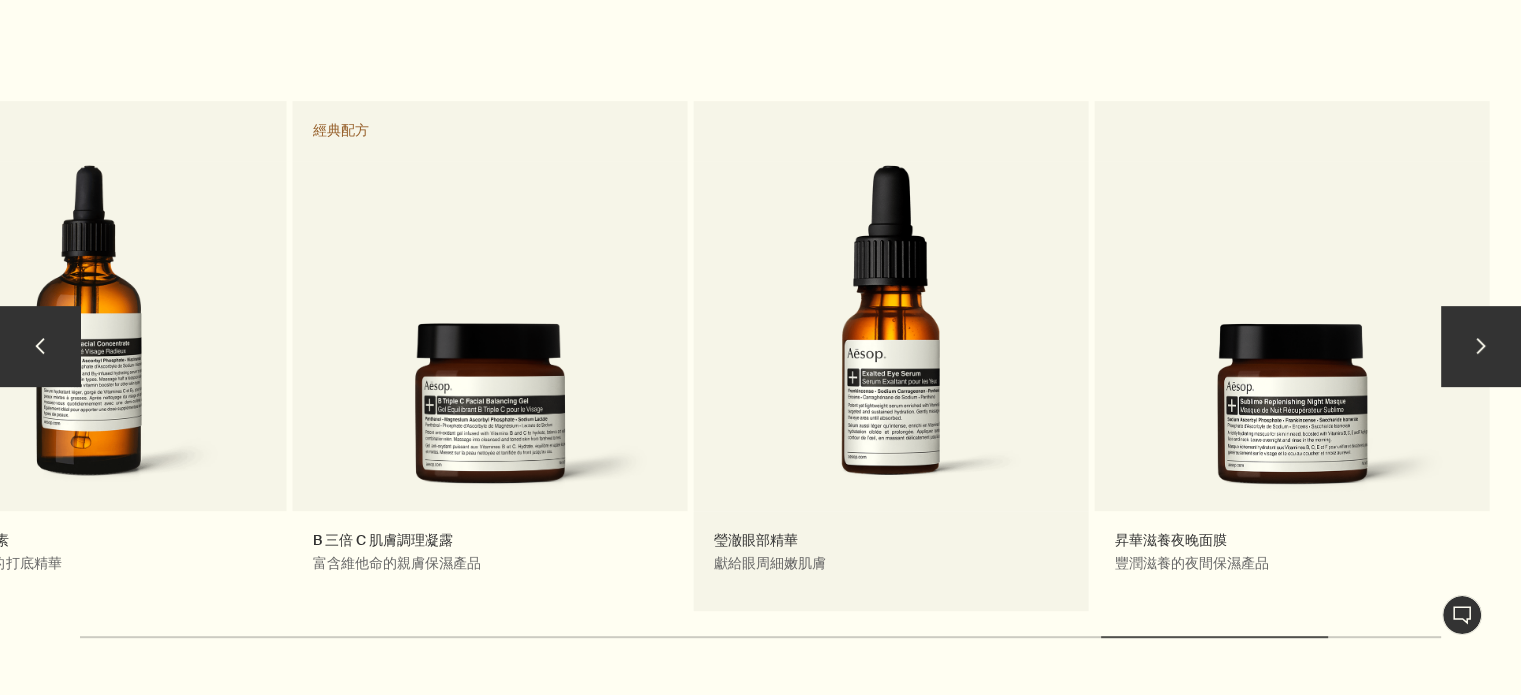 drag, startPoint x: 888, startPoint y: 347, endPoint x: 1048, endPoint y: 332, distance: 160.70158 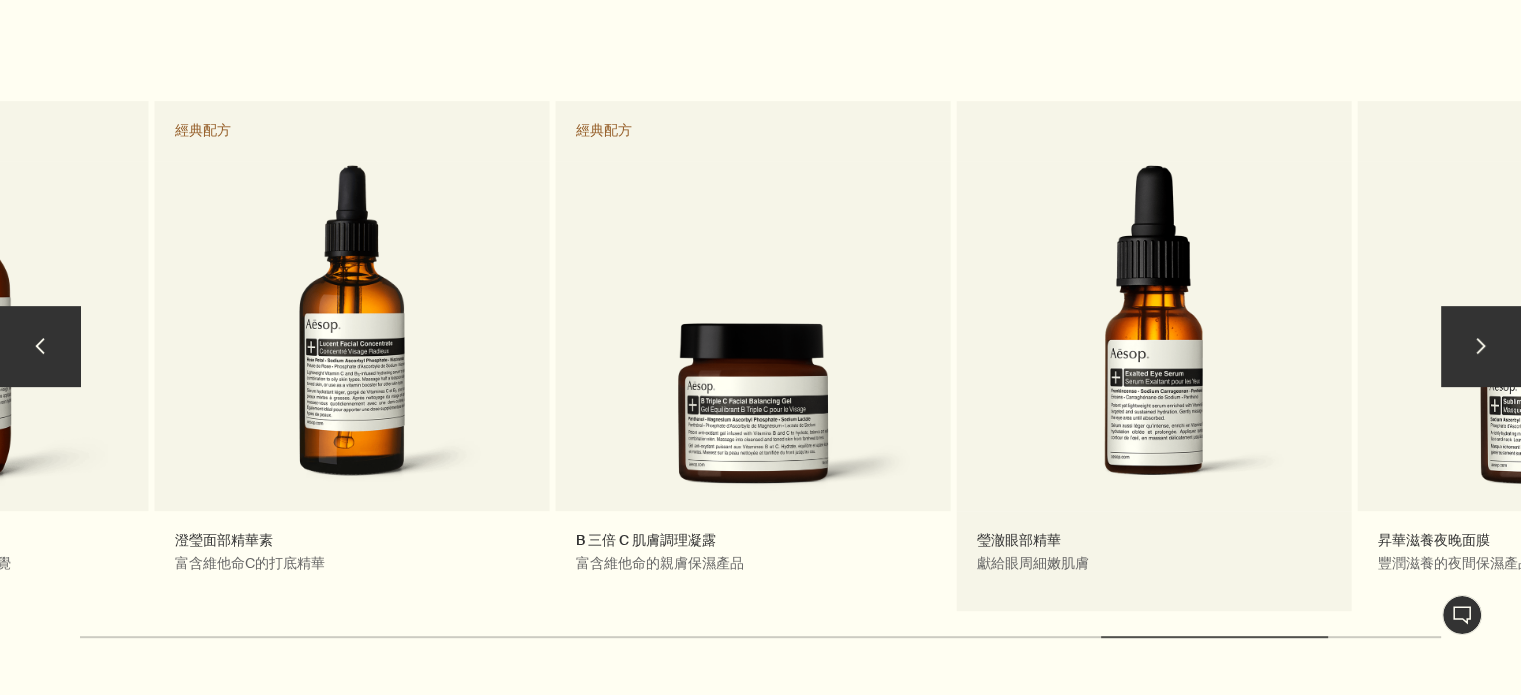 drag, startPoint x: 694, startPoint y: 315, endPoint x: 1180, endPoint y: 302, distance: 486.17383 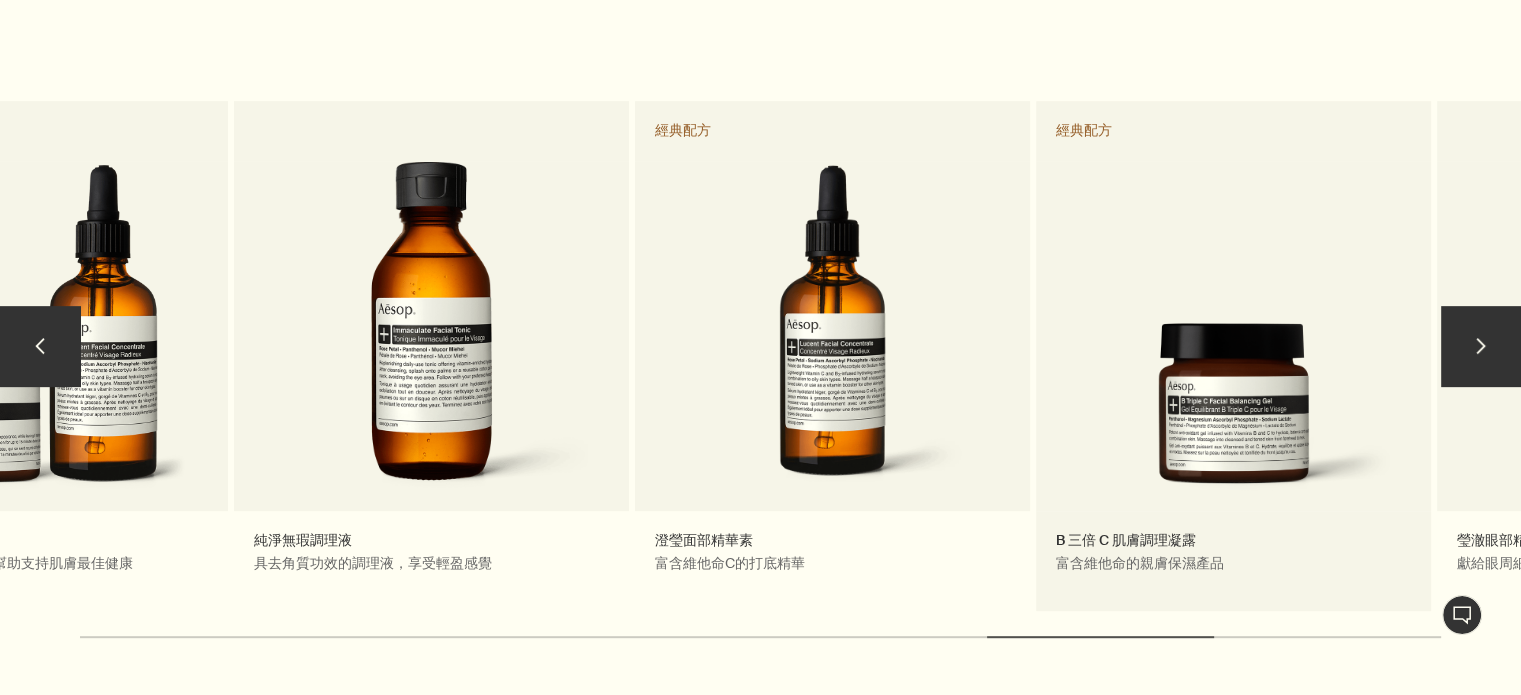drag, startPoint x: 741, startPoint y: 301, endPoint x: 1315, endPoint y: 301, distance: 574 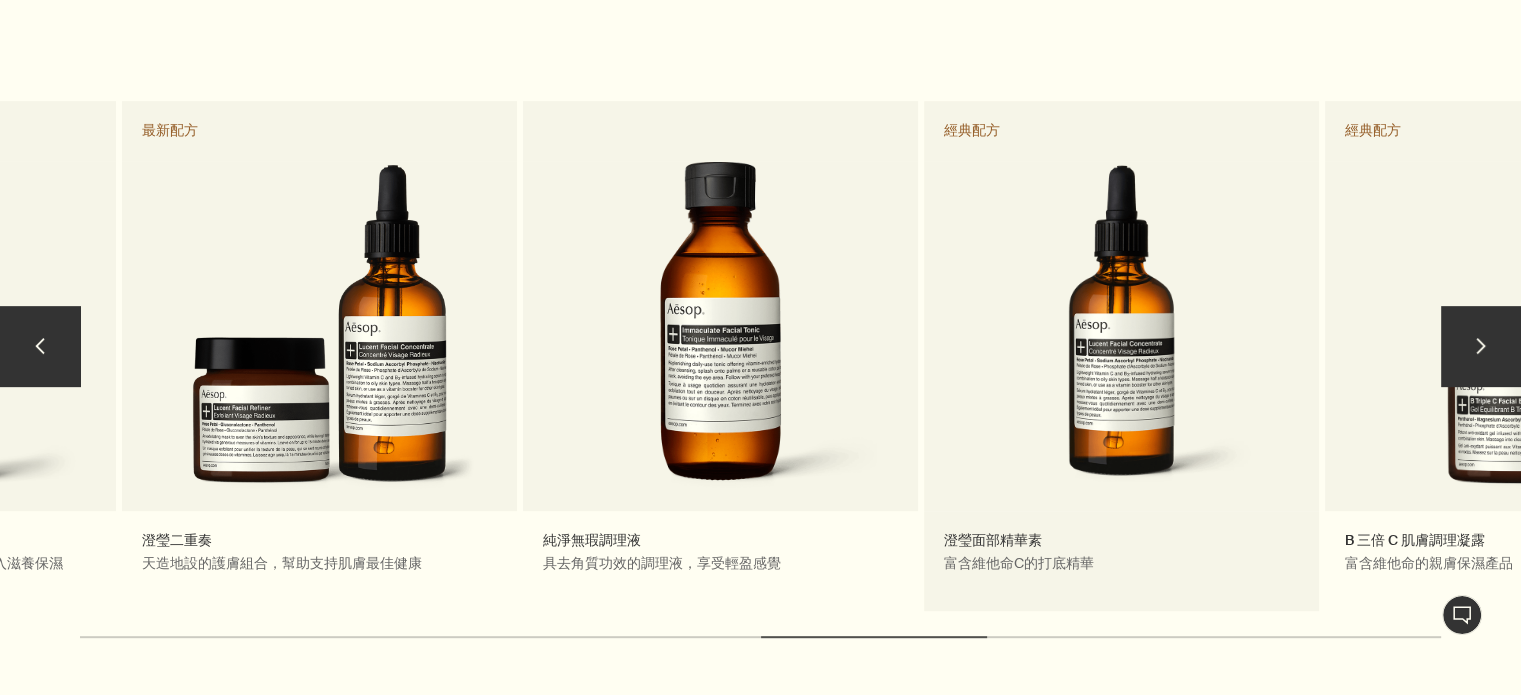 drag, startPoint x: 779, startPoint y: 349, endPoint x: 1242, endPoint y: 343, distance: 463.03888 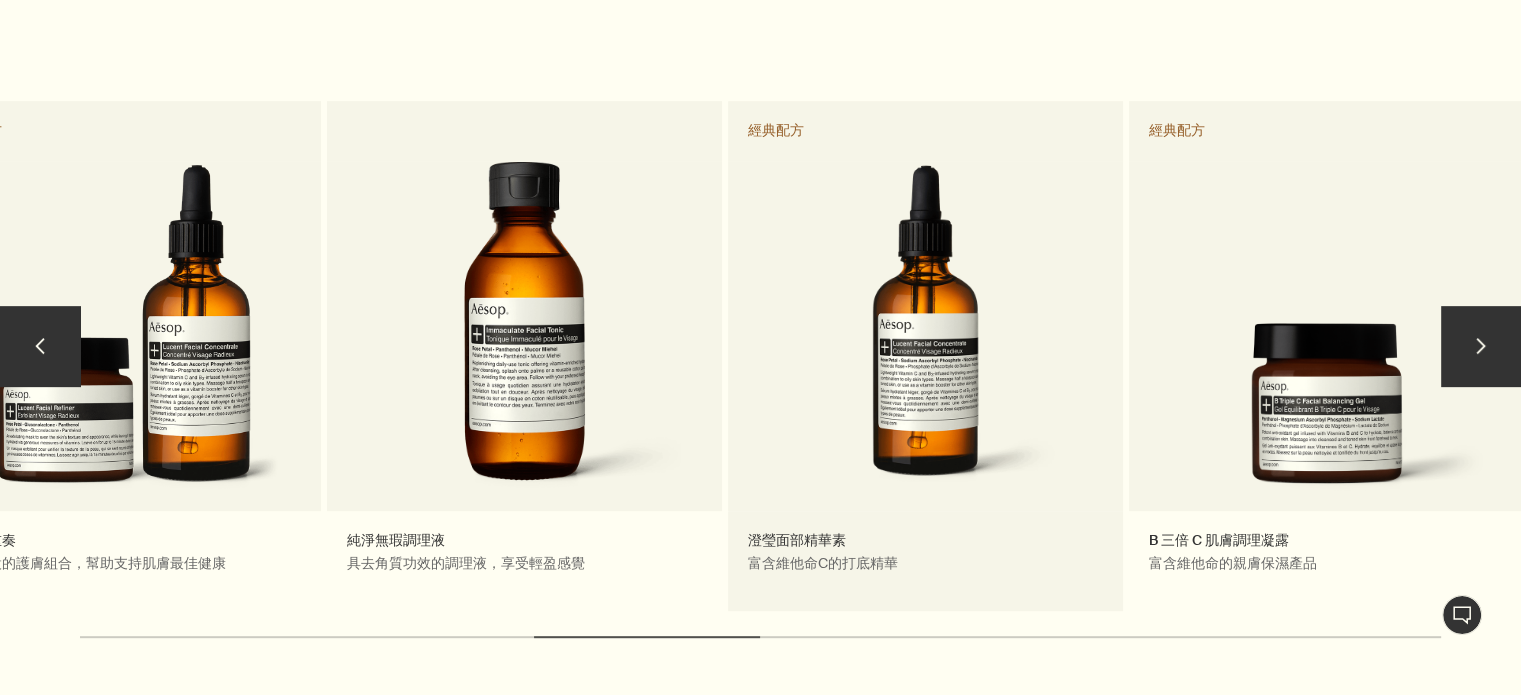 drag, startPoint x: 1170, startPoint y: 331, endPoint x: 731, endPoint y: 333, distance: 439.00455 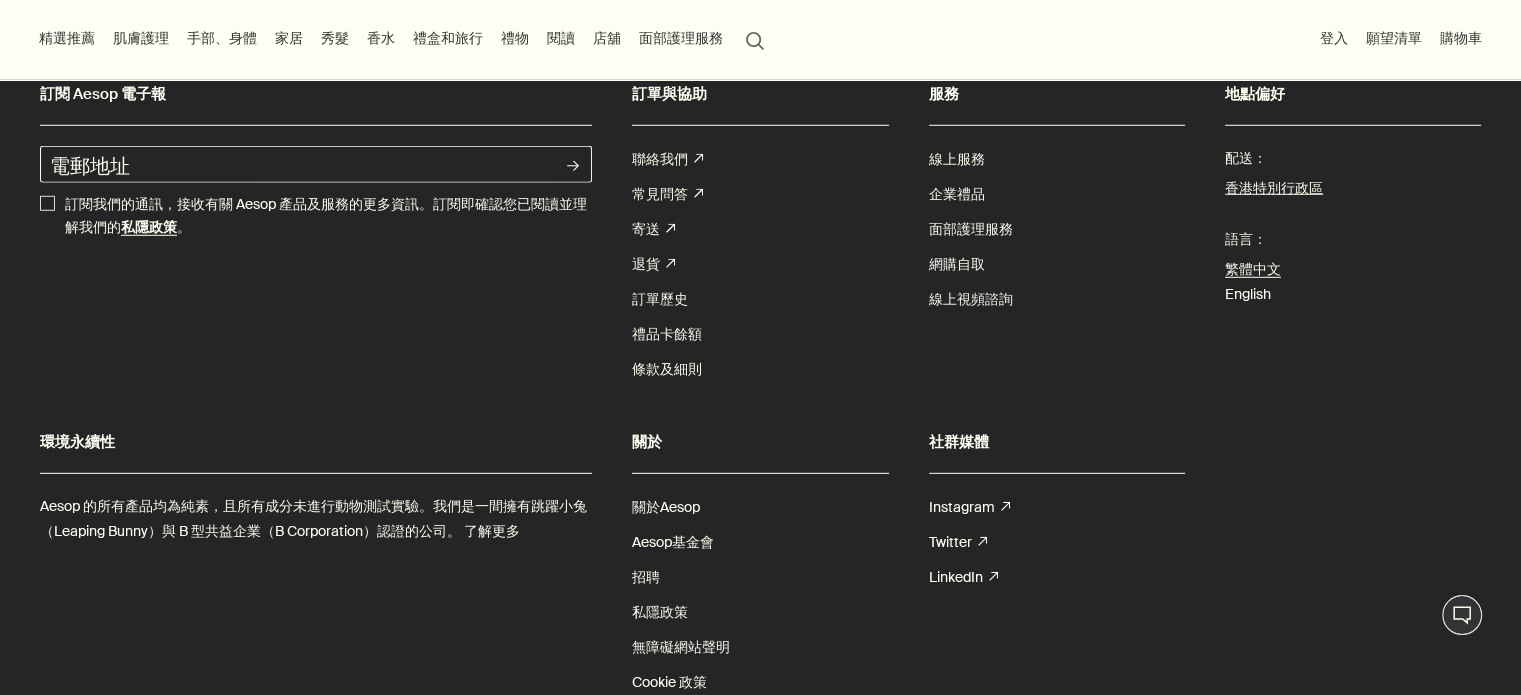 scroll, scrollTop: 5664, scrollLeft: 0, axis: vertical 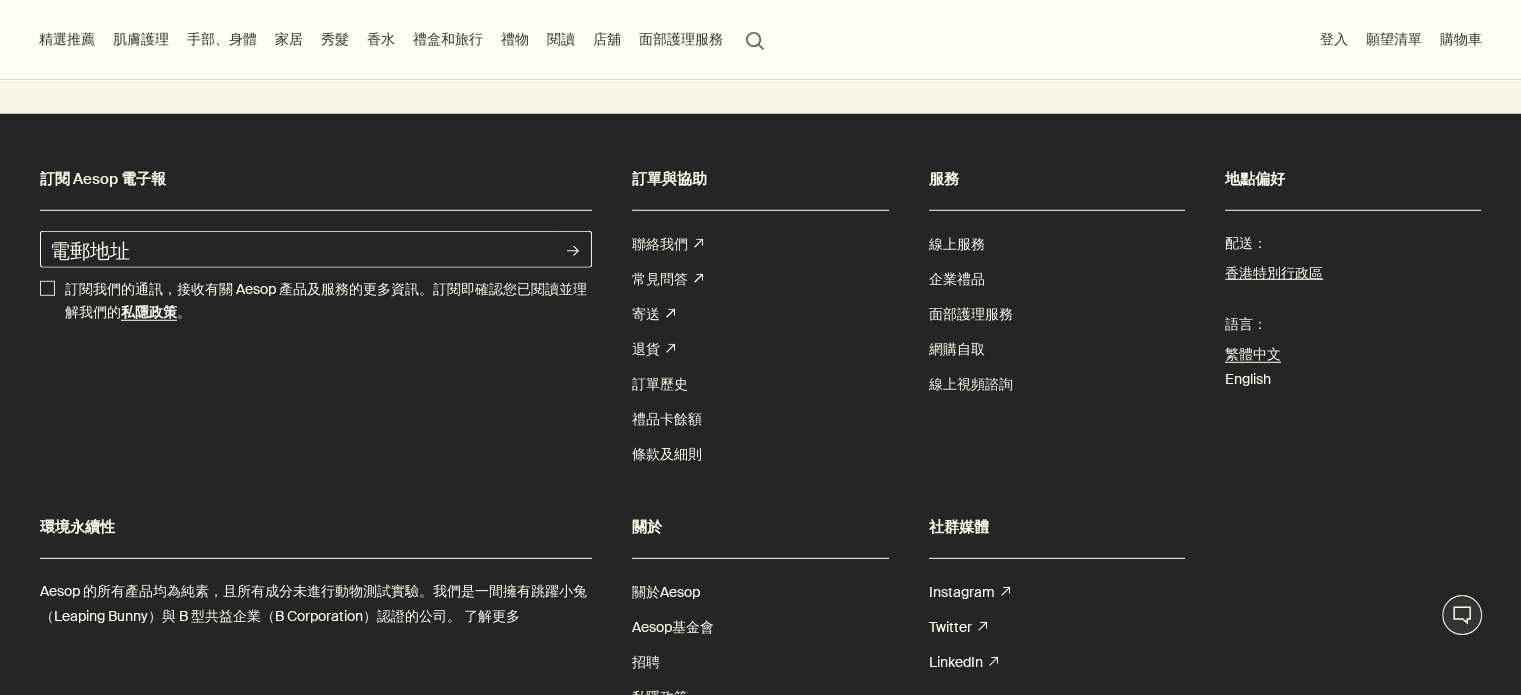click on "聯絡我們   rightUpArrow" at bounding box center (667, 244) 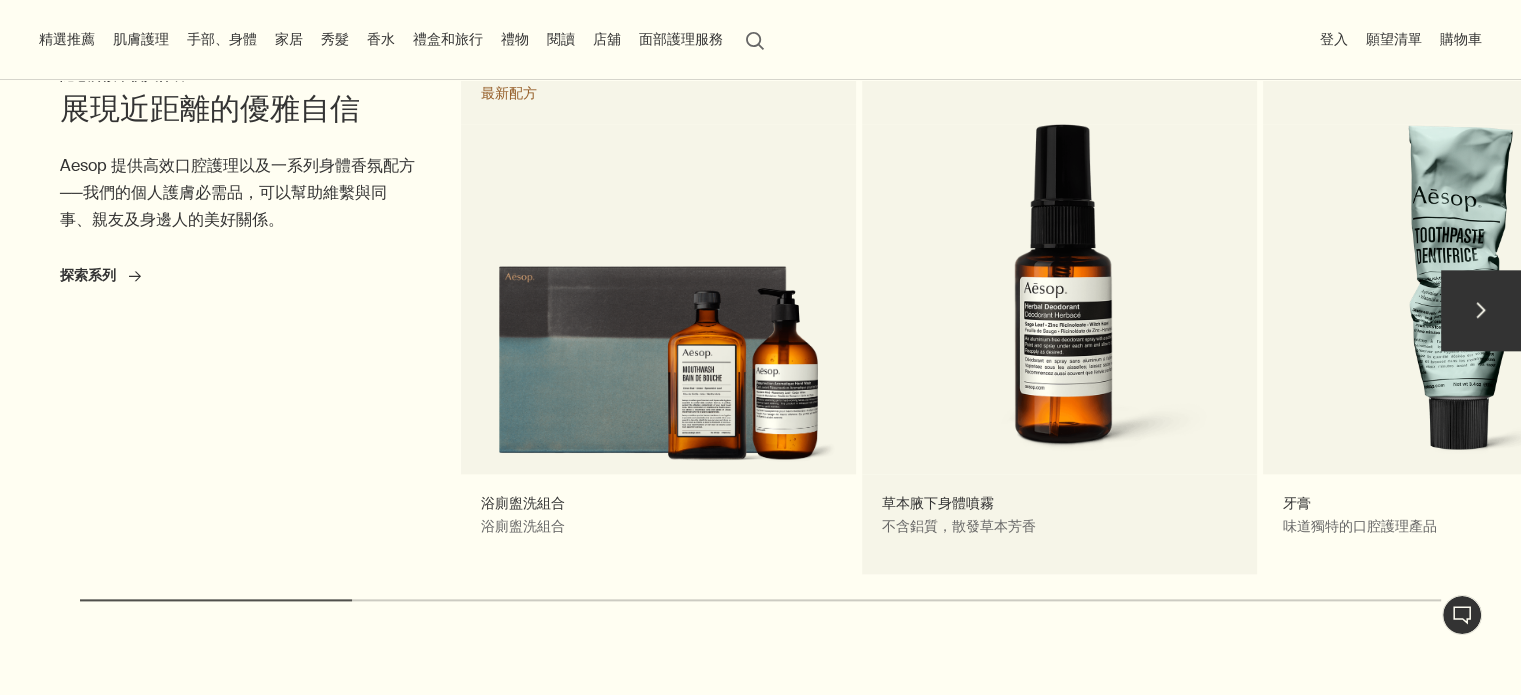 scroll, scrollTop: 2164, scrollLeft: 0, axis: vertical 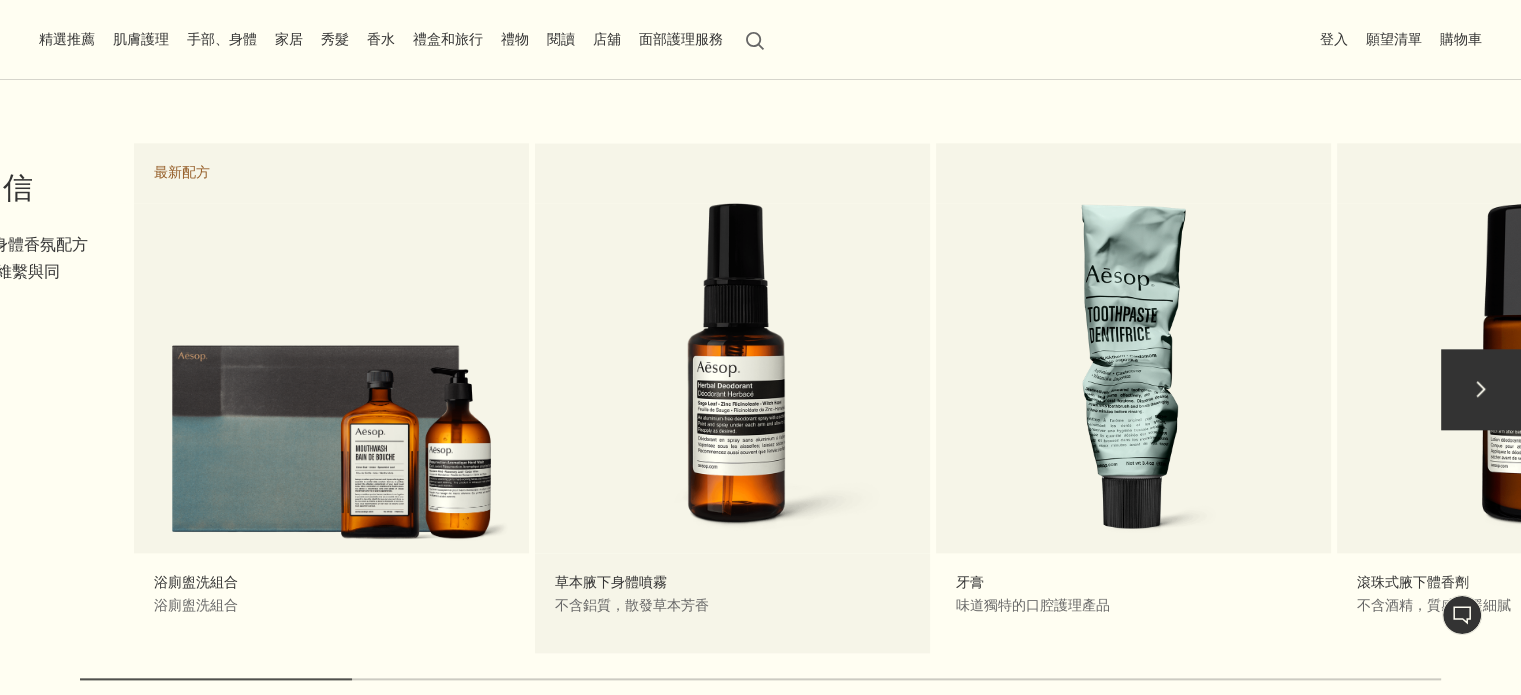 drag, startPoint x: 1010, startPoint y: 319, endPoint x: 583, endPoint y: 316, distance: 427.01053 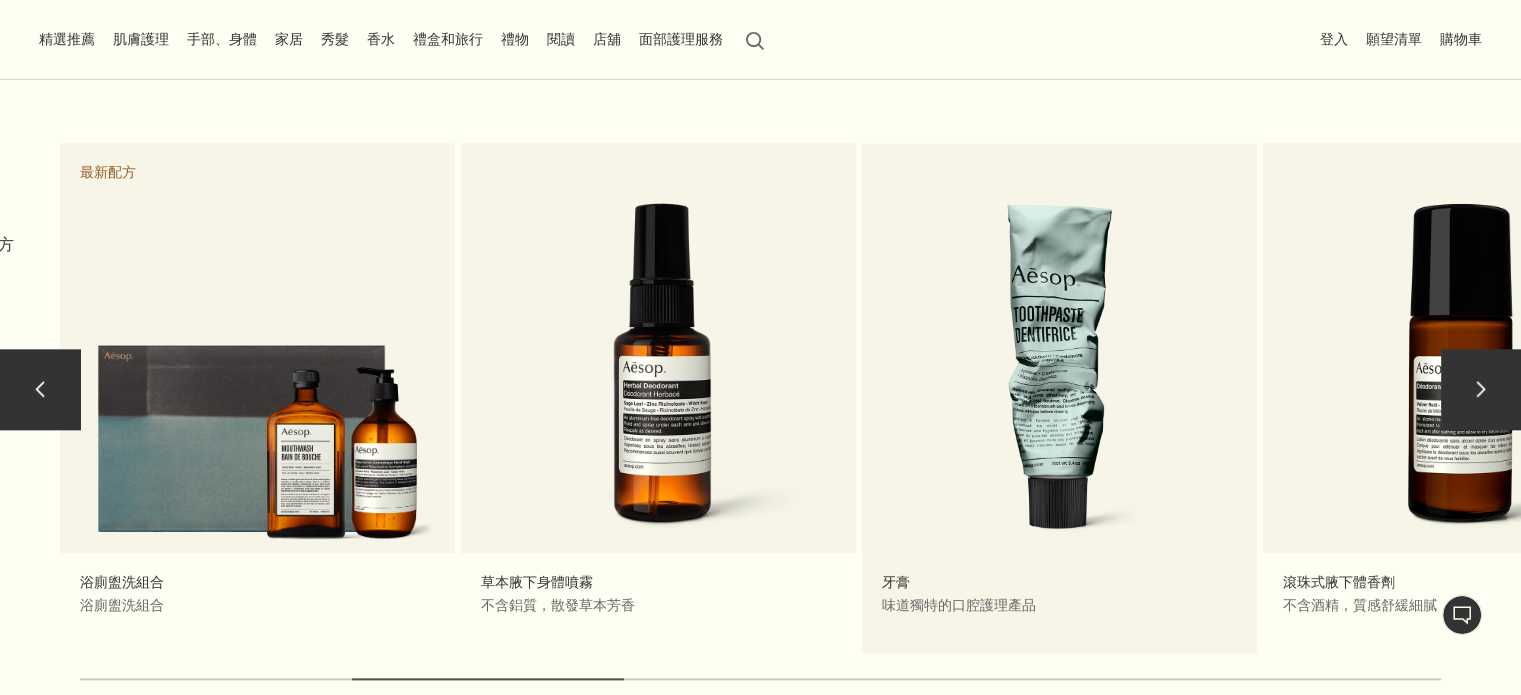 drag, startPoint x: 928, startPoint y: 351, endPoint x: 582, endPoint y: 351, distance: 346 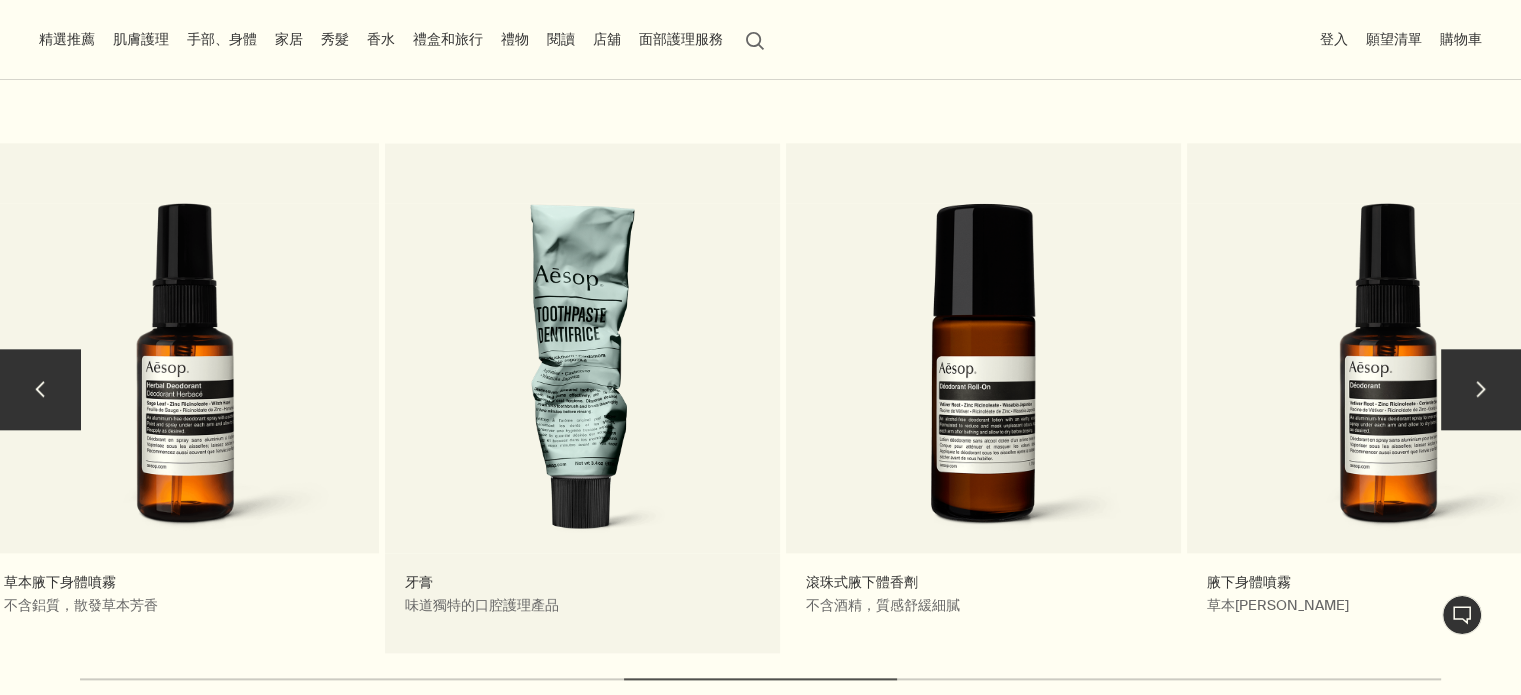 drag, startPoint x: 779, startPoint y: 351, endPoint x: 412, endPoint y: 359, distance: 367.0872 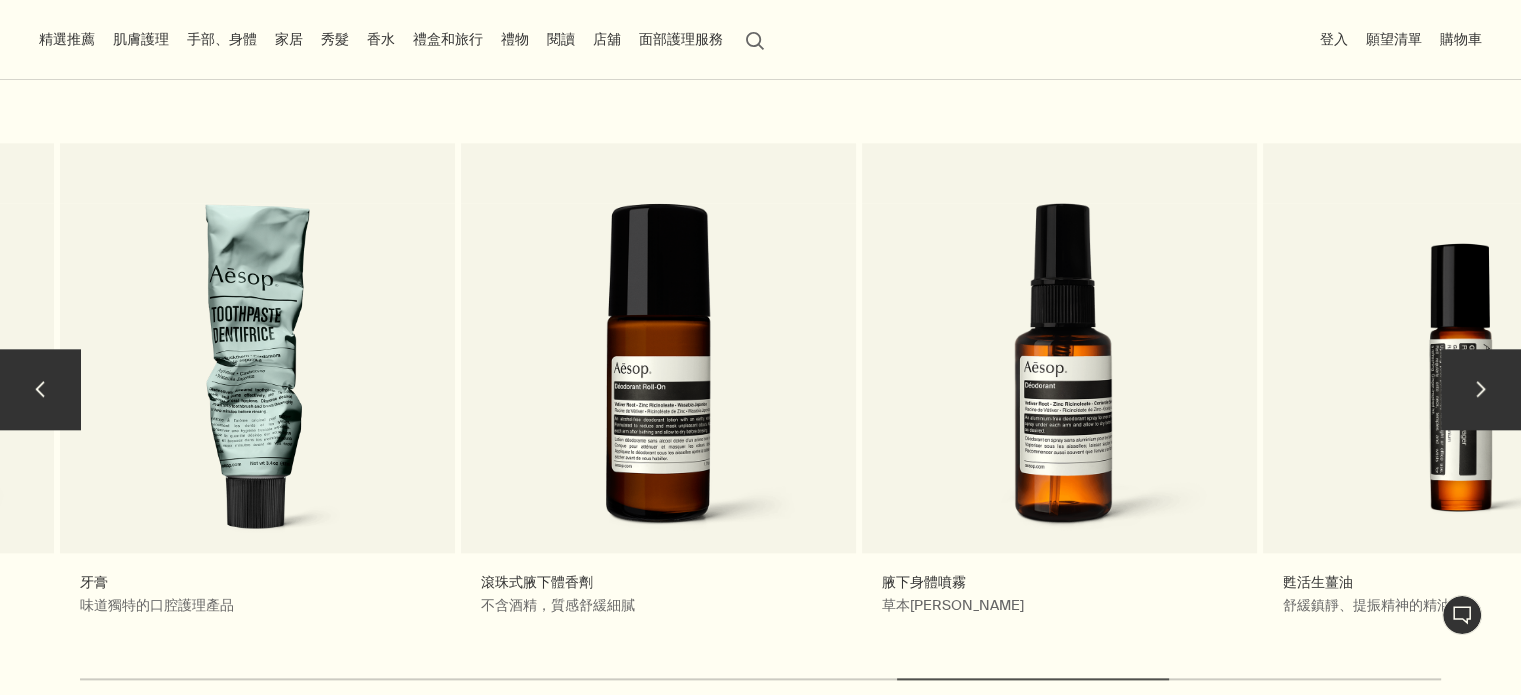 click on "chevron" at bounding box center [40, 389] 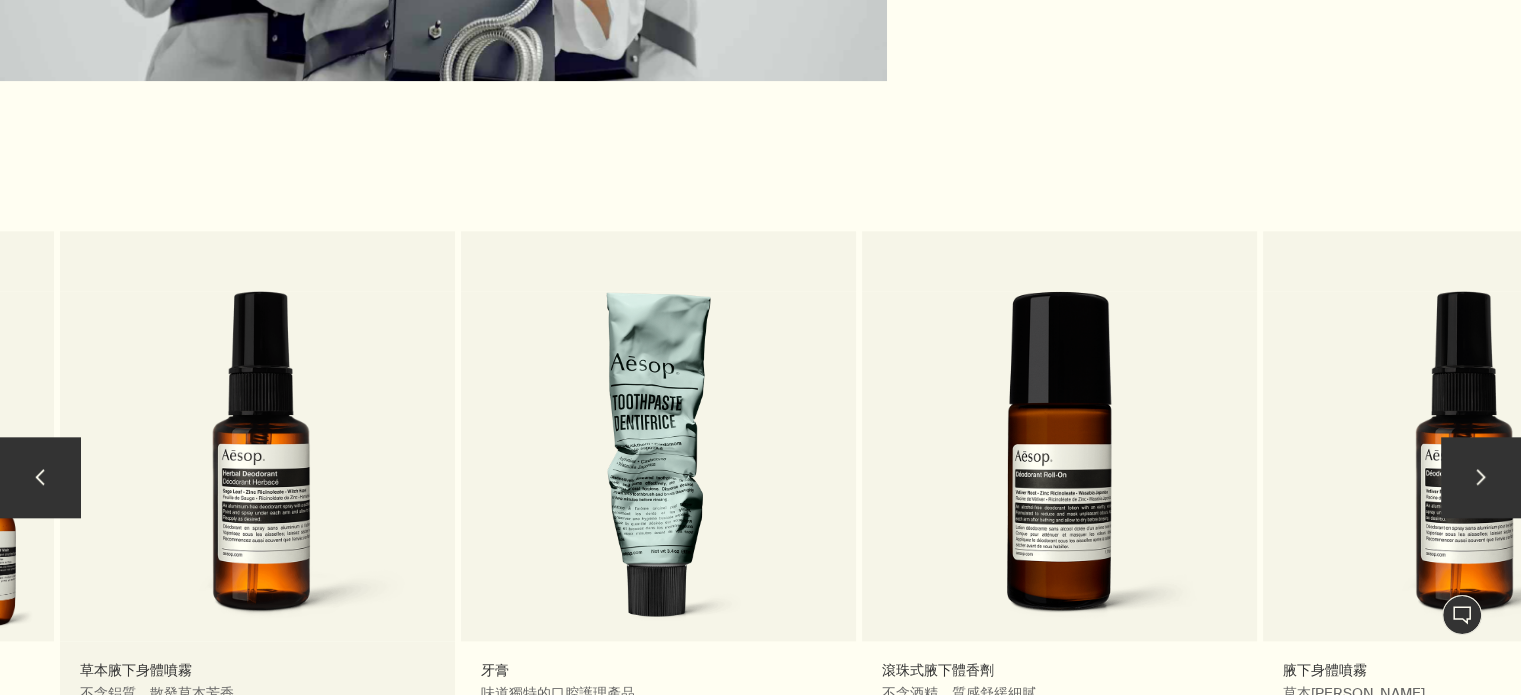 scroll, scrollTop: 2164, scrollLeft: 0, axis: vertical 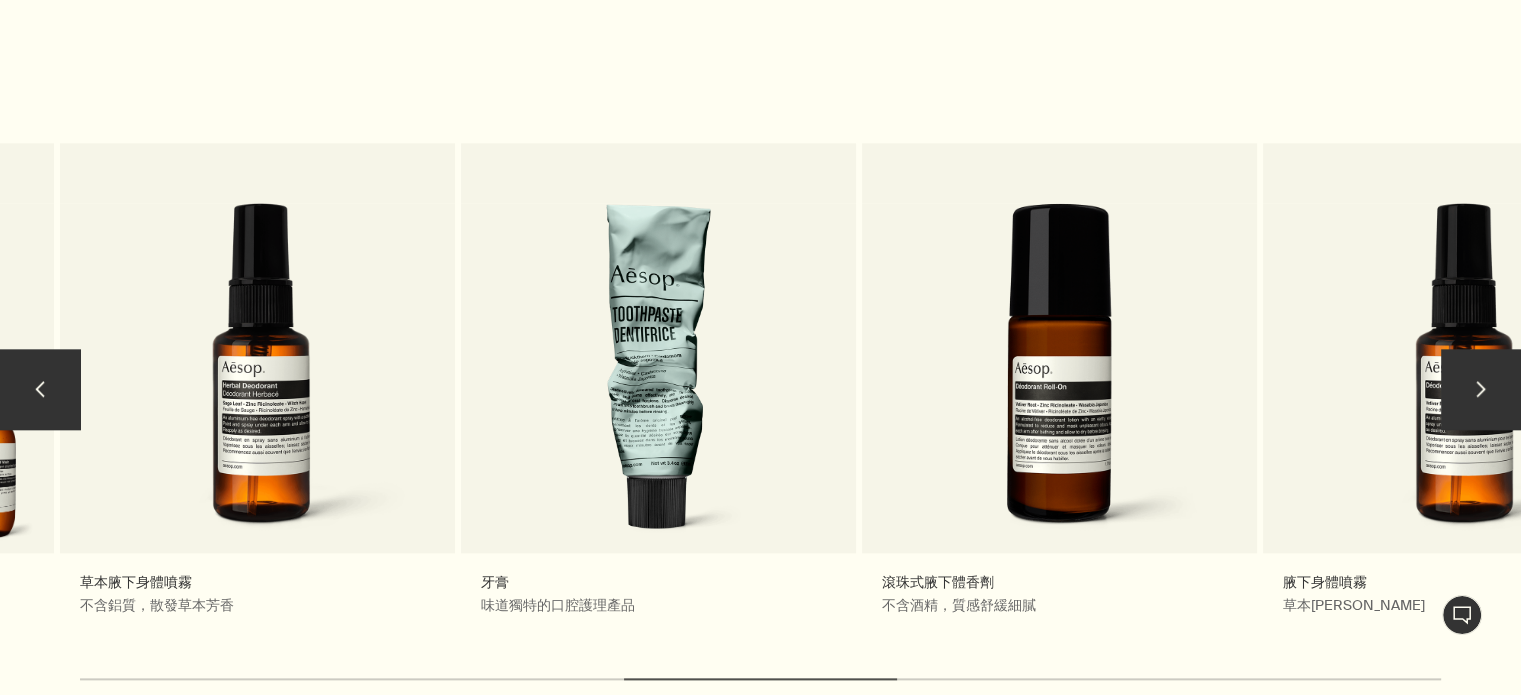 click on "chevron" at bounding box center (40, 389) 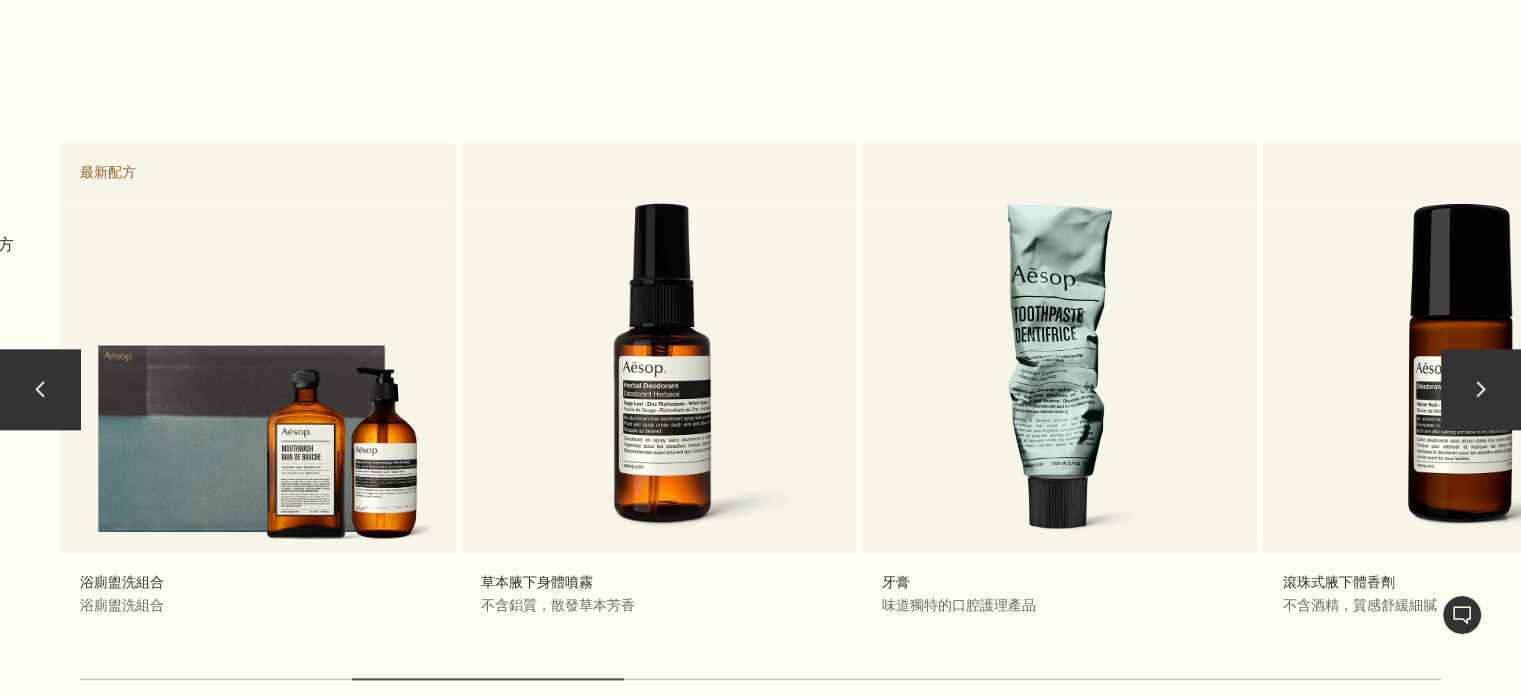 click on "chevron" at bounding box center (1481, 389) 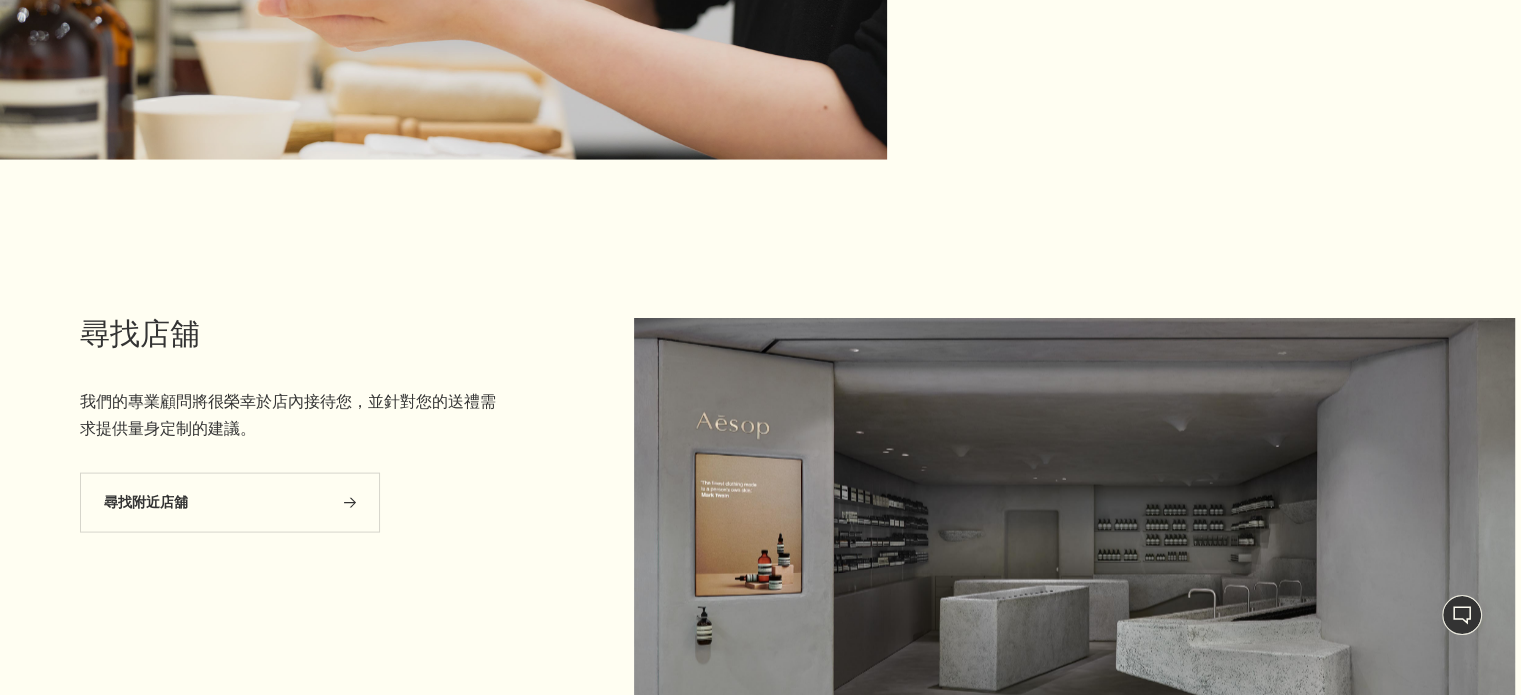 scroll, scrollTop: 4164, scrollLeft: 0, axis: vertical 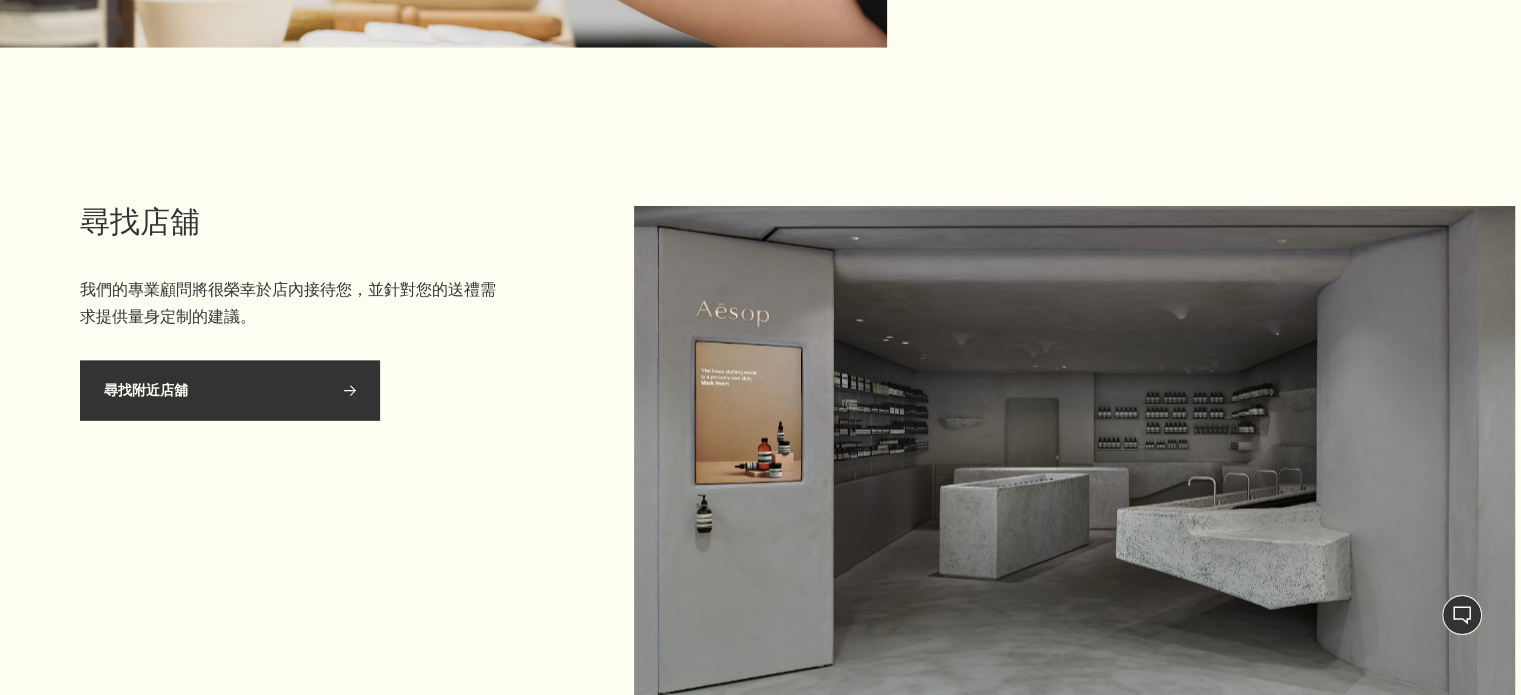 click on "尋找附近店舖   rightArrow" at bounding box center (230, 391) 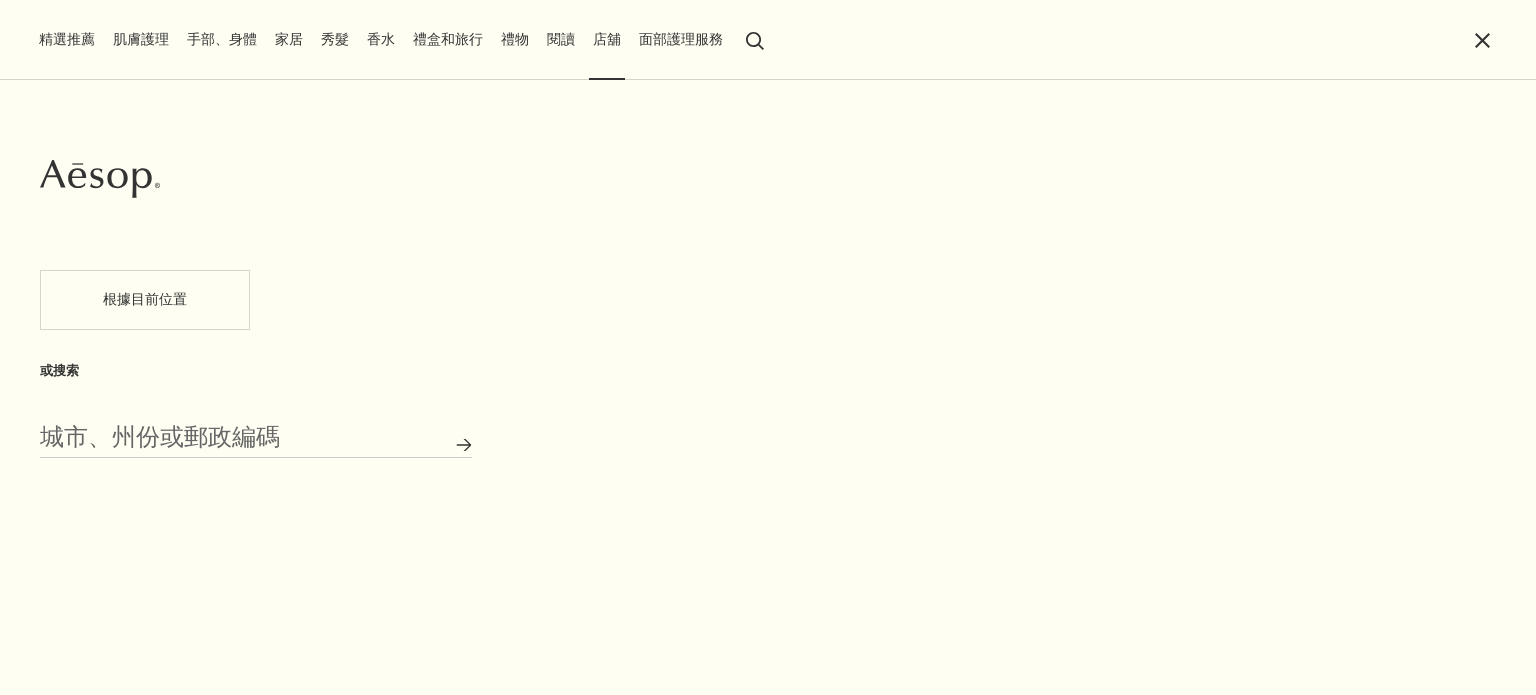 scroll, scrollTop: 0, scrollLeft: 0, axis: both 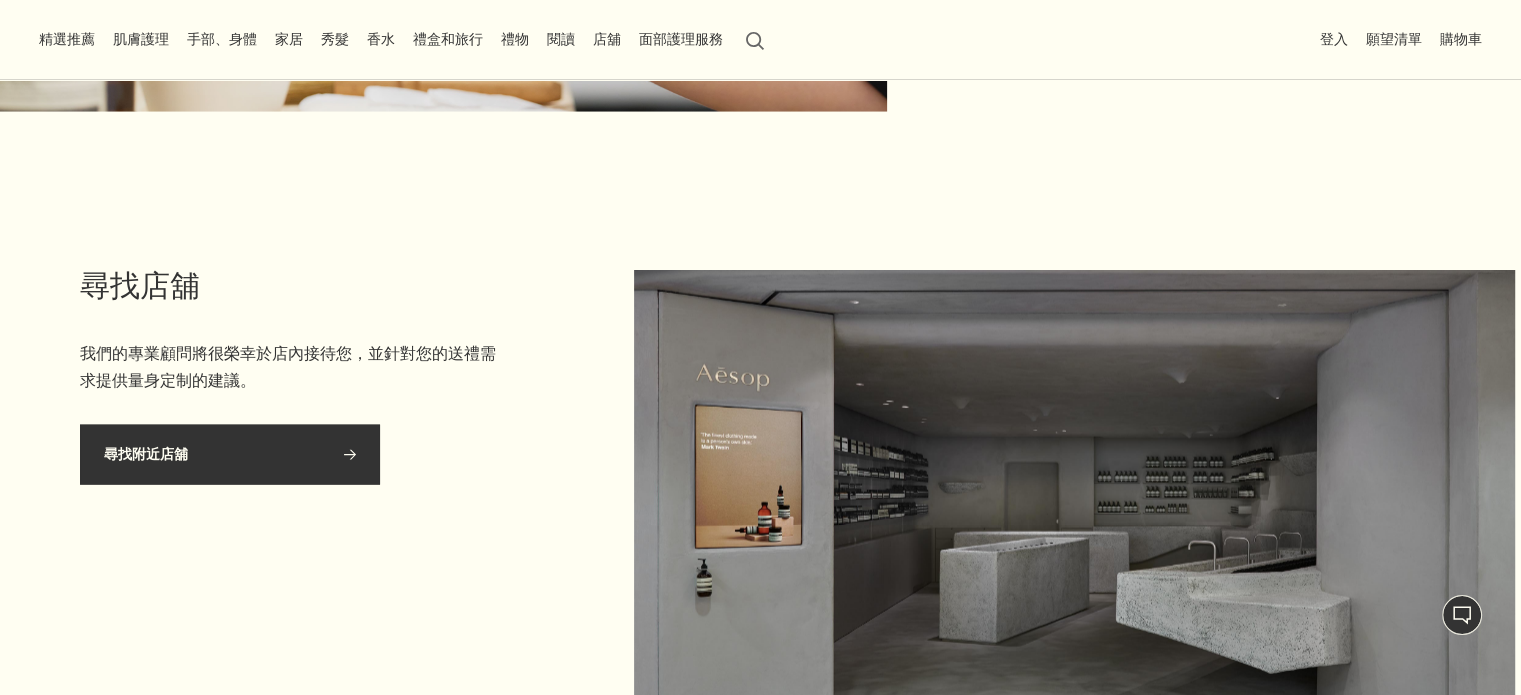 click on "尋找附近店舖   rightArrow" at bounding box center [230, 455] 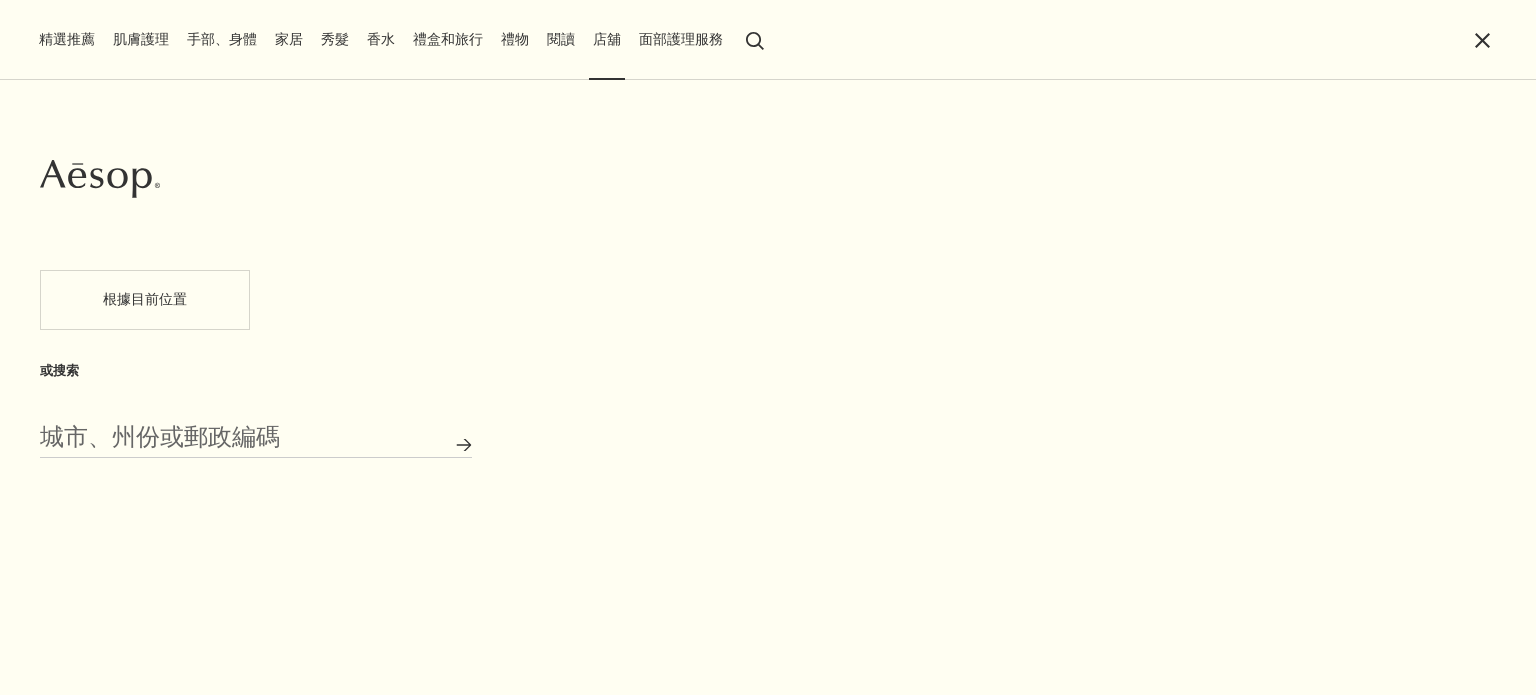 scroll, scrollTop: 0, scrollLeft: 0, axis: both 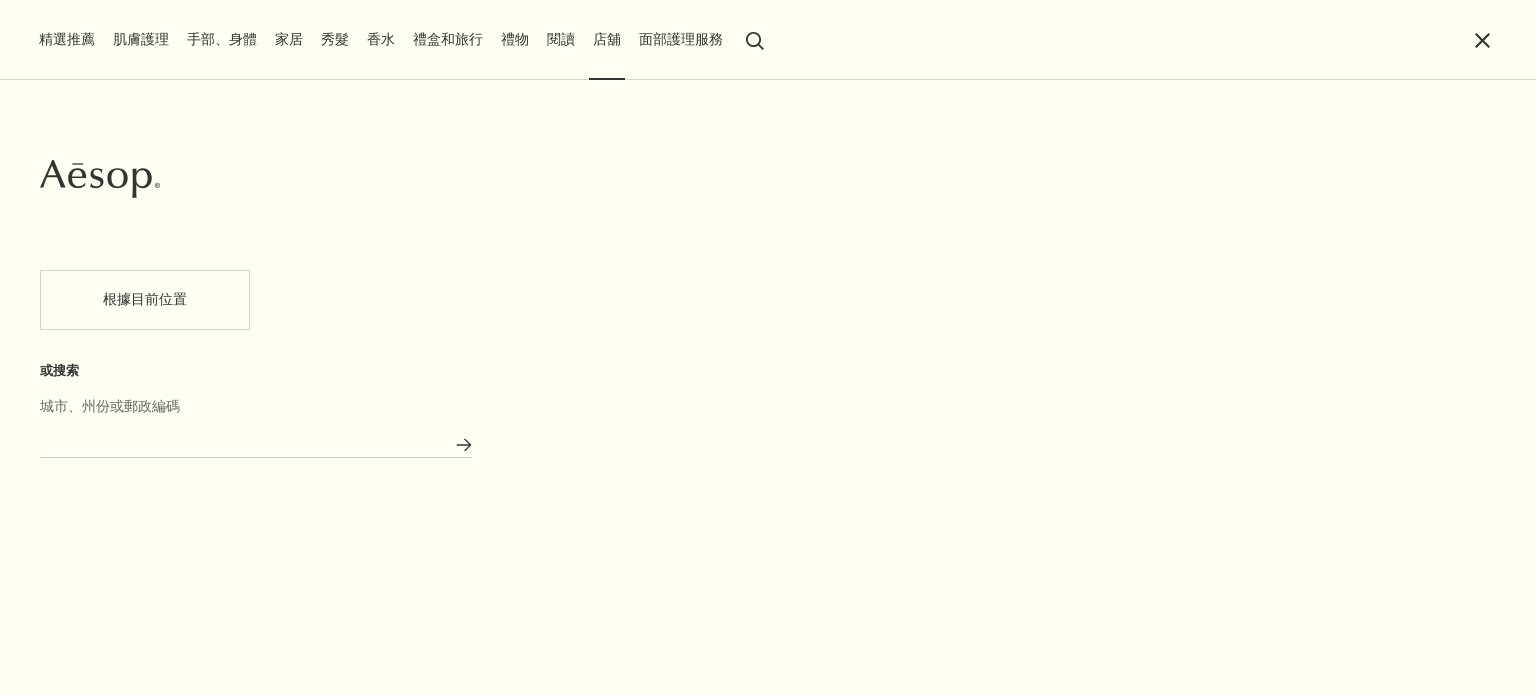 click on "城市、州份或郵政編碼" at bounding box center (256, 442) 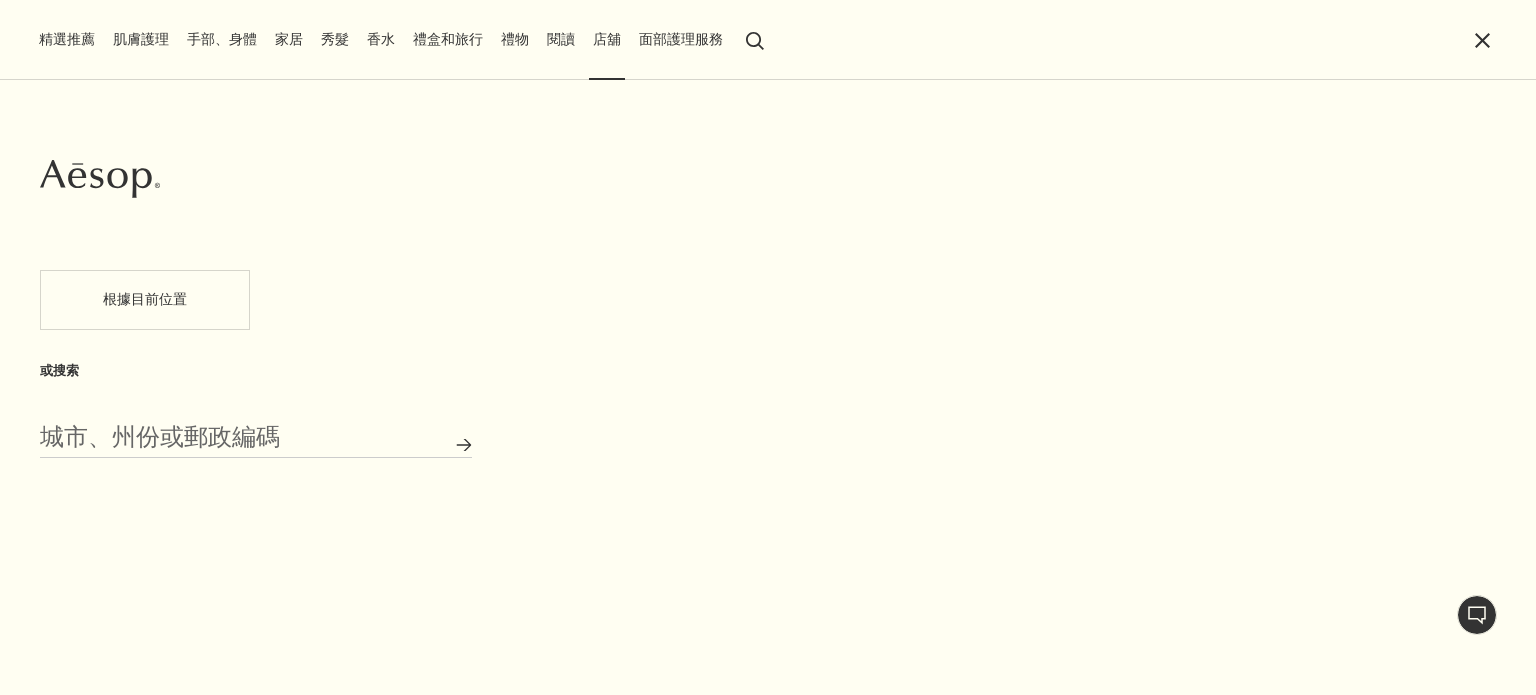 click on "城市、州份或郵政編碼" at bounding box center (256, 430) 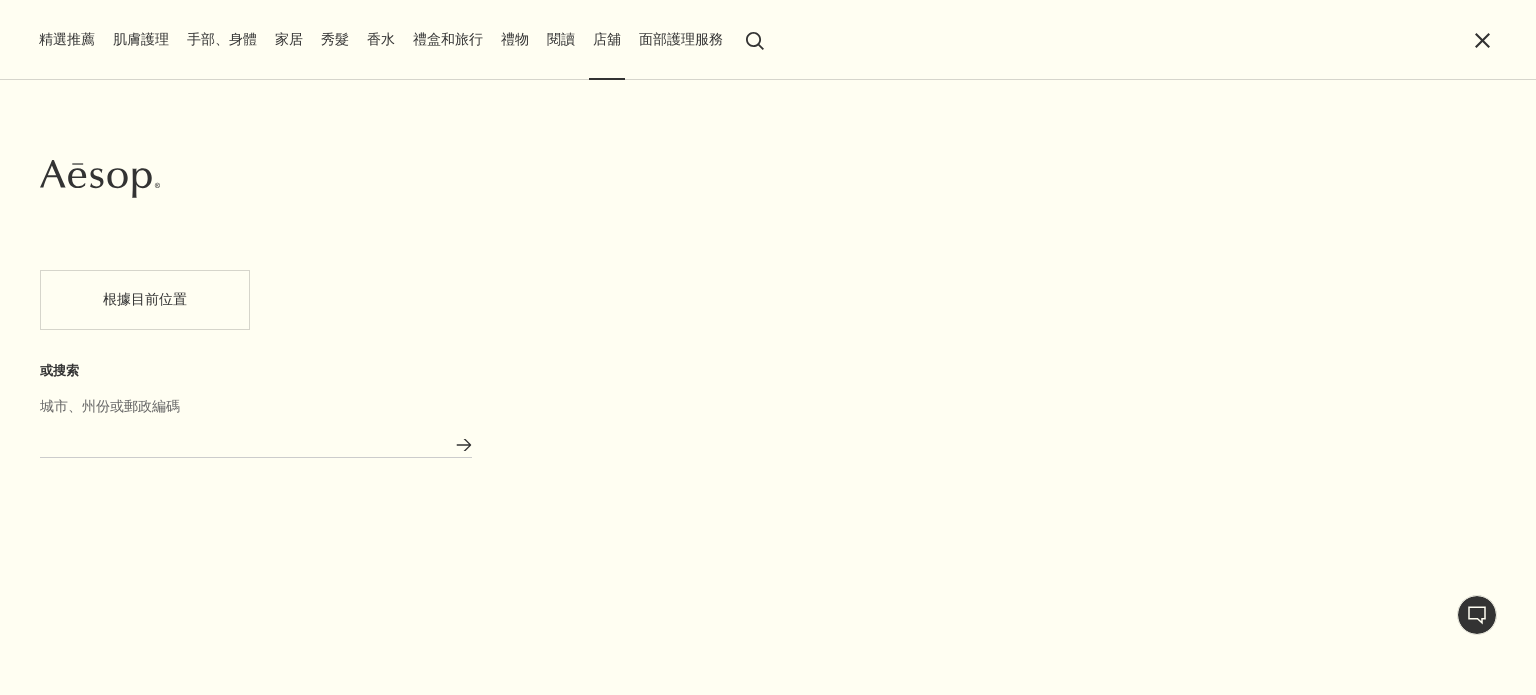 click on "城市、州份或郵政編碼" at bounding box center [256, 442] 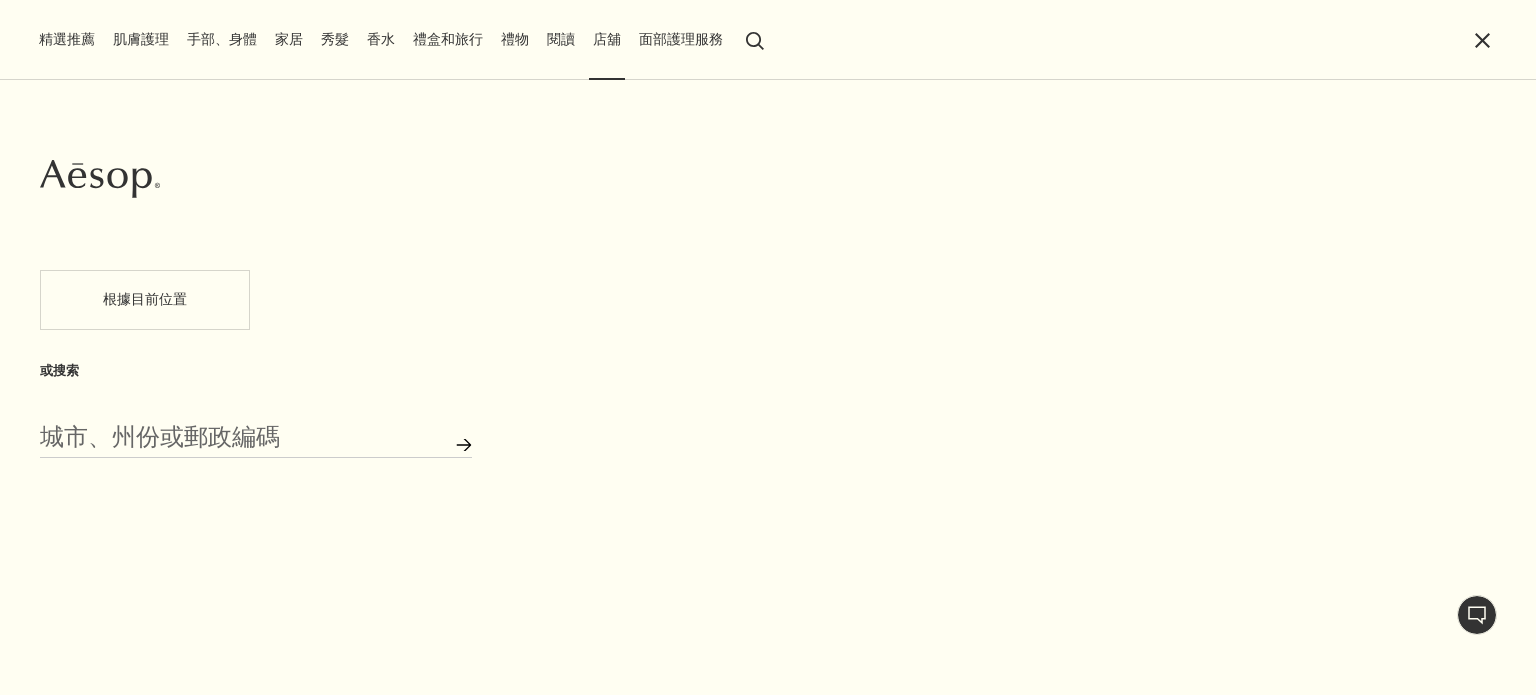 click on "搜索店舖" 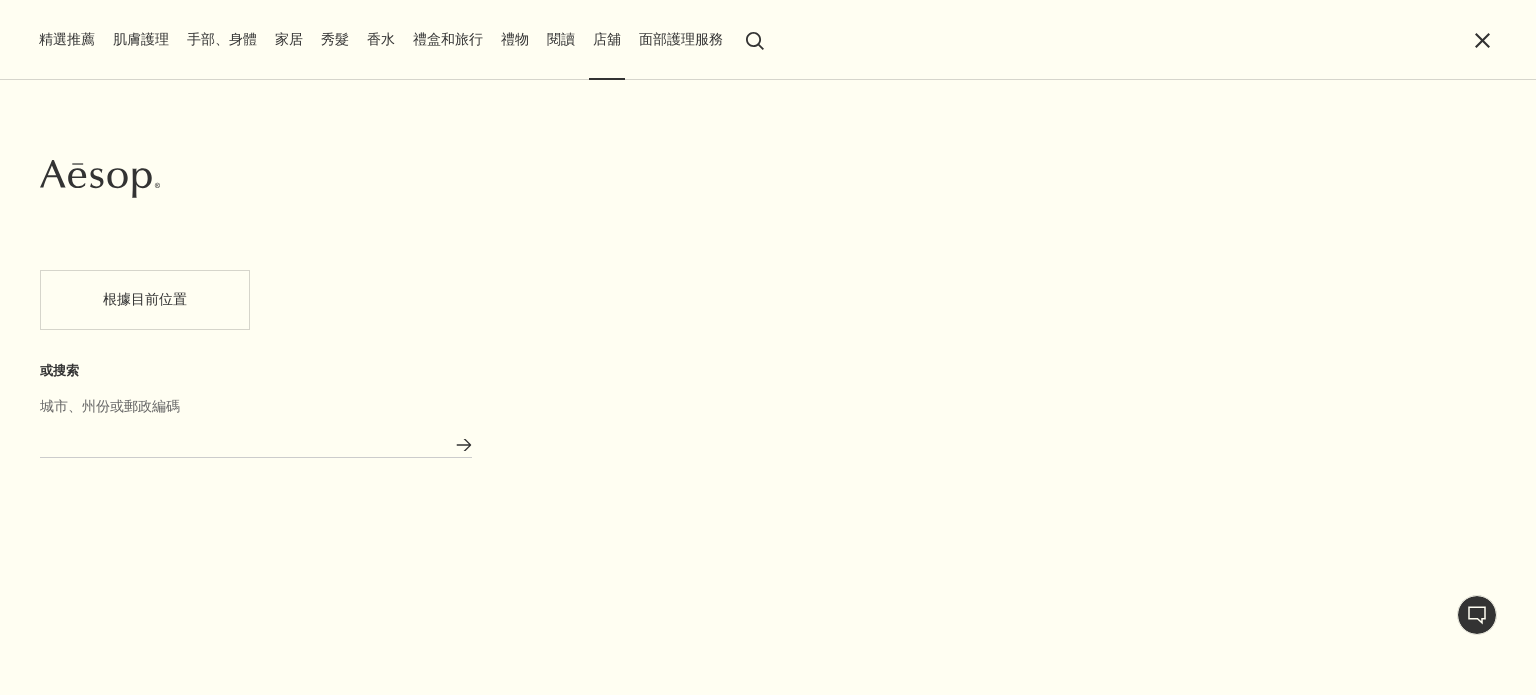 click on "城市、州份或郵政編碼" at bounding box center [256, 442] 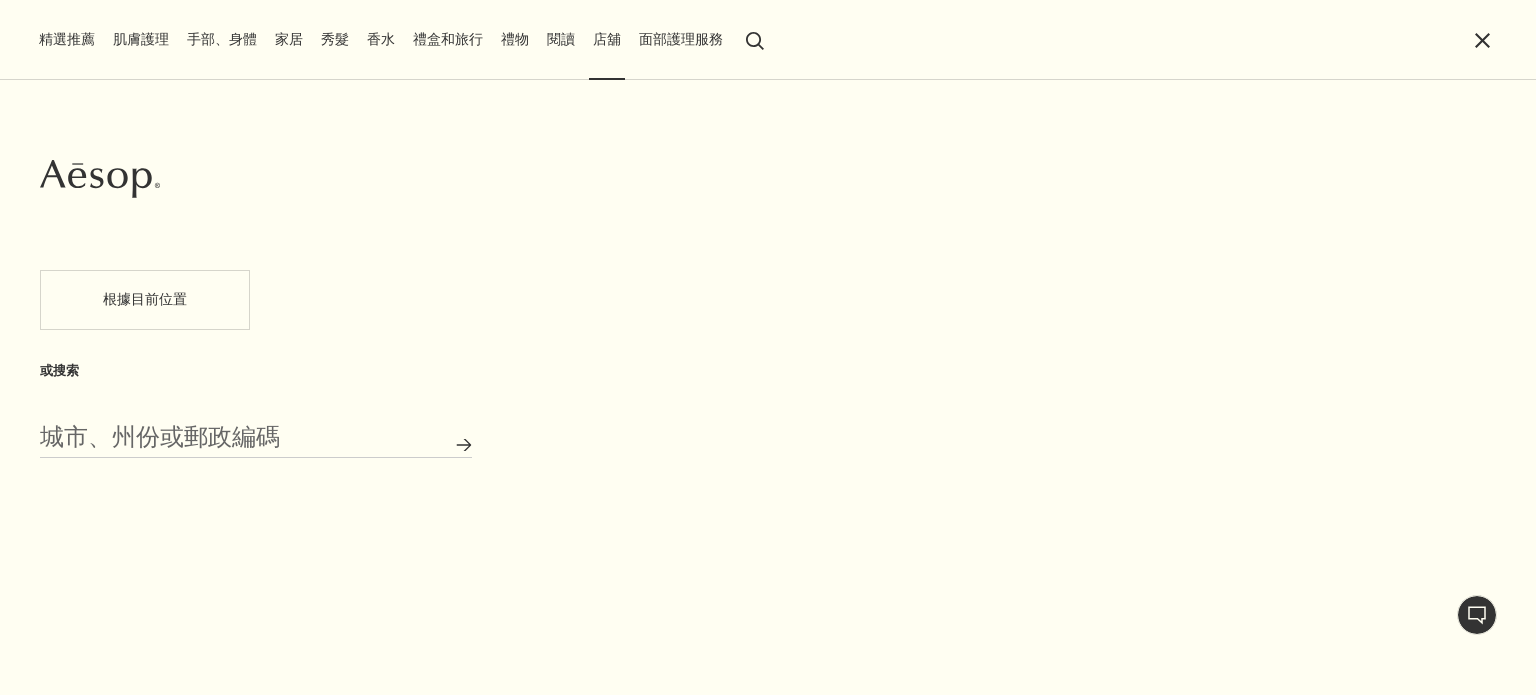 click on "精選推薦 肌膚護理 手部、身體 家居 秀髮 香水 禮盒和旅行 禮物 閱讀 店舖 面部護理服務 search 搜索 close 登入 願望清單 購物車" at bounding box center [768, 83] 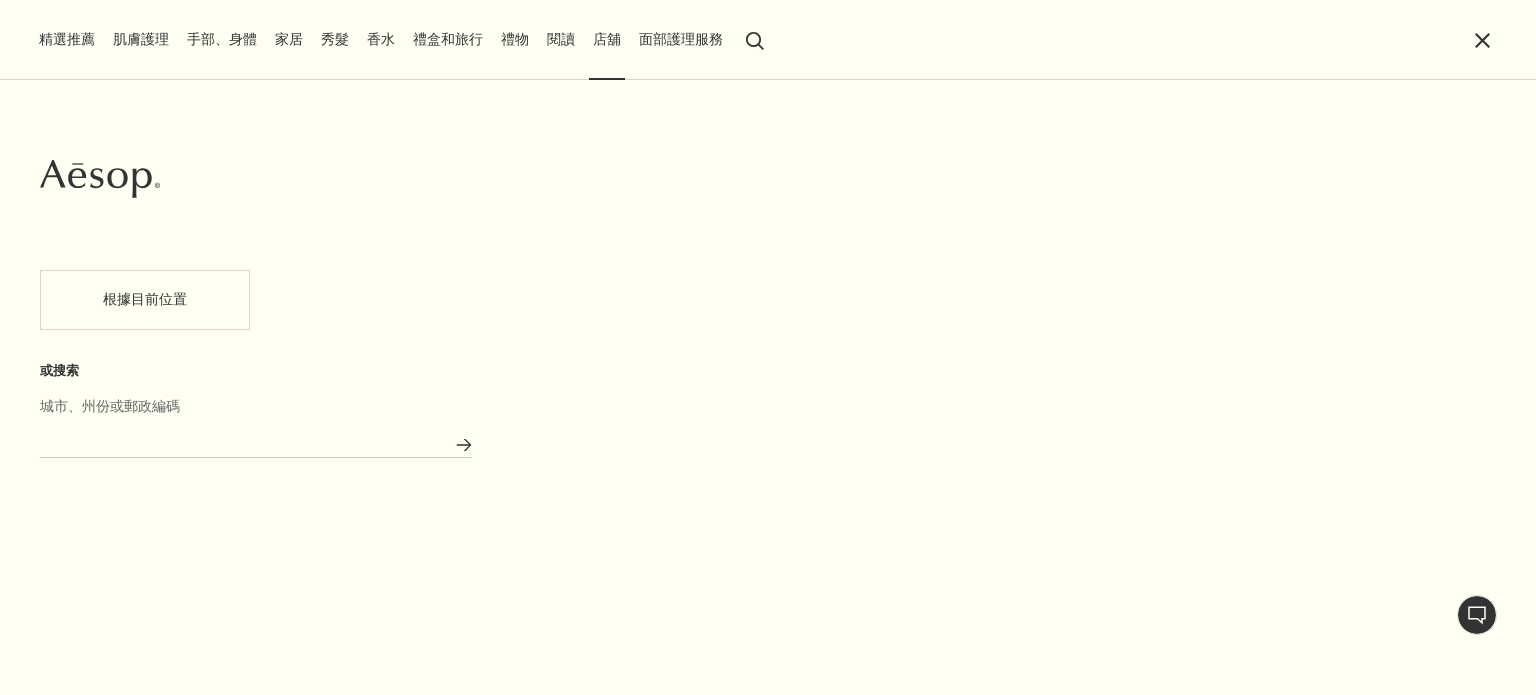 click on "城市、州份或郵政編碼" at bounding box center [256, 442] 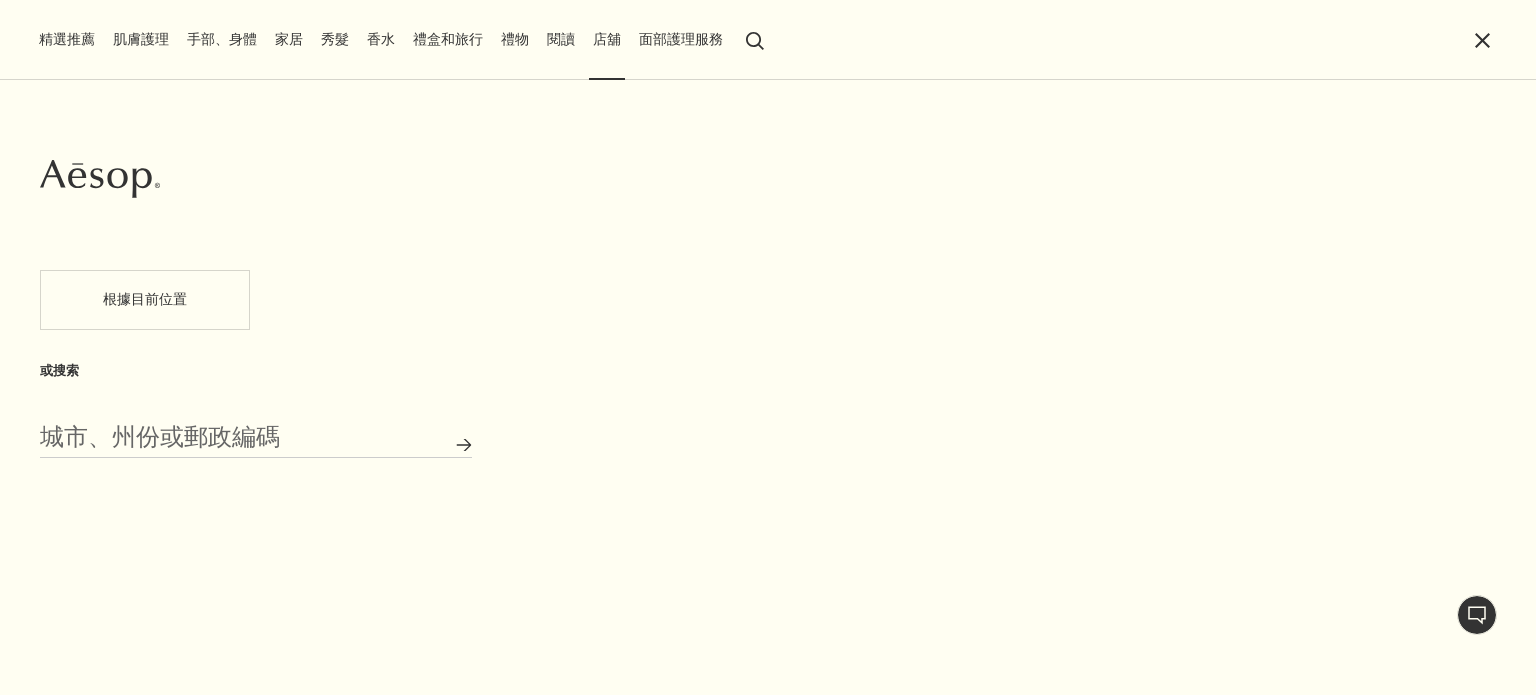 click on "精選推薦" at bounding box center [67, 39] 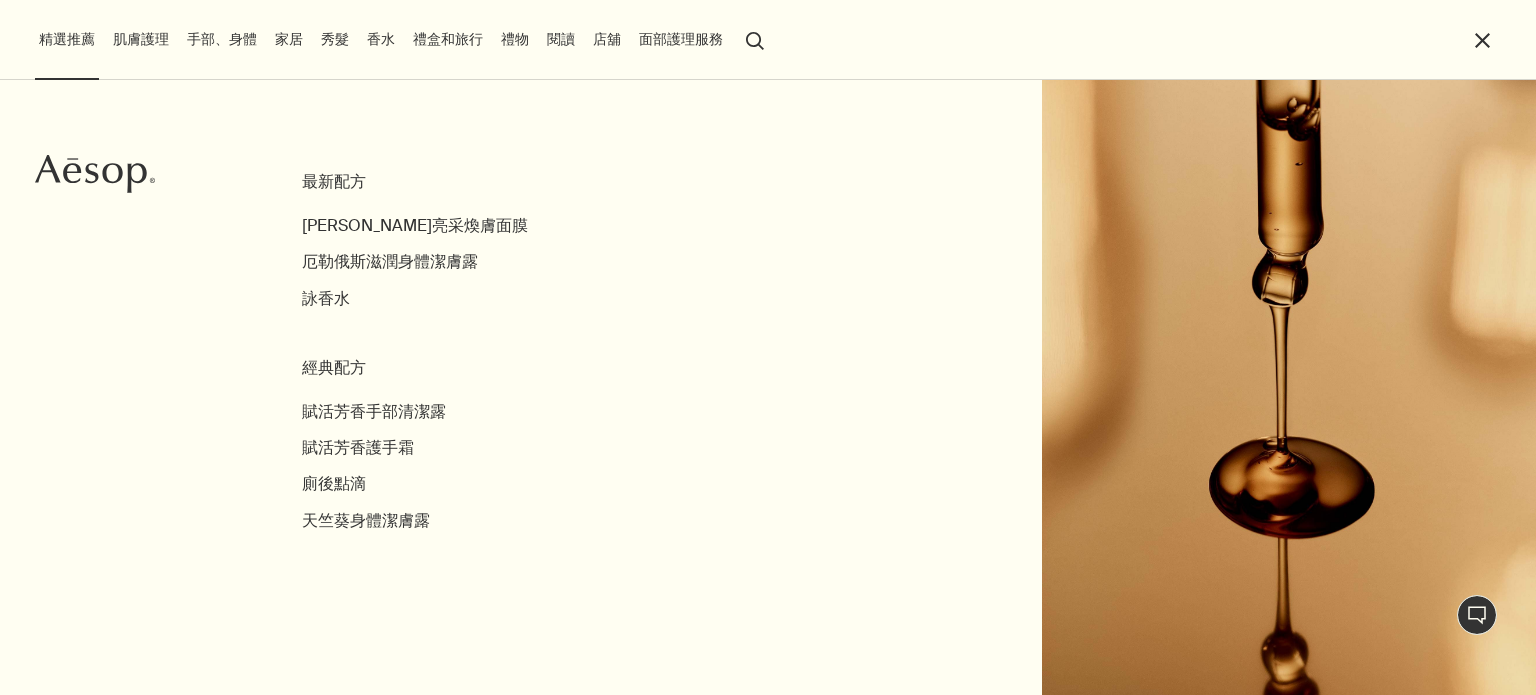 click on "肌膚護理" at bounding box center [141, 39] 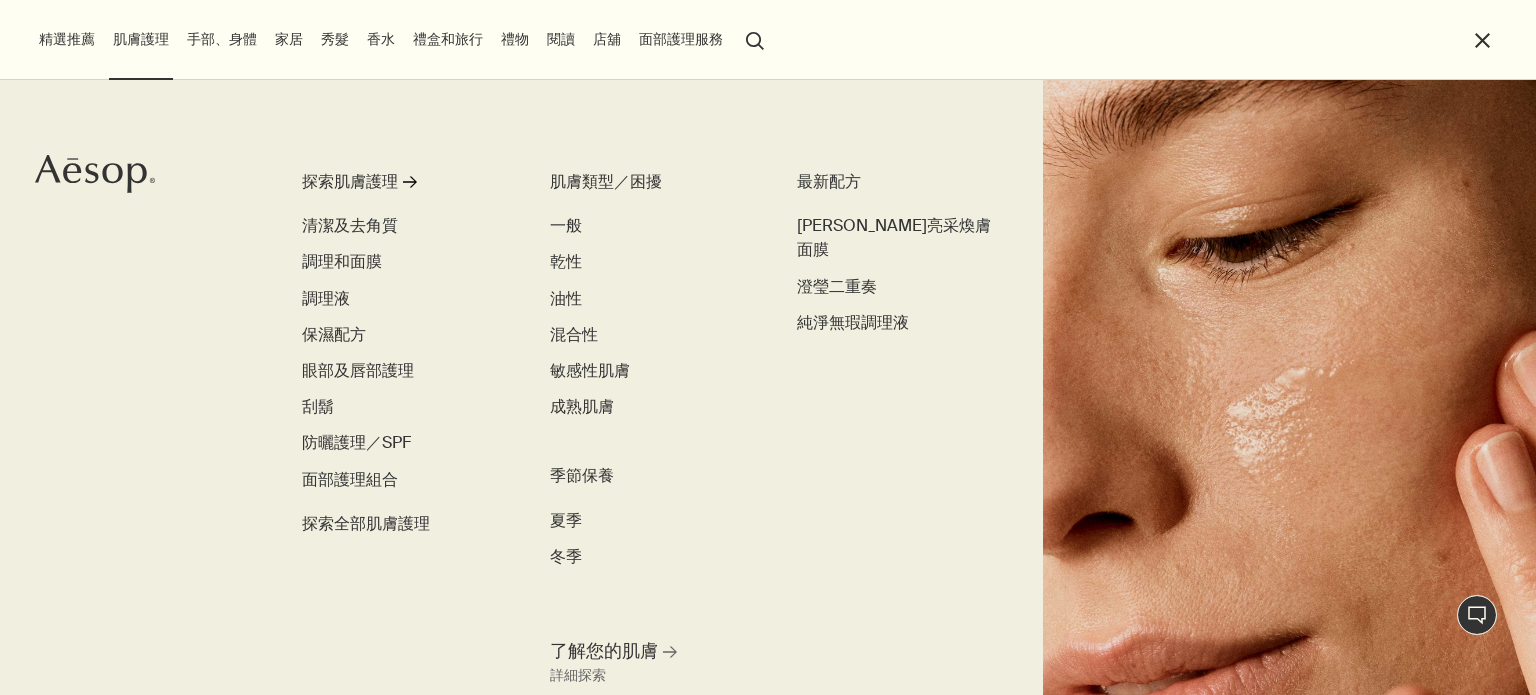 click on "close" at bounding box center [1482, 40] 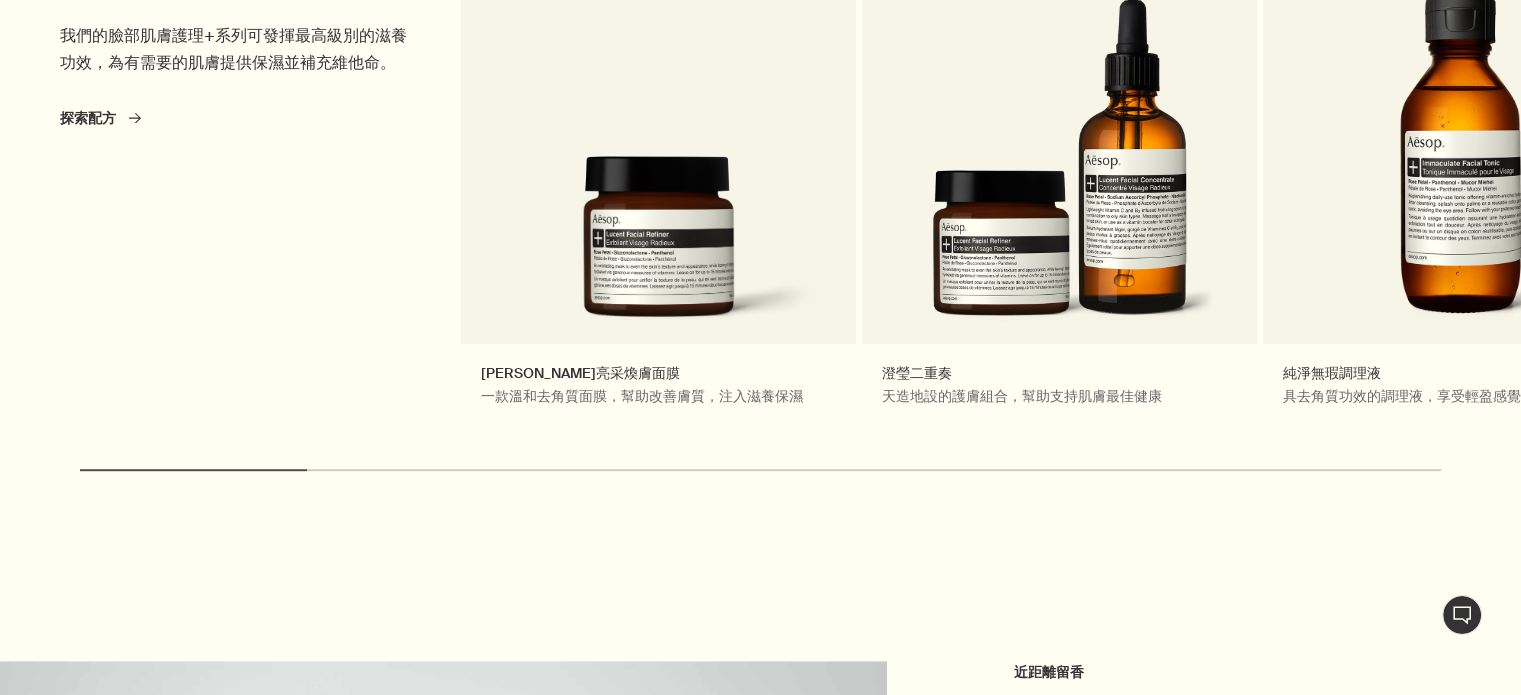 scroll, scrollTop: 800, scrollLeft: 0, axis: vertical 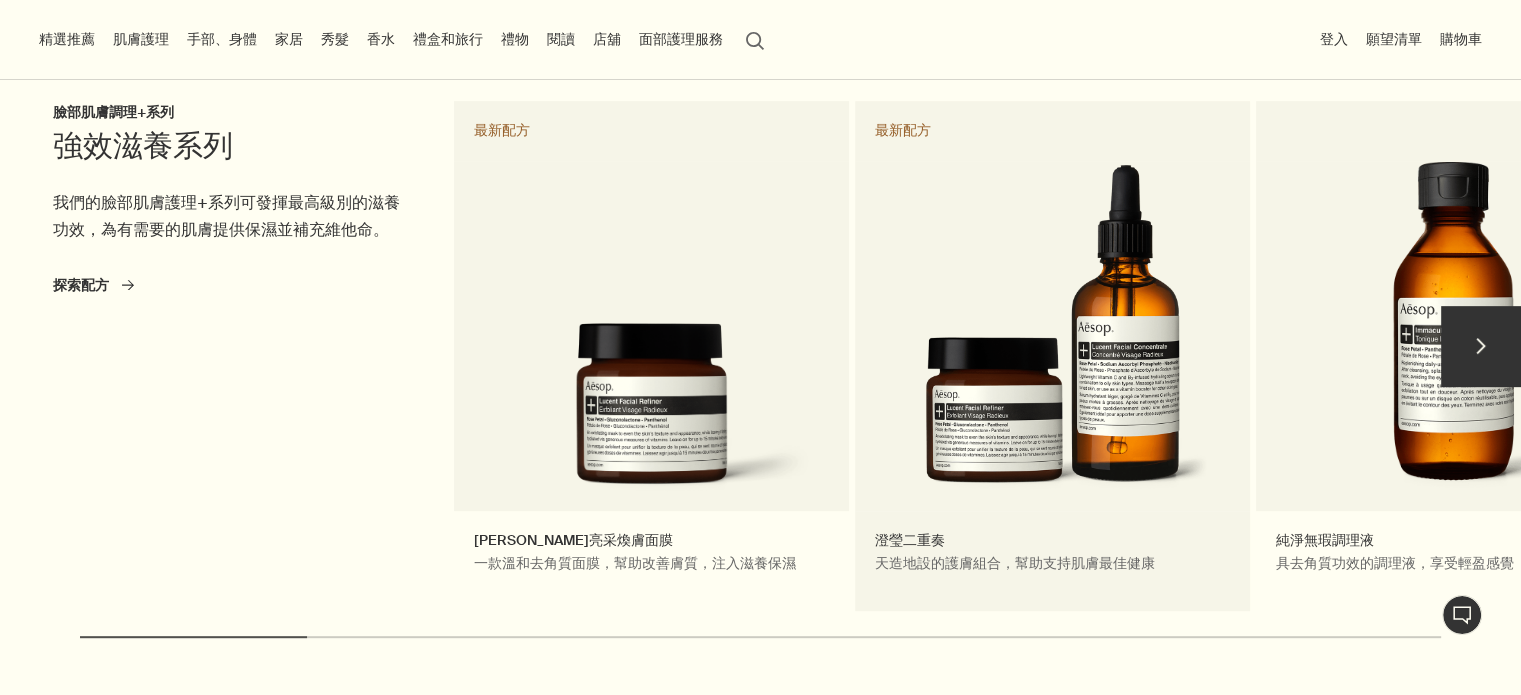 drag, startPoint x: 1113, startPoint y: 331, endPoint x: 637, endPoint y: 334, distance: 476.00946 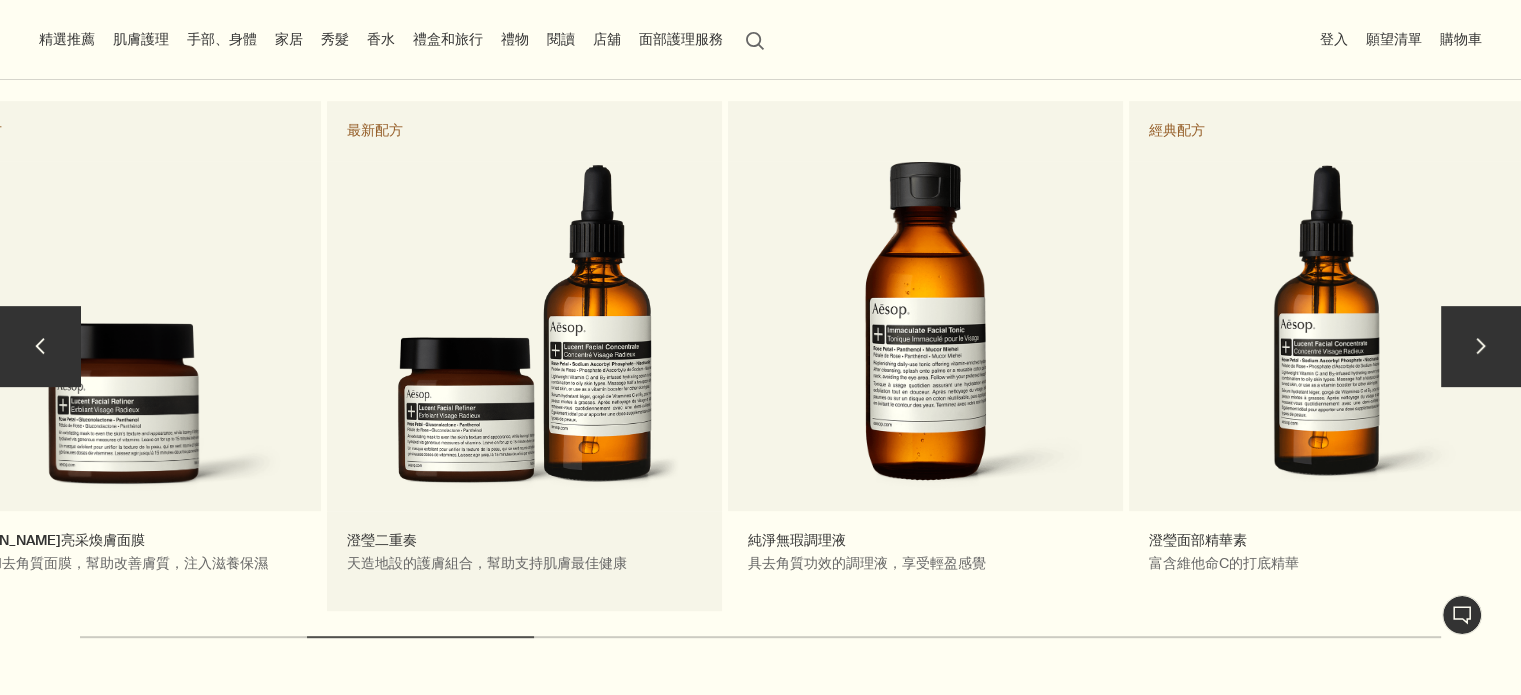 drag, startPoint x: 816, startPoint y: 332, endPoint x: 537, endPoint y: 337, distance: 279.0448 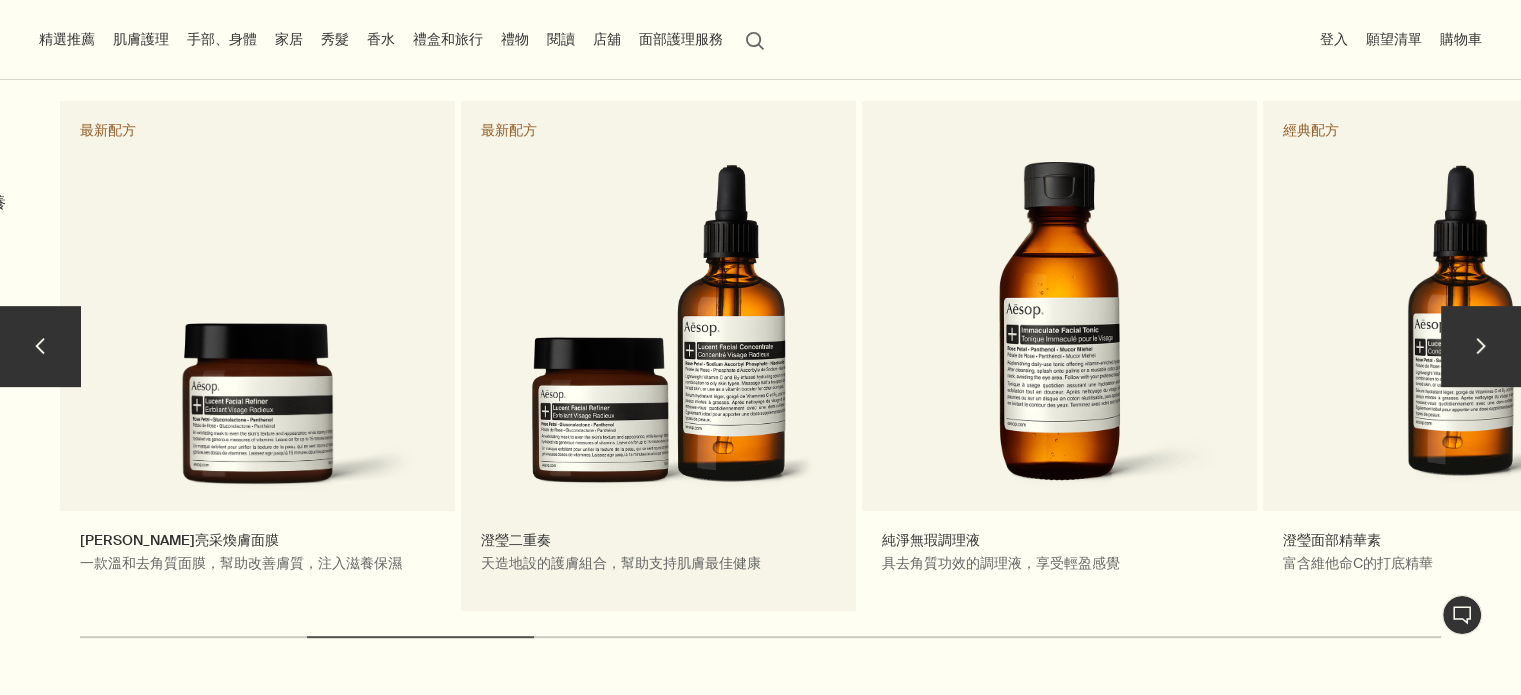 drag, startPoint x: 808, startPoint y: 347, endPoint x: 487, endPoint y: 347, distance: 321 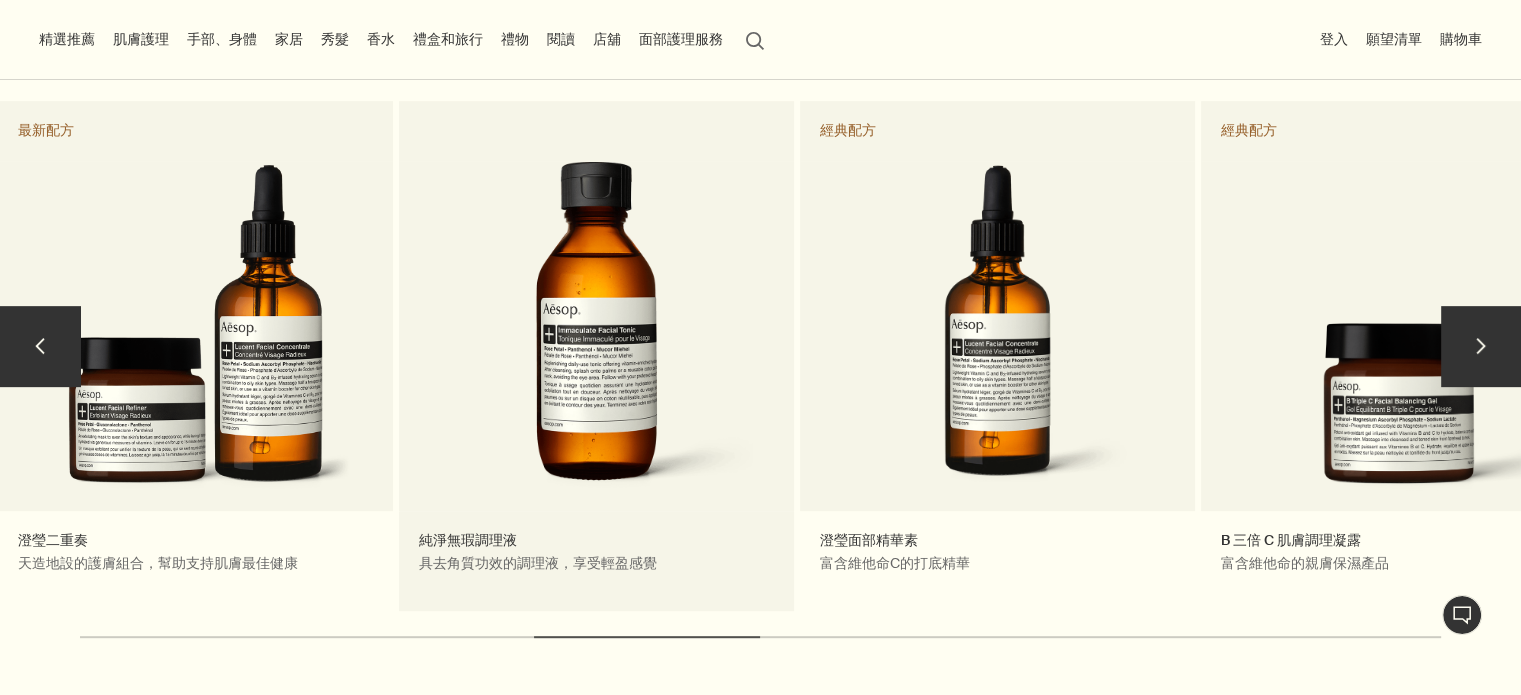 drag, startPoint x: 809, startPoint y: 357, endPoint x: 506, endPoint y: 357, distance: 303 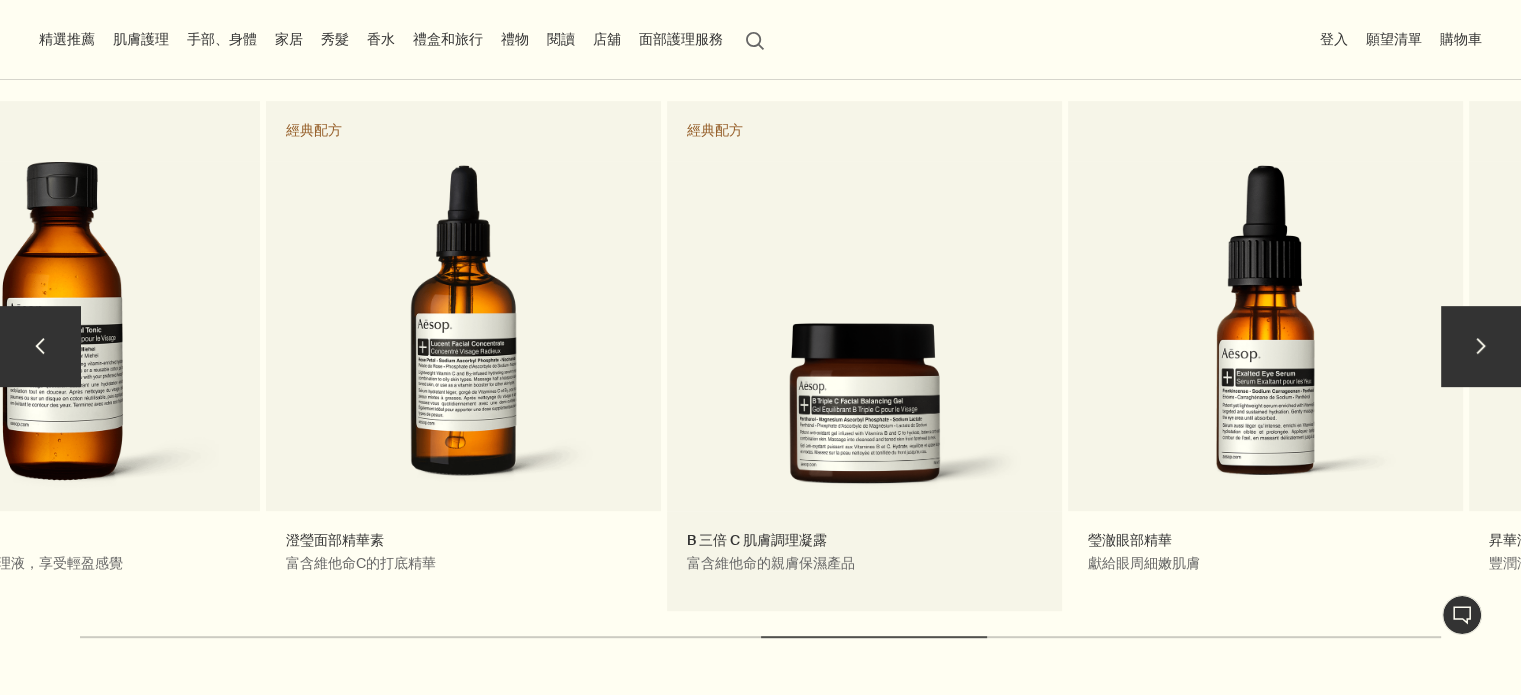 drag, startPoint x: 834, startPoint y: 356, endPoint x: 579, endPoint y: 355, distance: 255.00197 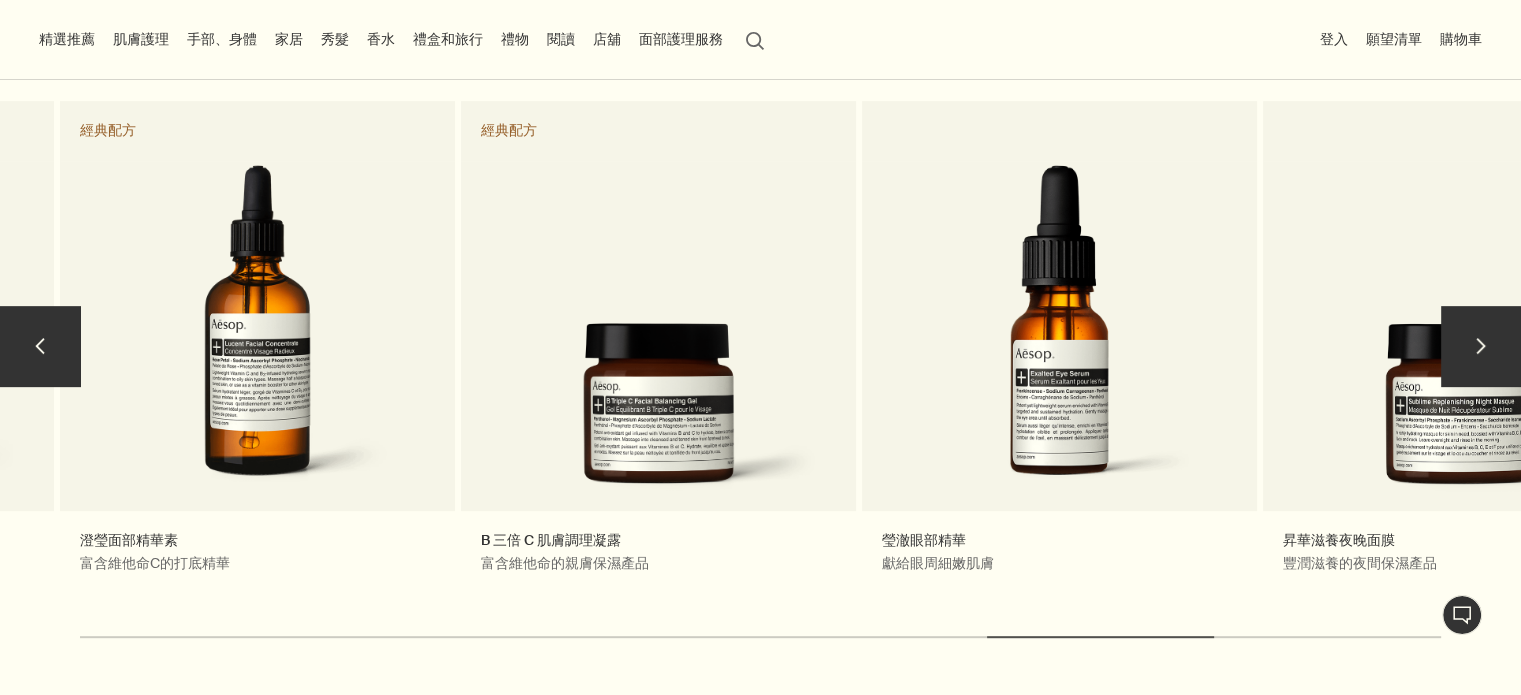 click on "chevron" at bounding box center (1481, 346) 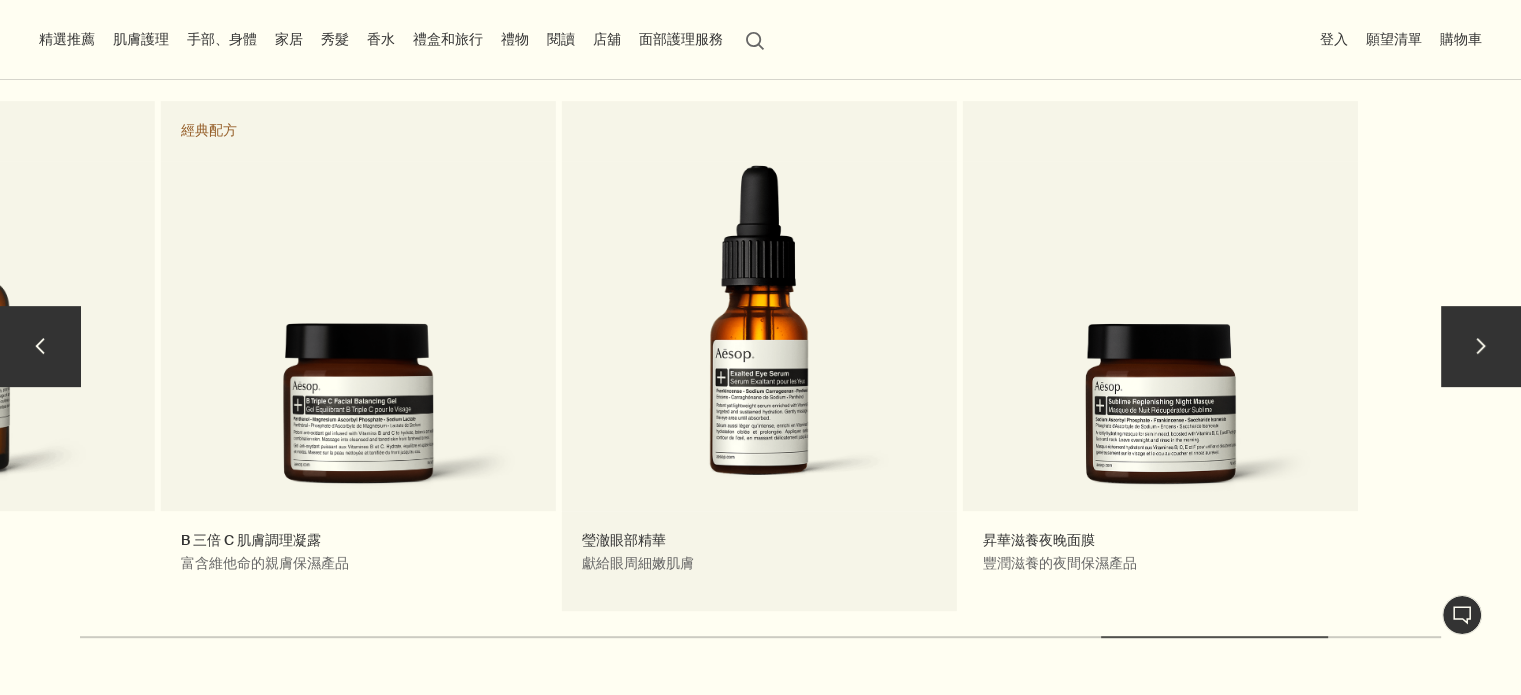 drag, startPoint x: 991, startPoint y: 384, endPoint x: 589, endPoint y: 384, distance: 402 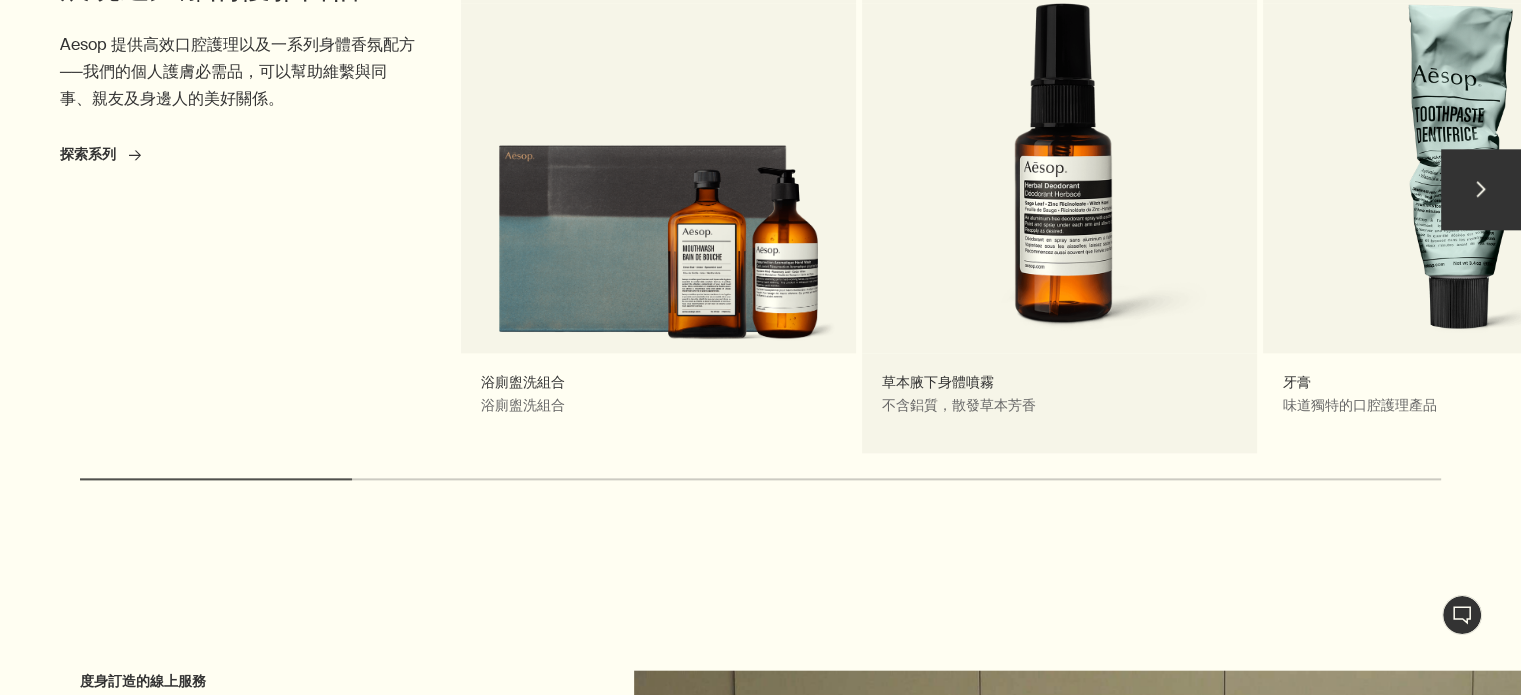 scroll, scrollTop: 2400, scrollLeft: 0, axis: vertical 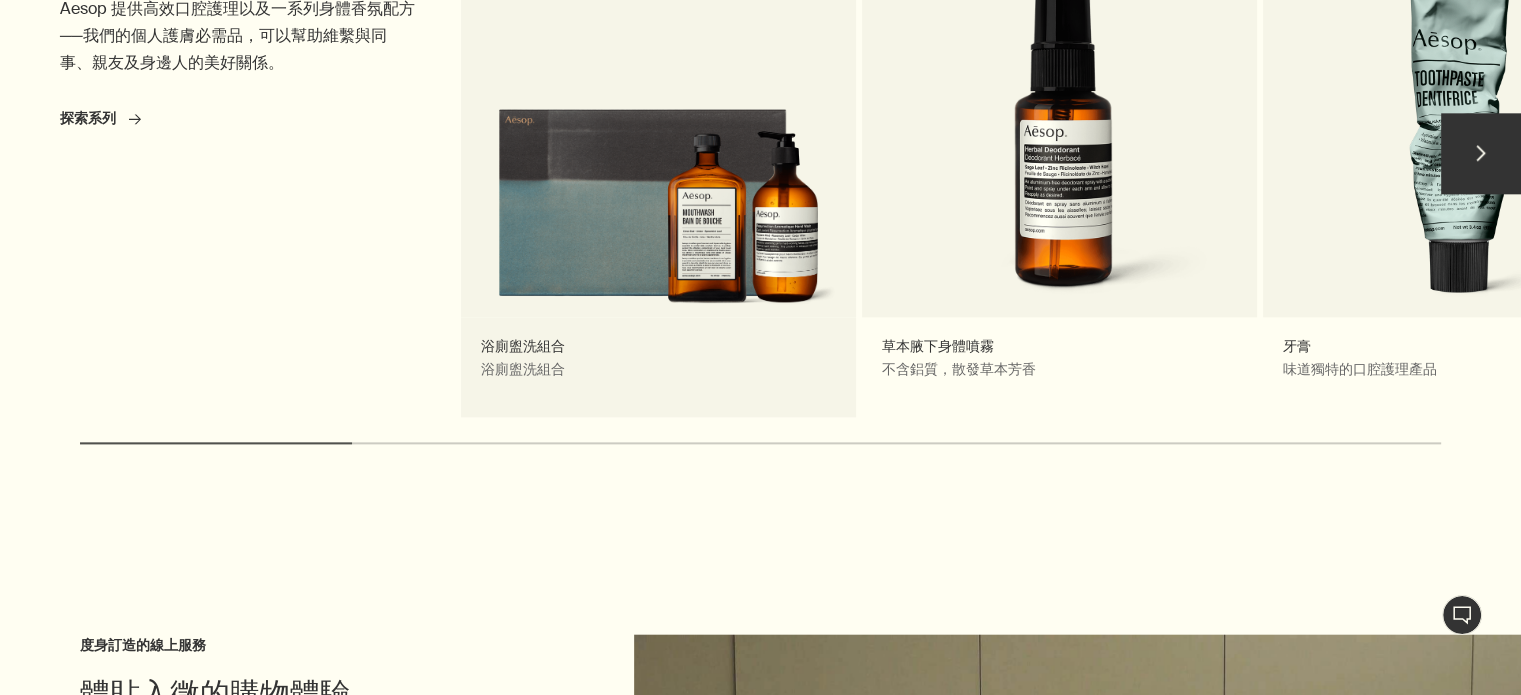click on "浴廁盥洗組合 浴廁盥洗組合 最新配方" at bounding box center [658, 162] 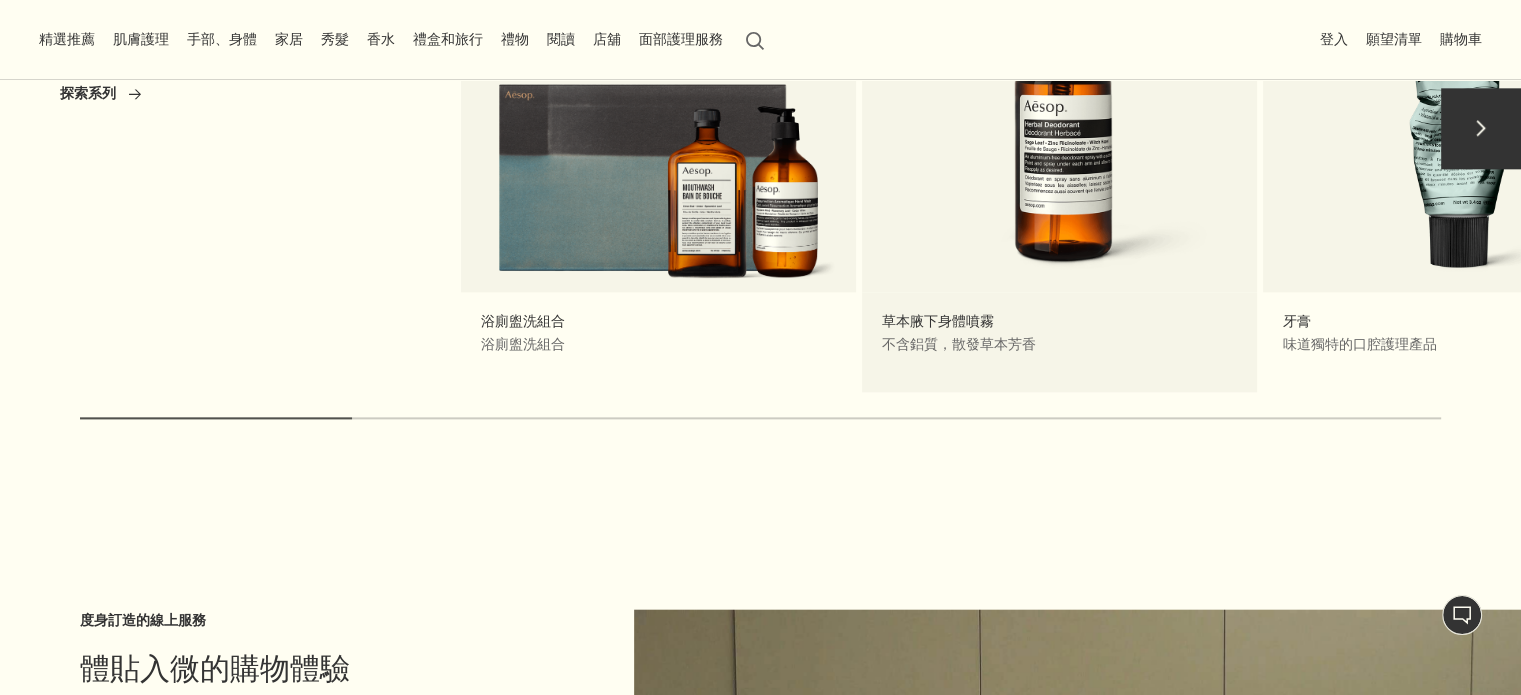 scroll, scrollTop: 2300, scrollLeft: 0, axis: vertical 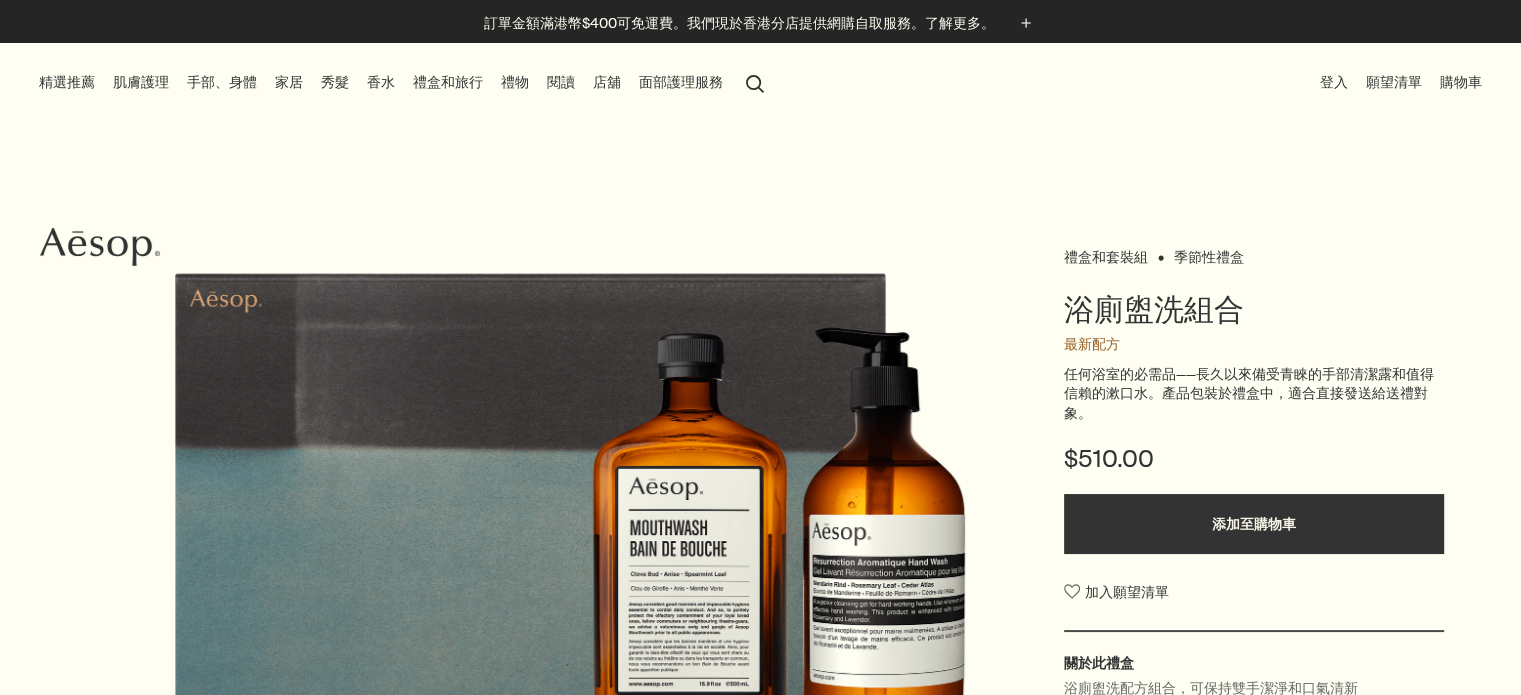 click on "禮盒和套裝組 季節性禮盒 浴廁盥洗組合 最新配方 任何浴室的必需品——長久以來備受青睞的手部清潔露和值得信賴的漱口水。產品包裝於禮盒中，適合直接發送給送禮對象。 $510.00   添加至購物車 加入願望清單 關於此禮盒 浴廁盥洗配方組合，可保持雙手潔淨和口氣清新 內含 賦活芳香手部清潔露、漱口水" at bounding box center [760, 523] 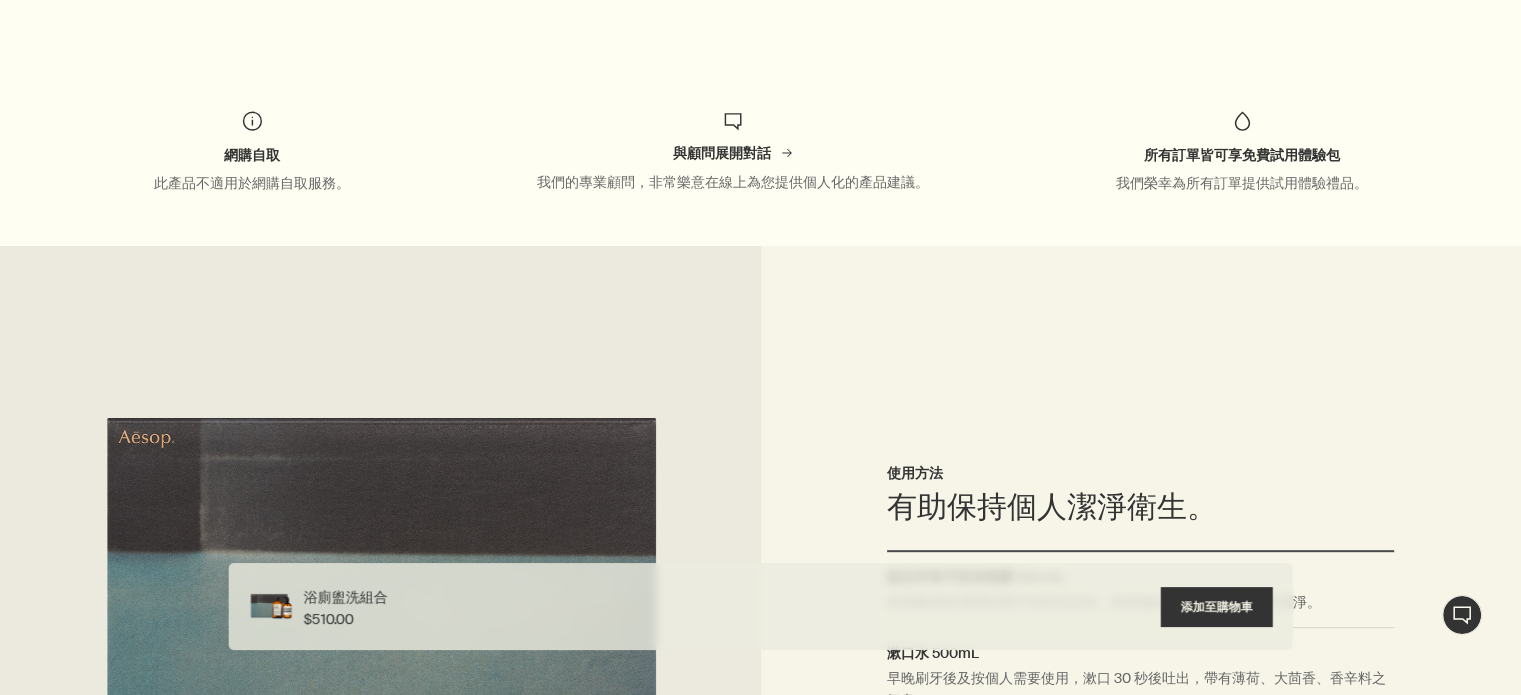 scroll, scrollTop: 900, scrollLeft: 0, axis: vertical 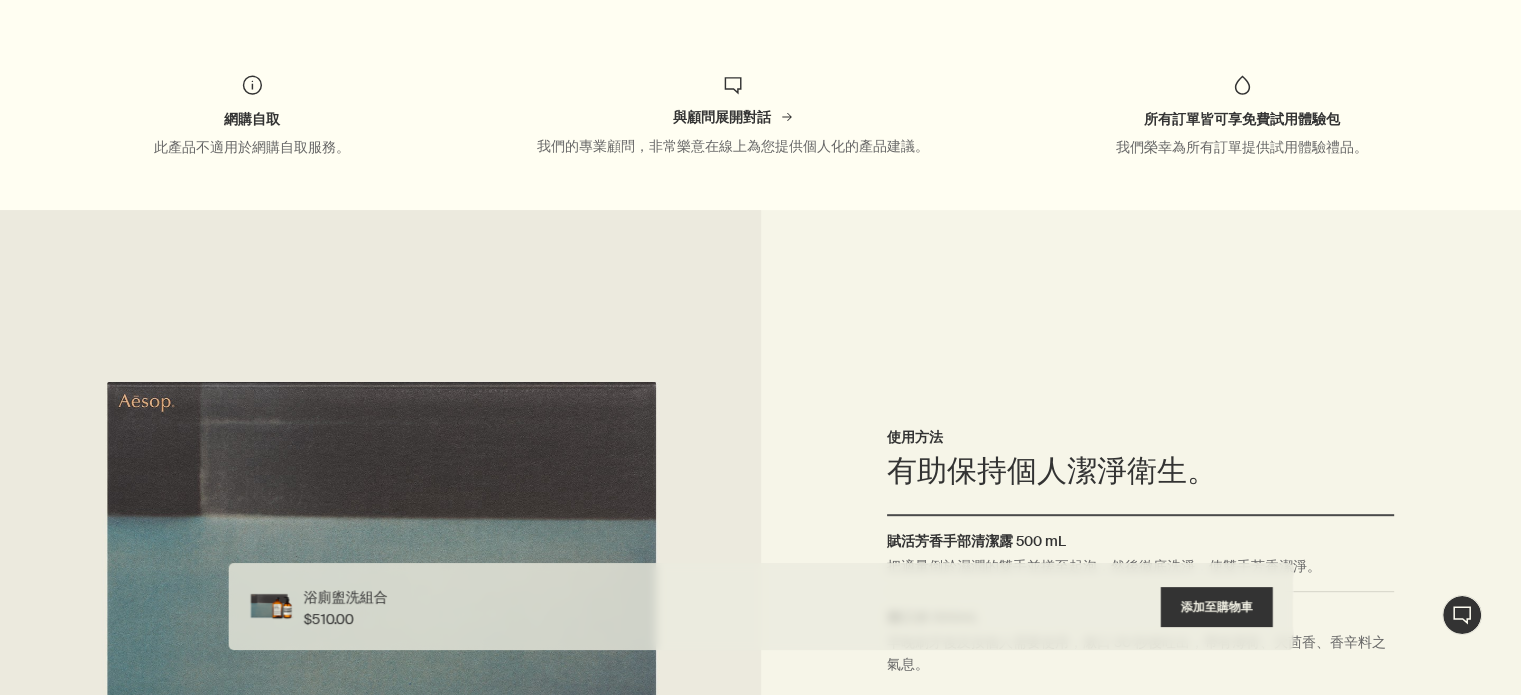 drag, startPoint x: 958, startPoint y: 607, endPoint x: 911, endPoint y: 575, distance: 56.859474 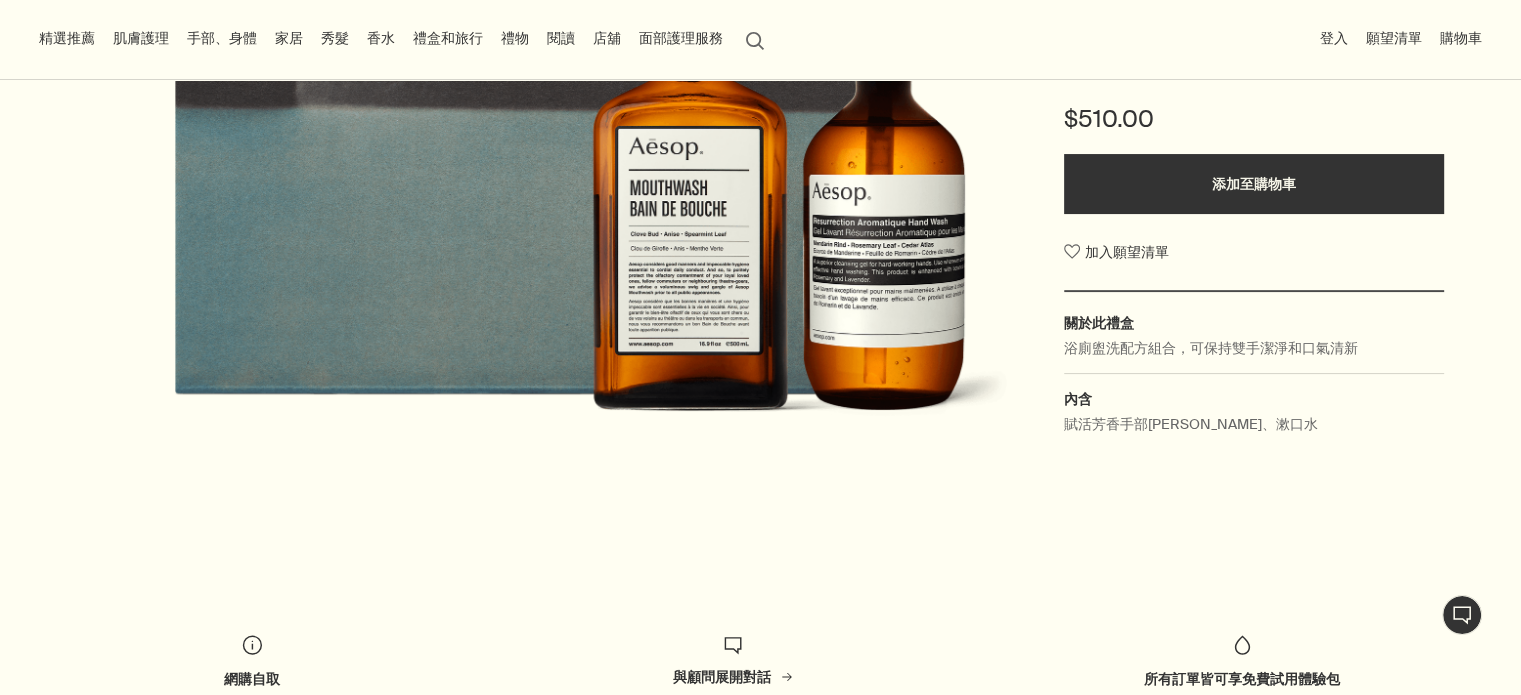 scroll, scrollTop: 200, scrollLeft: 0, axis: vertical 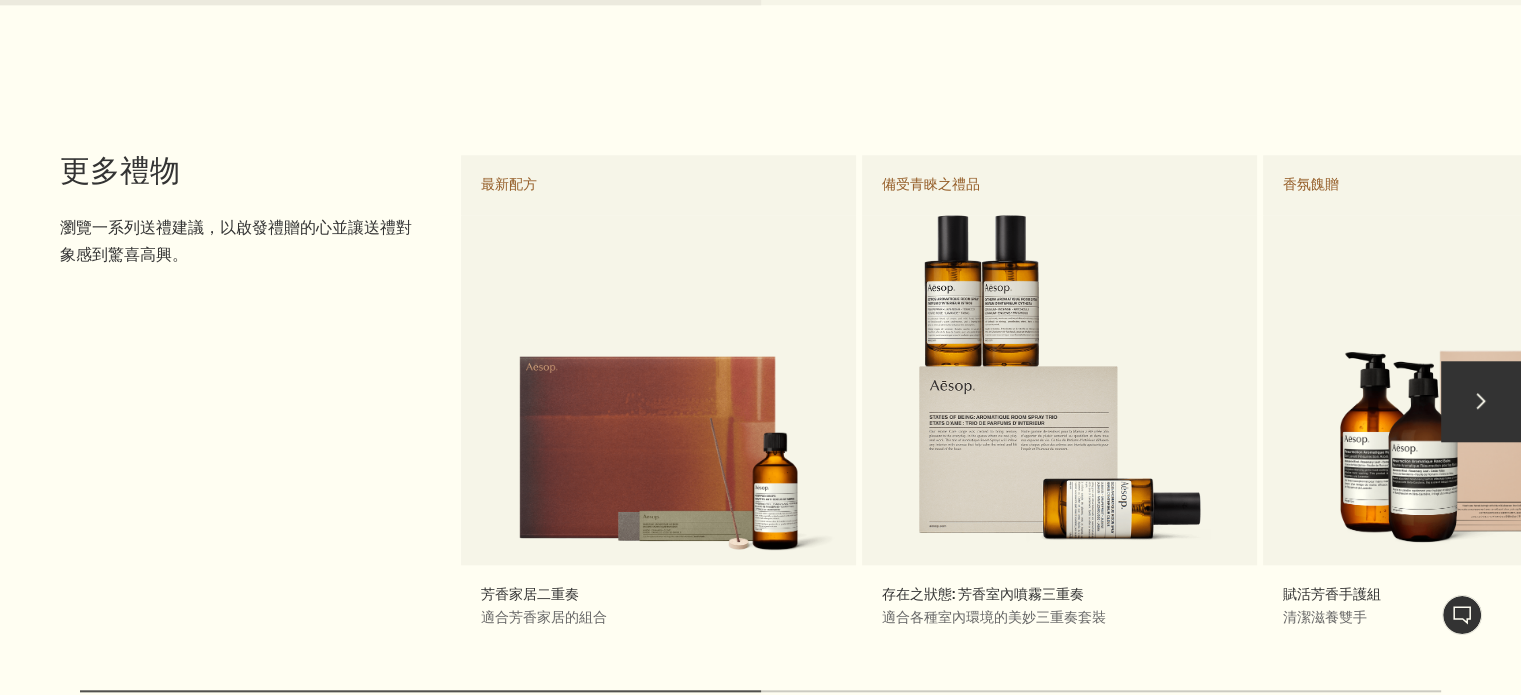 click on "chevron" at bounding box center (1481, 401) 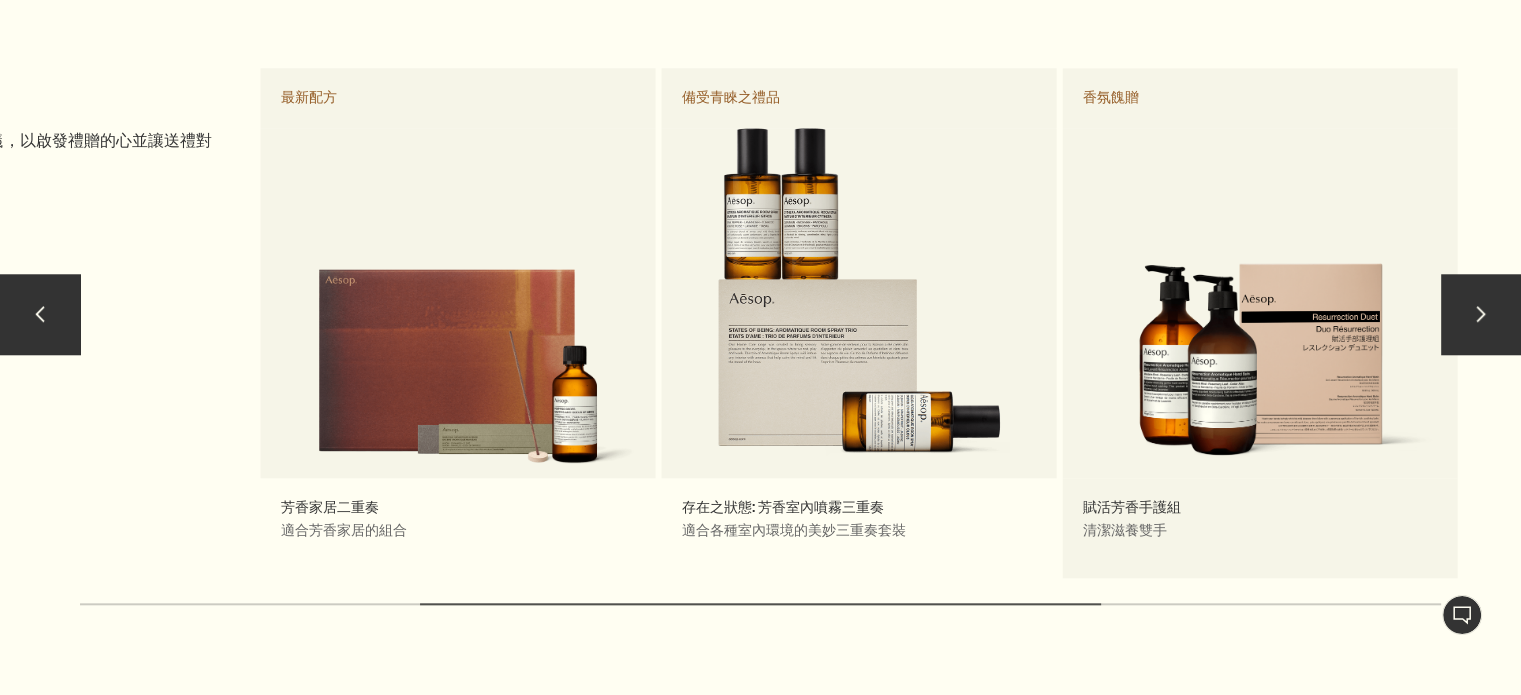 scroll, scrollTop: 1900, scrollLeft: 0, axis: vertical 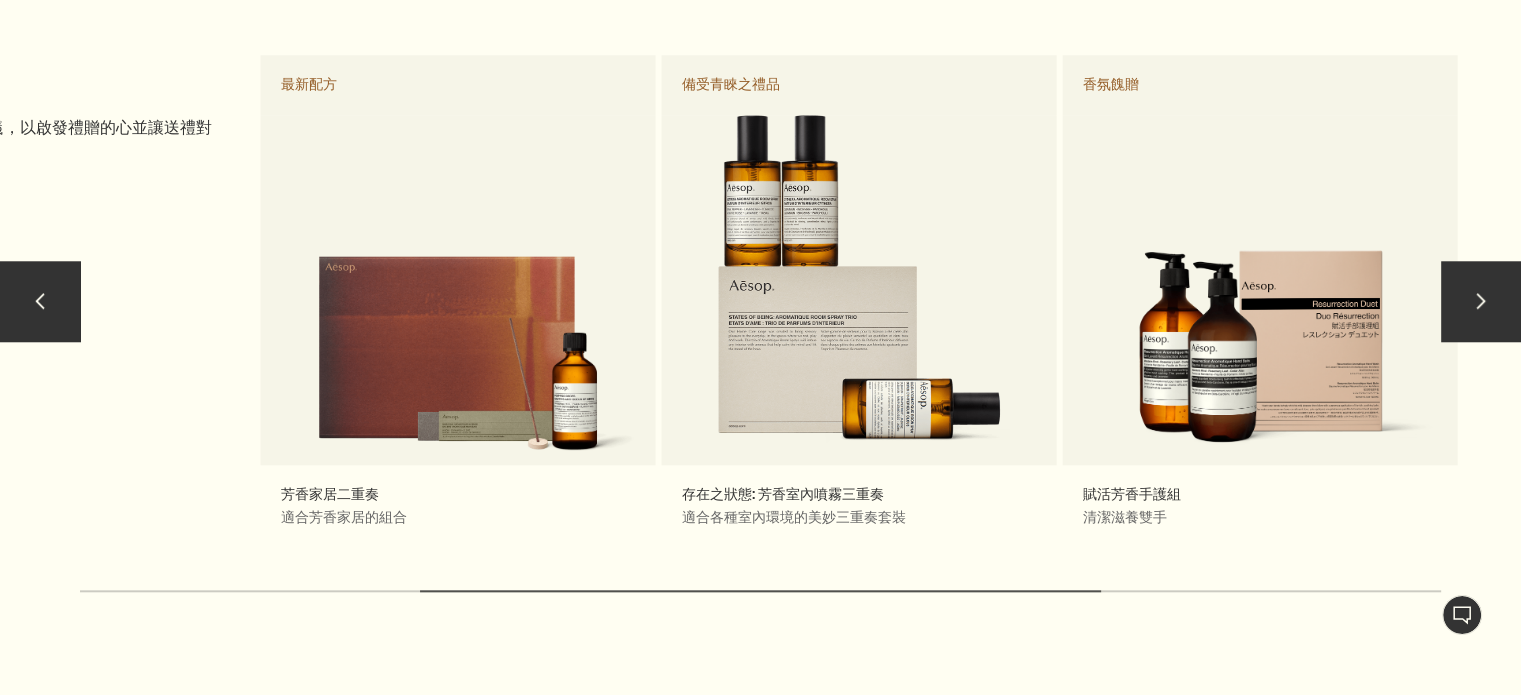 click on "chevron" at bounding box center [1481, 301] 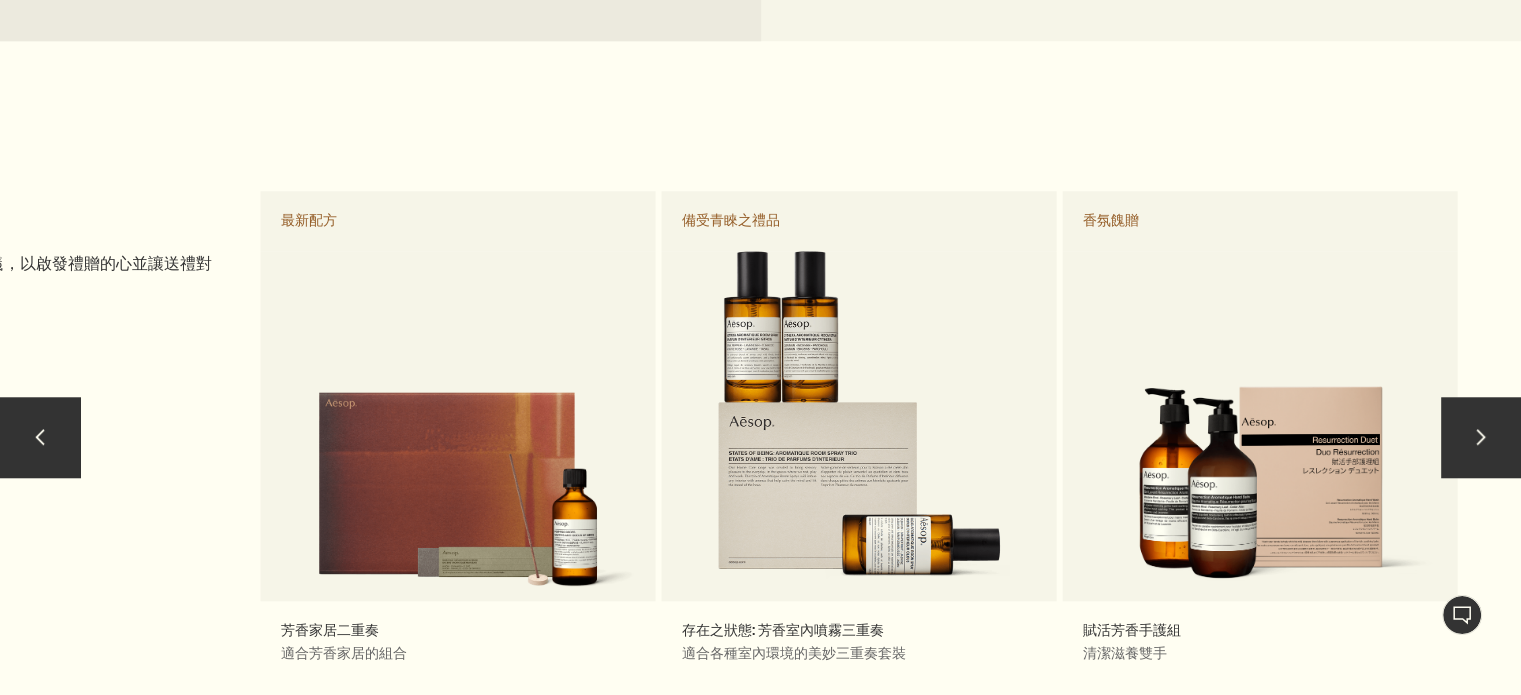 scroll, scrollTop: 1800, scrollLeft: 0, axis: vertical 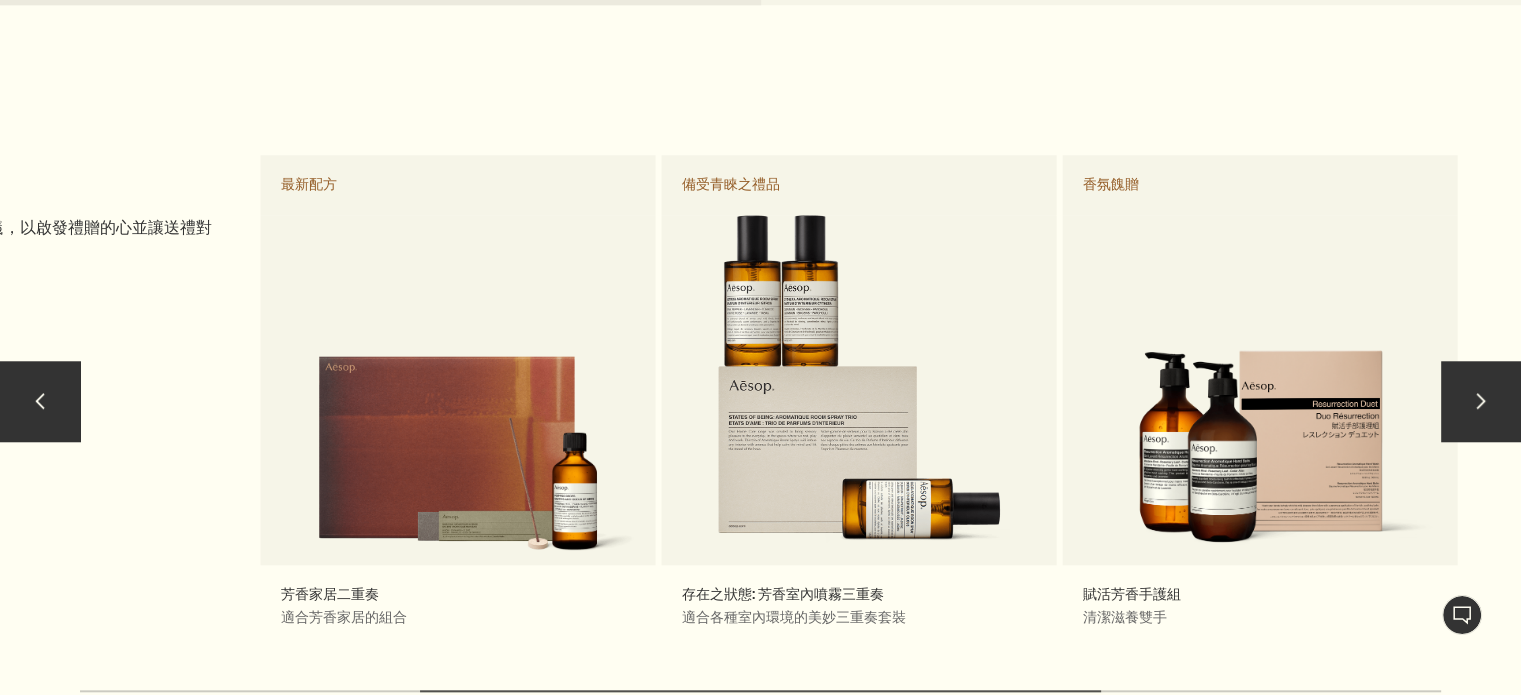 click on "chevron" at bounding box center [1481, 401] 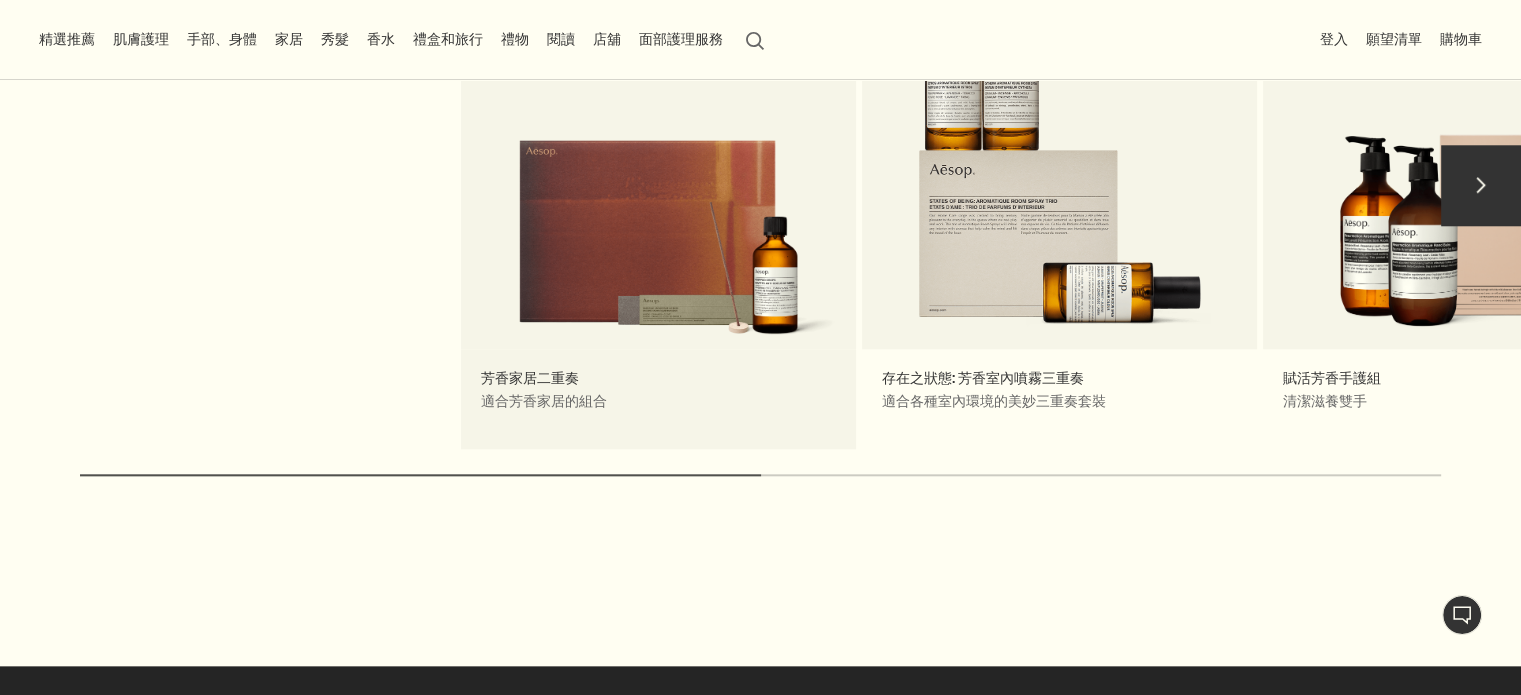scroll, scrollTop: 2000, scrollLeft: 0, axis: vertical 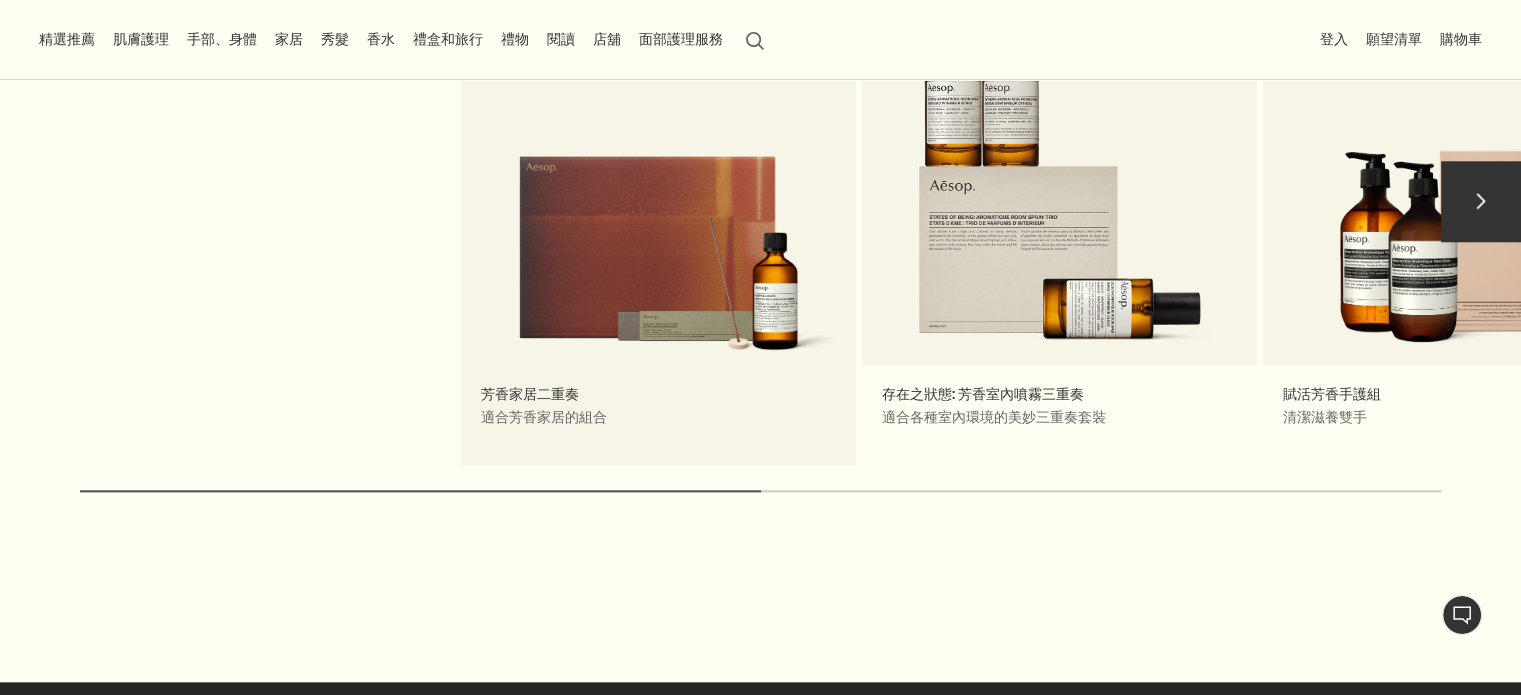 drag, startPoint x: 833, startPoint y: 343, endPoint x: 489, endPoint y: 343, distance: 344 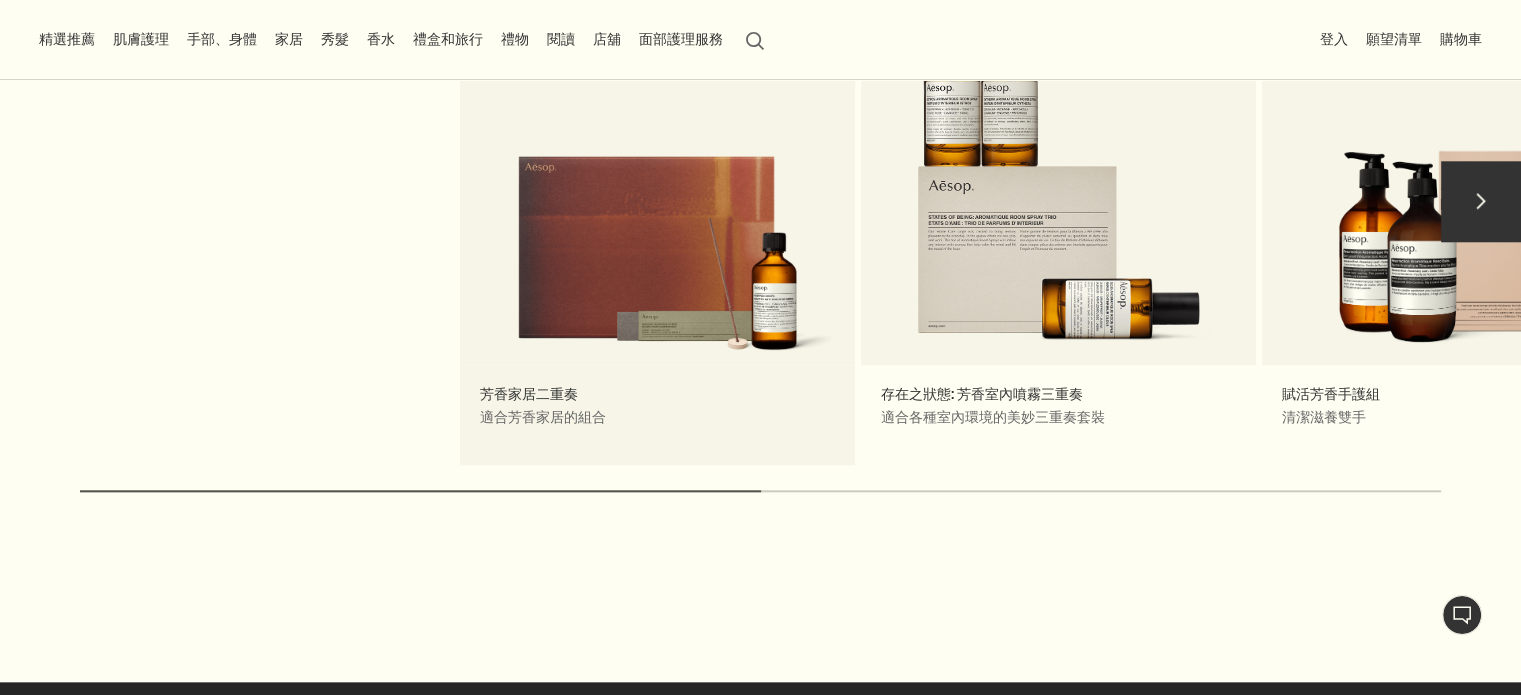 drag, startPoint x: 825, startPoint y: 331, endPoint x: 285, endPoint y: 339, distance: 540.05927 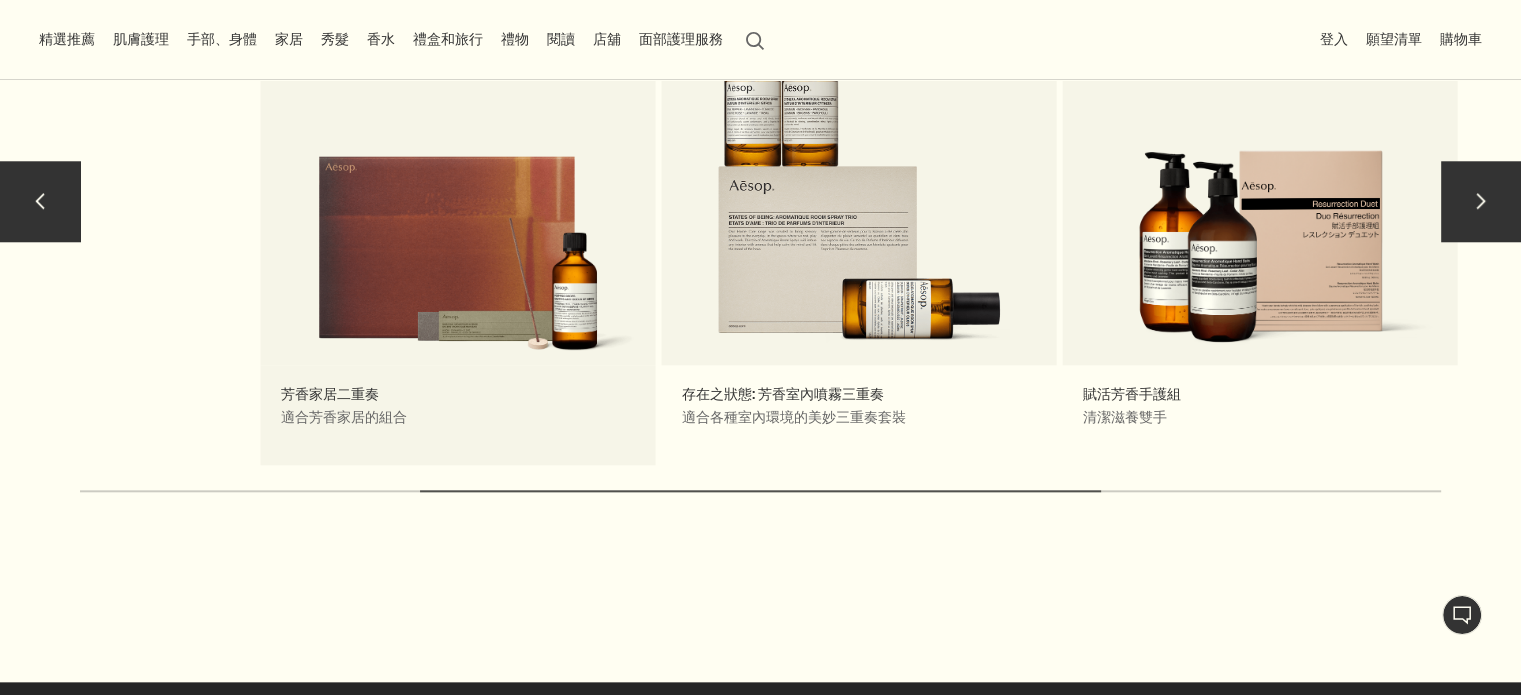 drag, startPoint x: 706, startPoint y: 315, endPoint x: 363, endPoint y: 323, distance: 343.0933 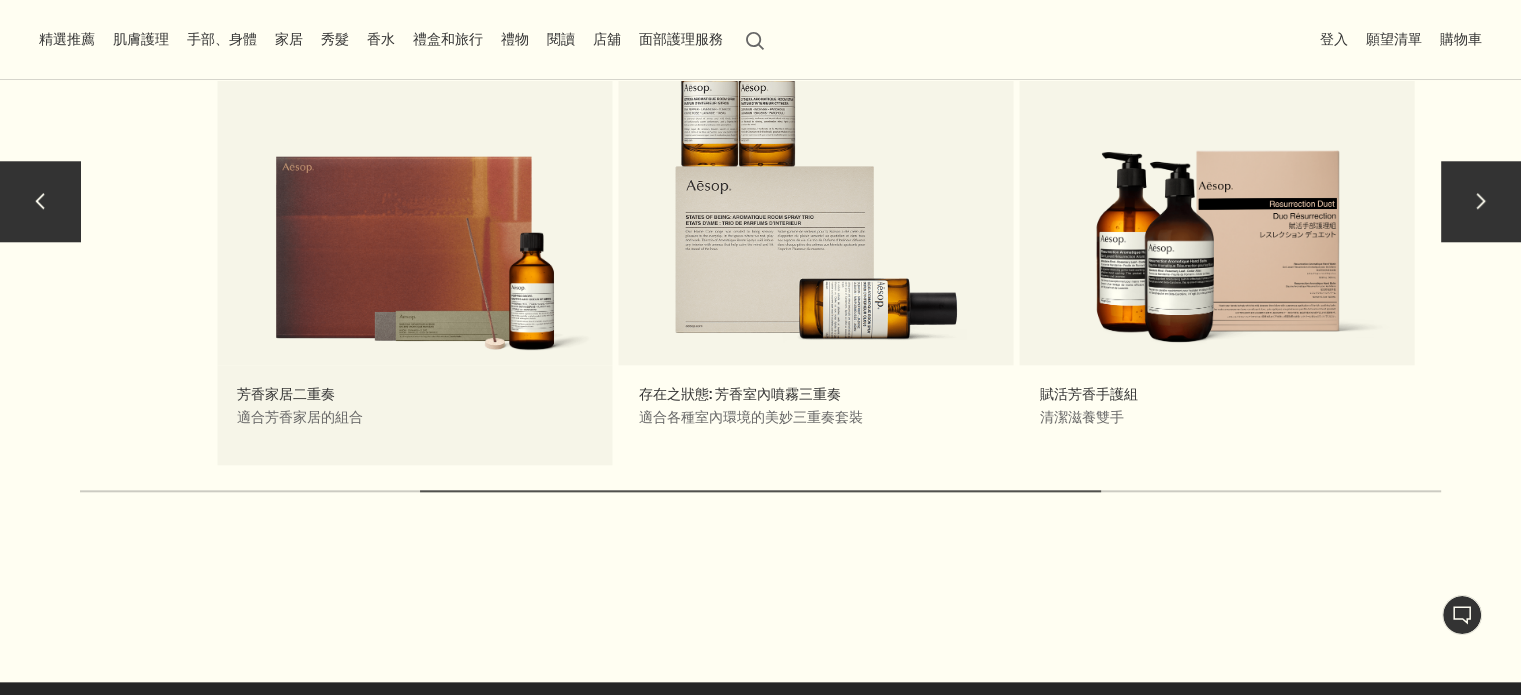 drag, startPoint x: 659, startPoint y: 276, endPoint x: 232, endPoint y: 303, distance: 427.85278 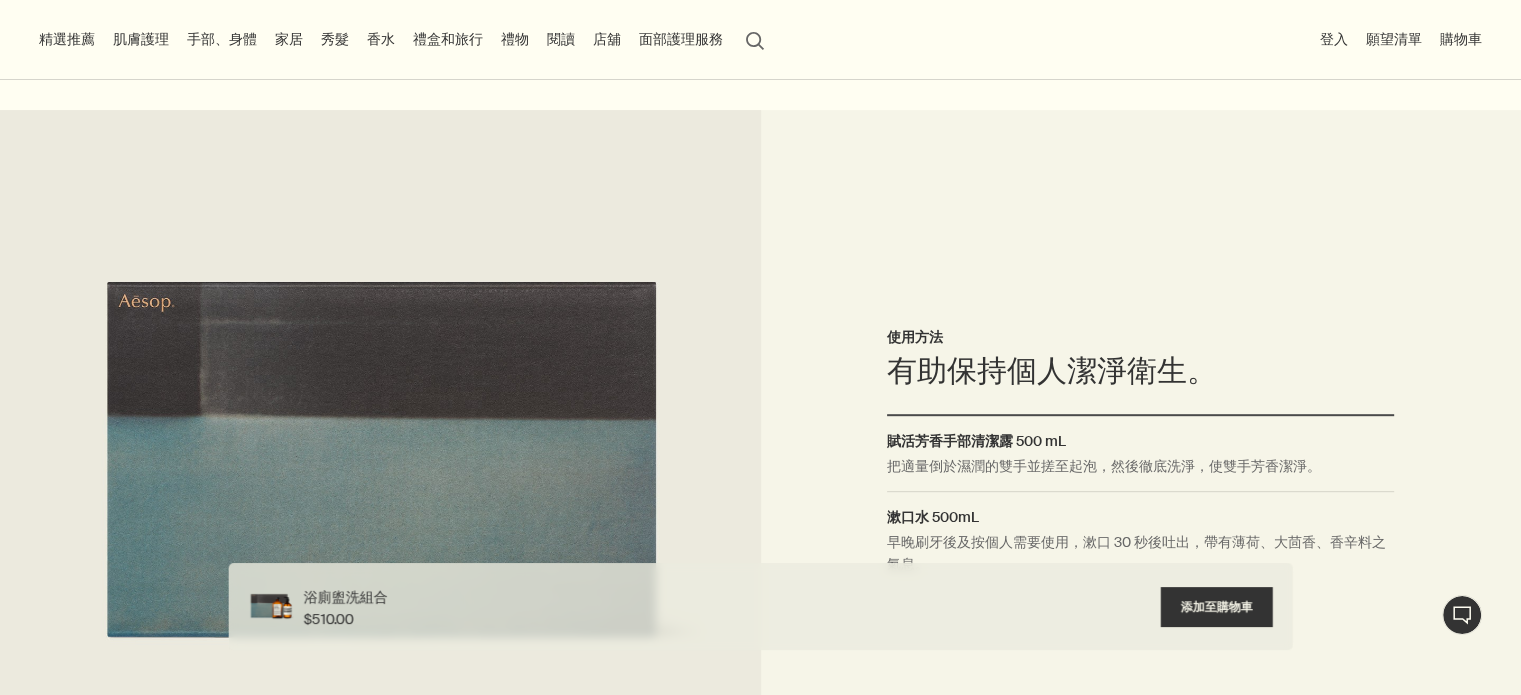 click on "把適量倒於濕潤的雙手並搓至起泡，然後徹底洗淨，使雙手芳香潔淨。" at bounding box center [1140, 473] 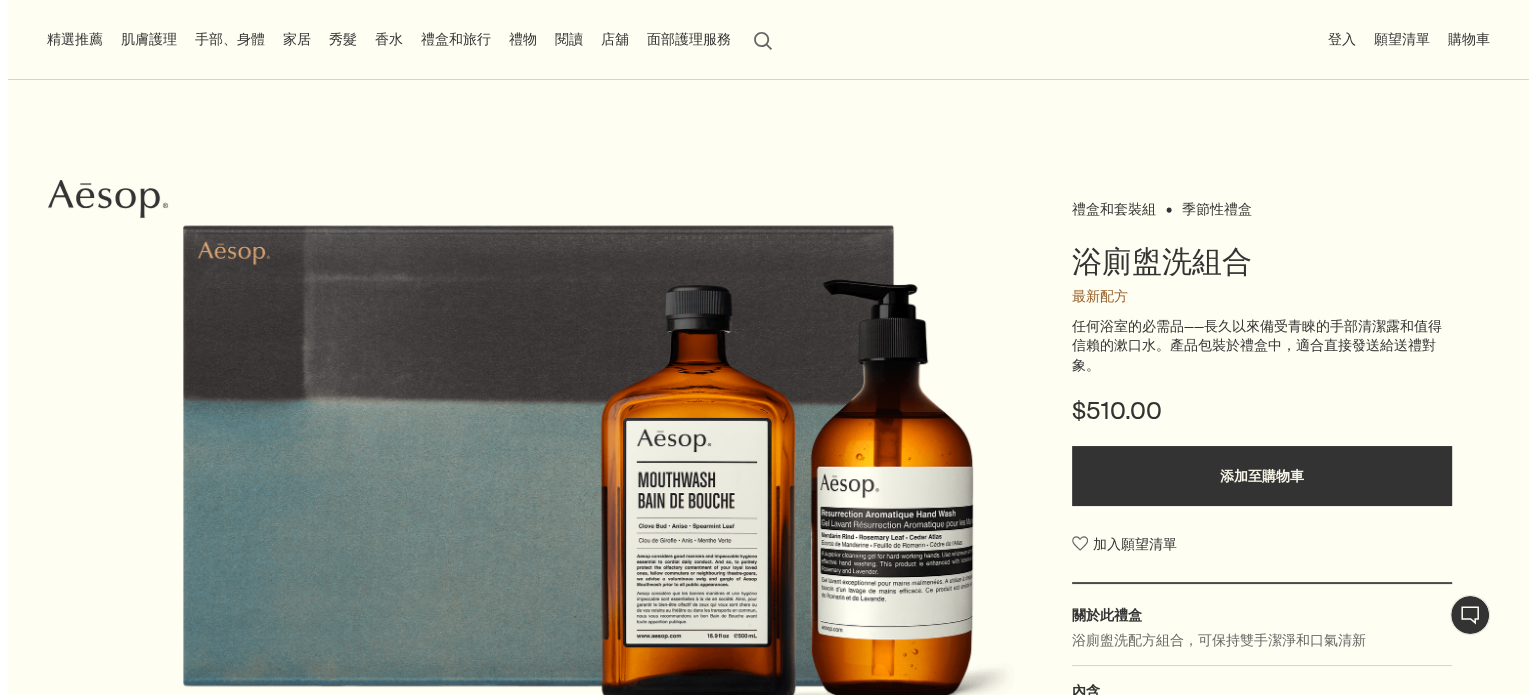 scroll, scrollTop: 0, scrollLeft: 0, axis: both 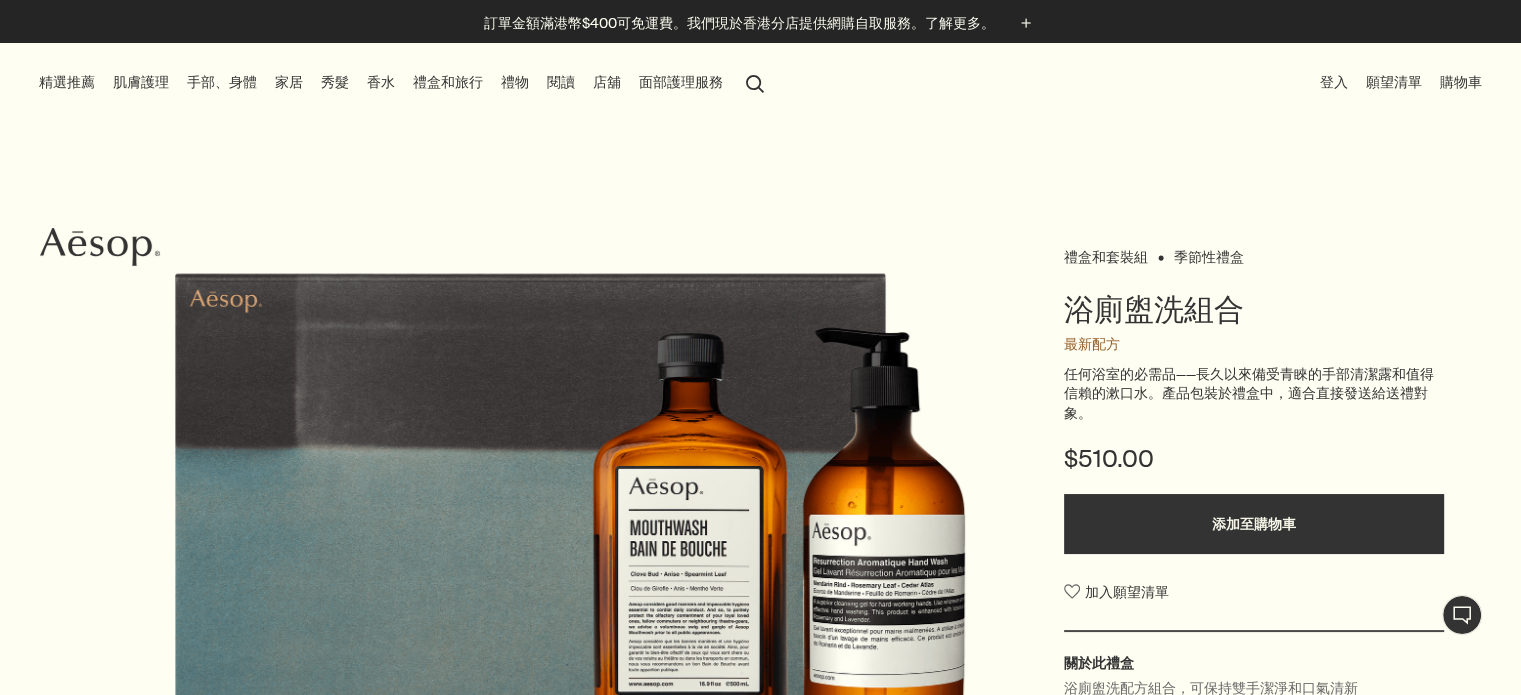 click on "肌膚護理" at bounding box center [141, 82] 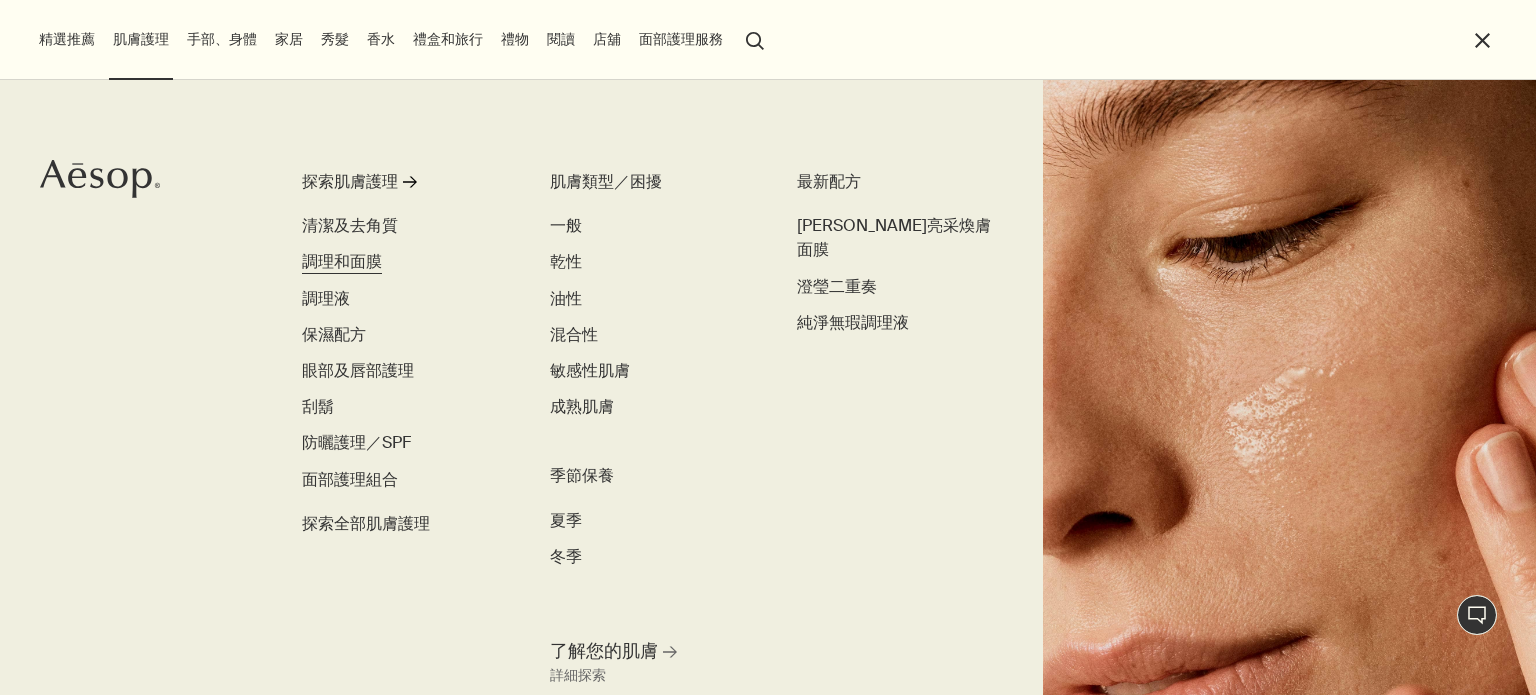 click on "調理和面膜" at bounding box center [342, 261] 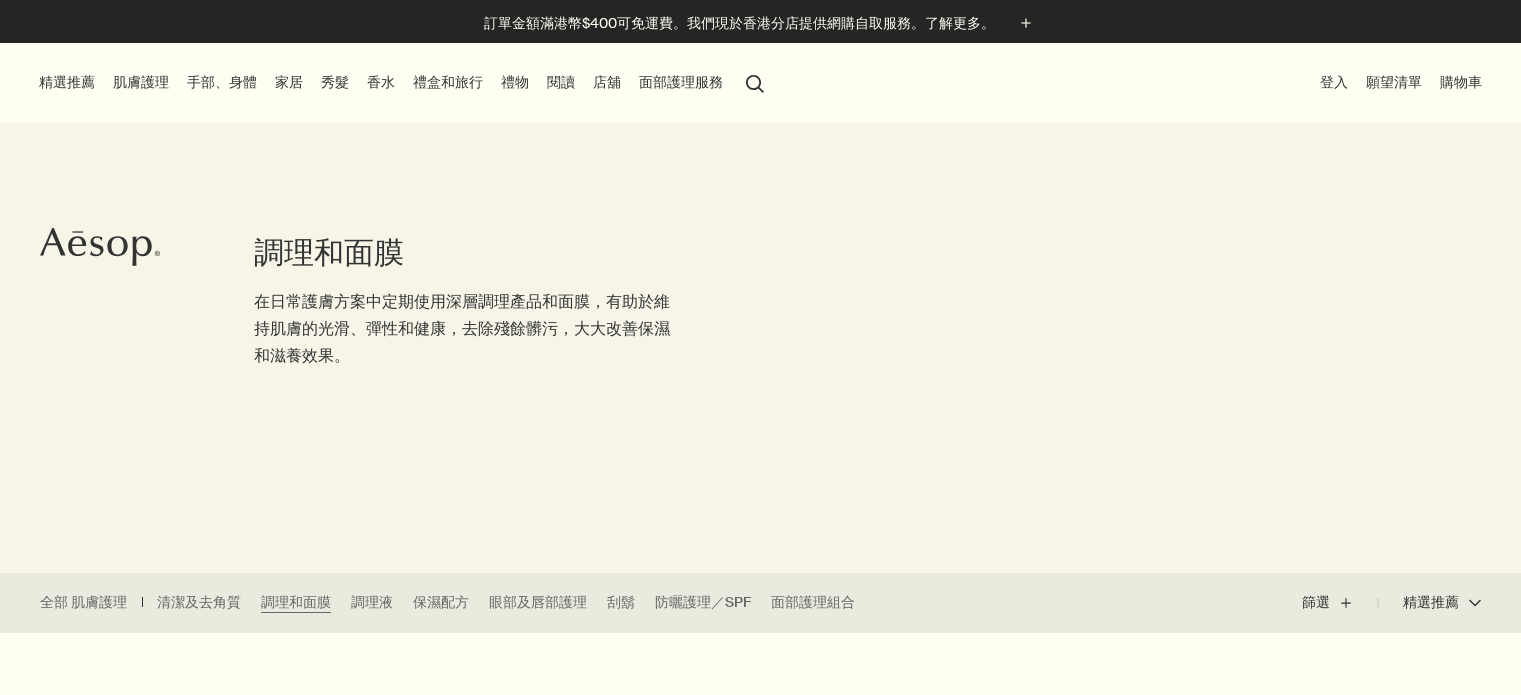 scroll, scrollTop: 0, scrollLeft: 0, axis: both 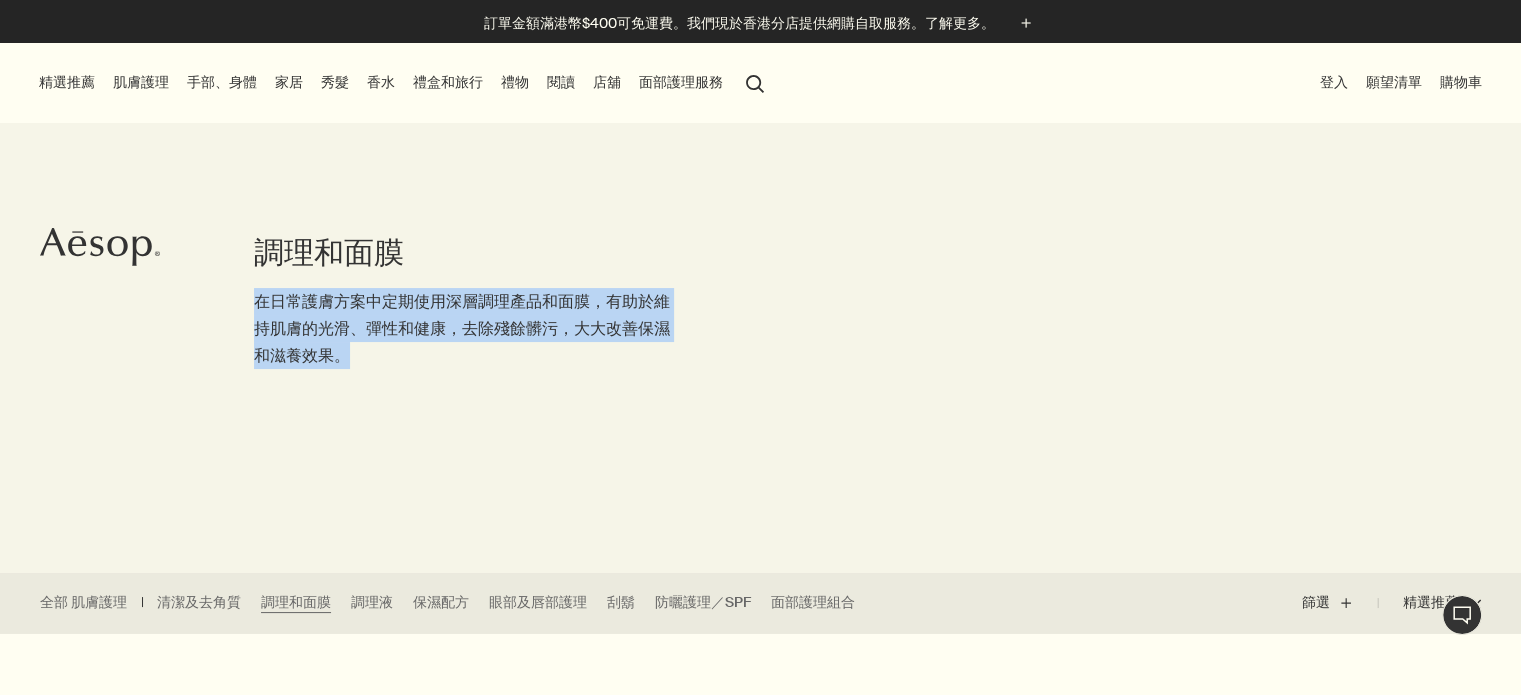 drag, startPoint x: 435, startPoint y: 367, endPoint x: 258, endPoint y: 293, distance: 191.8463 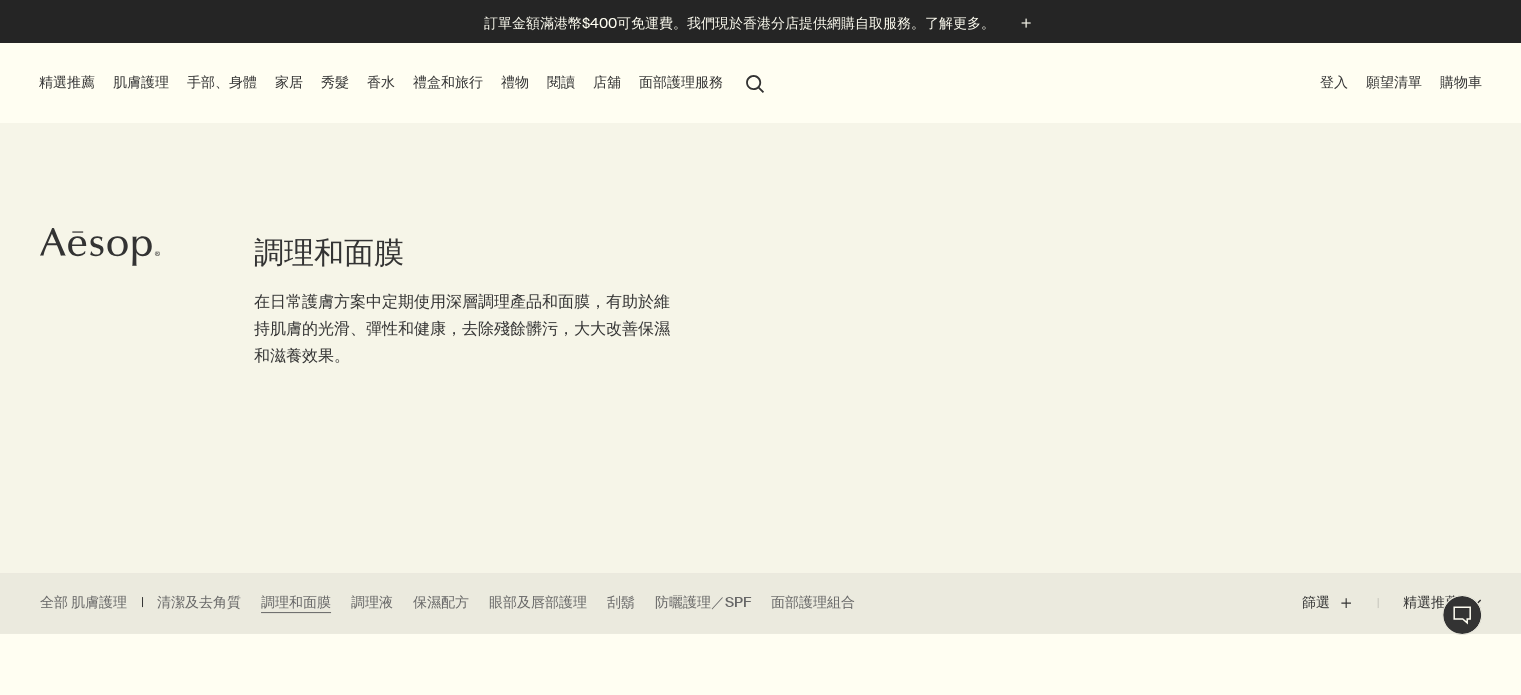 click on "調理和面膜" at bounding box center [467, 253] 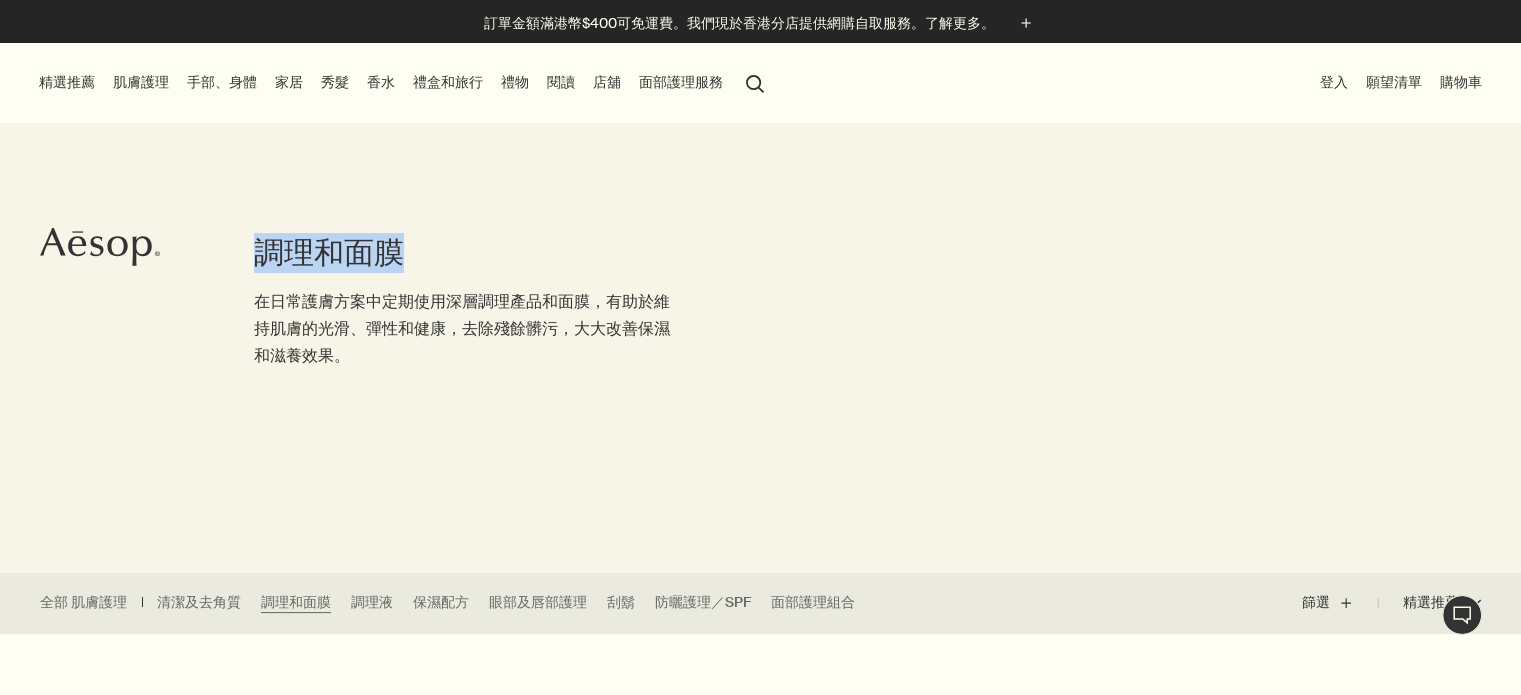drag, startPoint x: 259, startPoint y: 251, endPoint x: 408, endPoint y: 270, distance: 150.20653 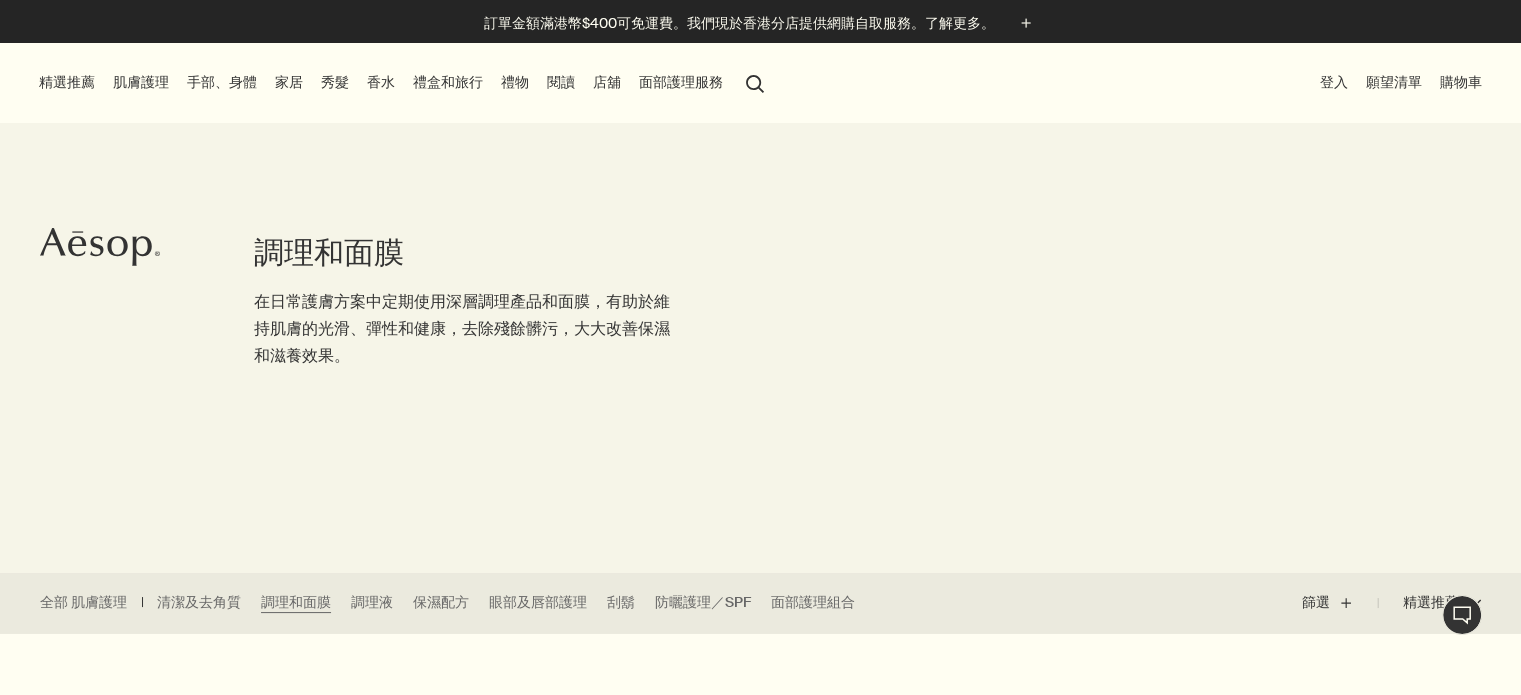 click on "在日常護膚方案中定期使用深層調理產品和面膜，有助於維持肌膚的光滑、彈性和健康，去除殘餘髒污，大大改善保濕和滋養效果。" at bounding box center [467, 329] 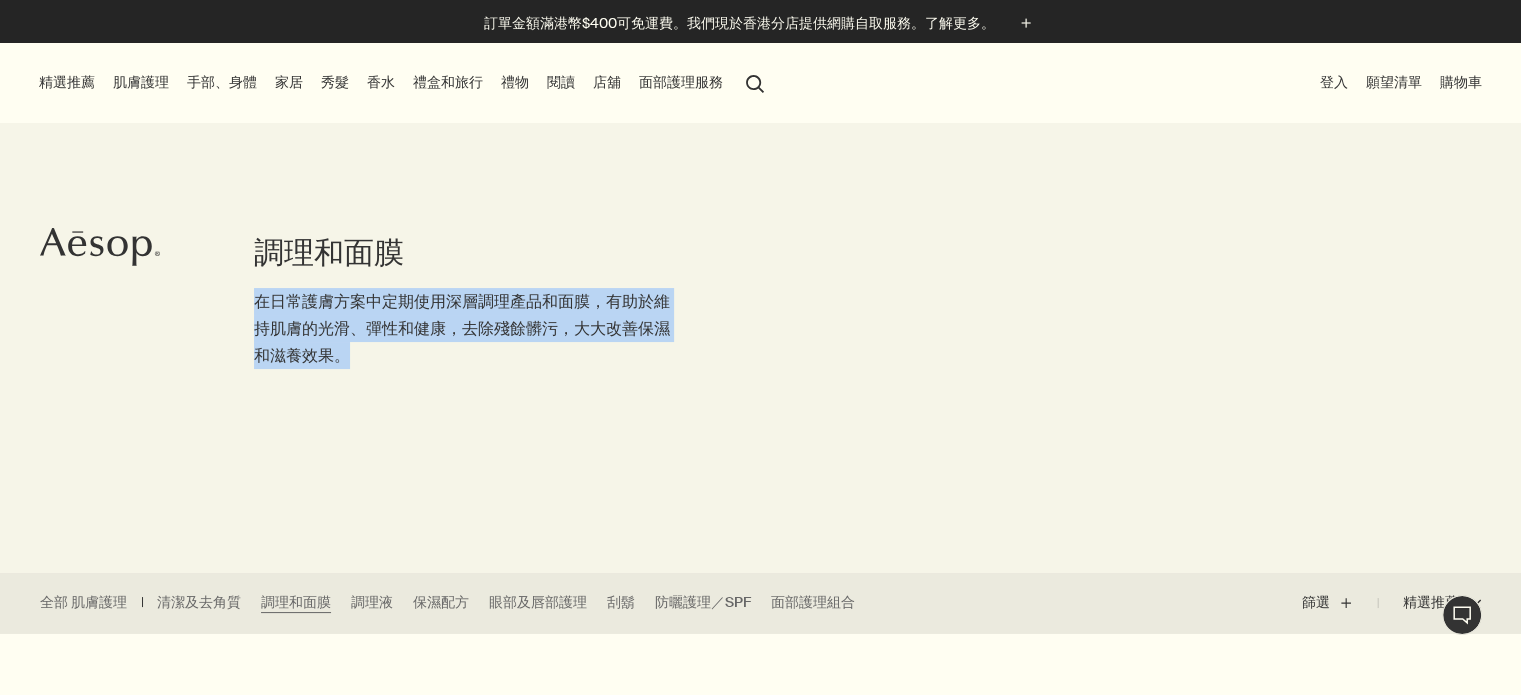 drag, startPoint x: 342, startPoint y: 357, endPoint x: 258, endPoint y: 293, distance: 105.60303 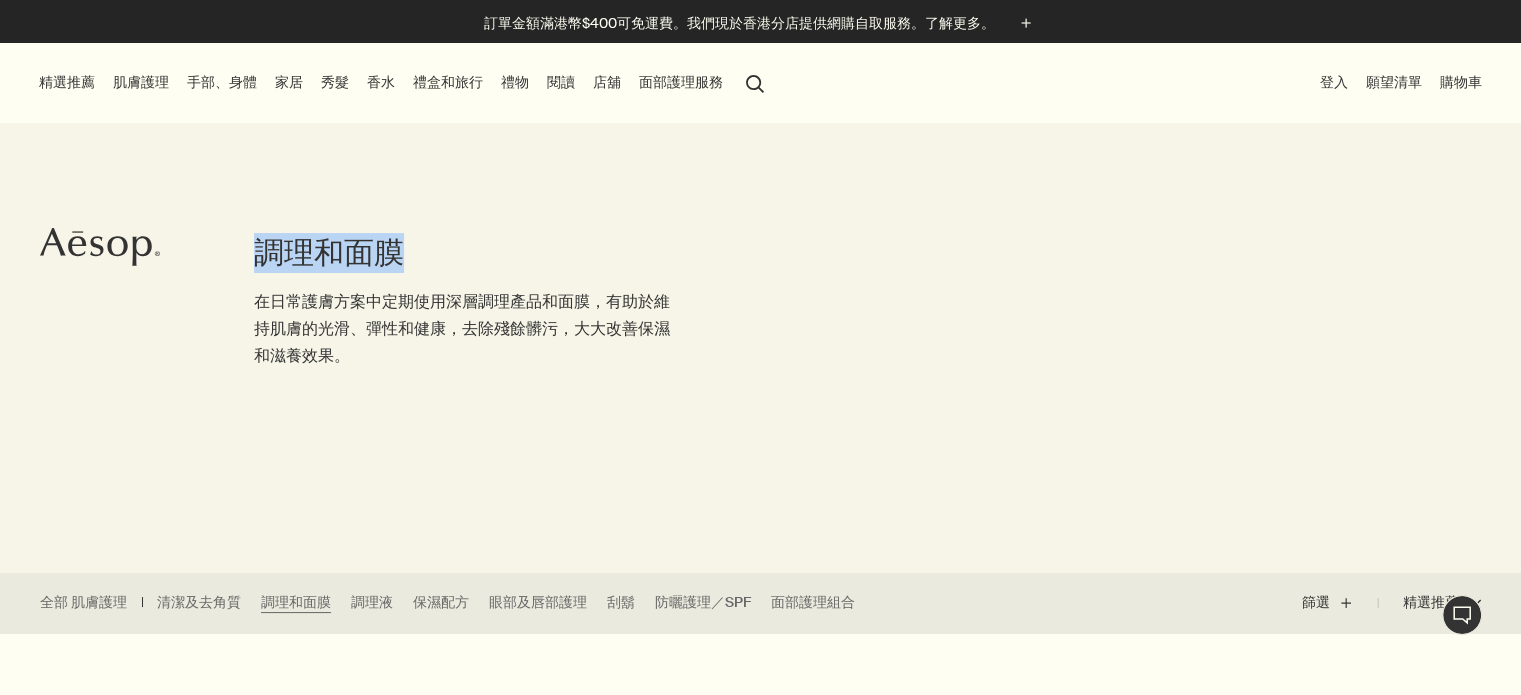 drag, startPoint x: 255, startPoint y: 251, endPoint x: 412, endPoint y: 255, distance: 157.05095 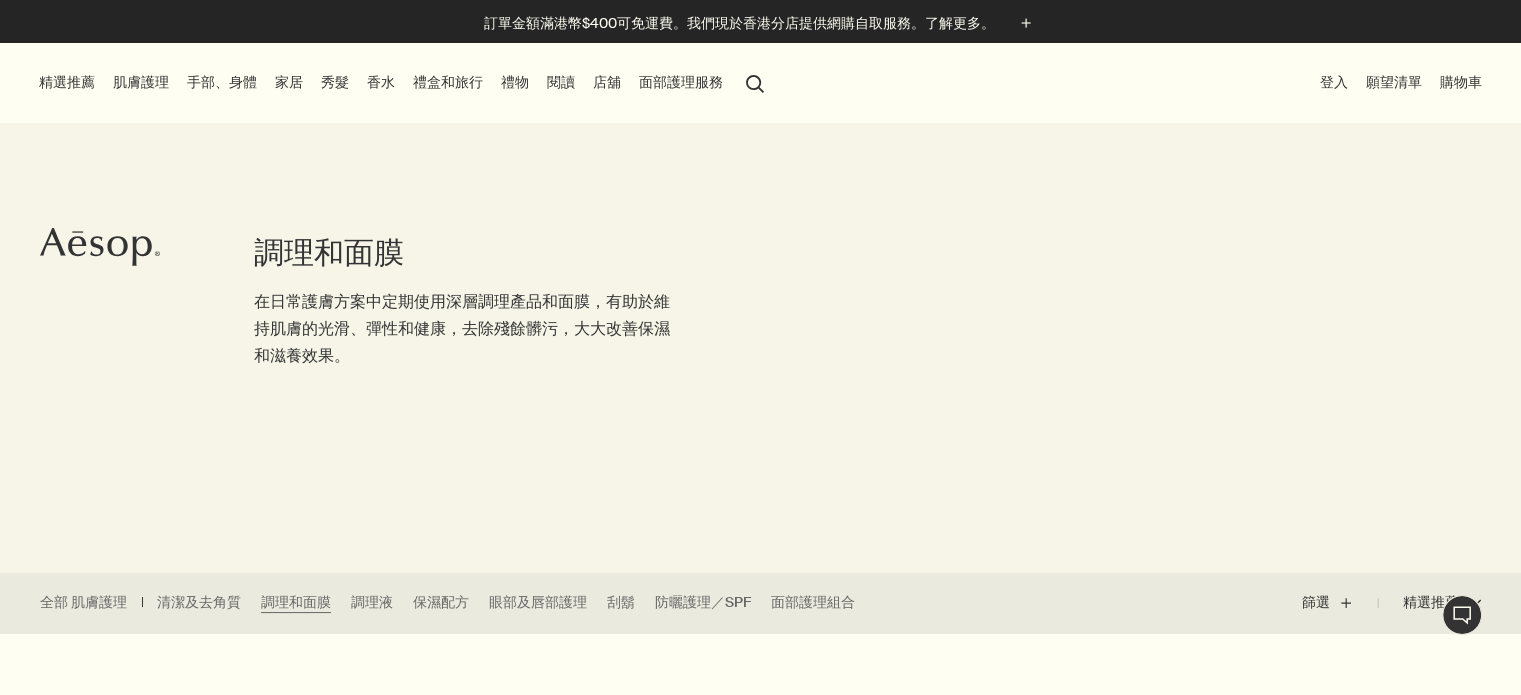 click on "在日常護膚方案中定期使用深層調理產品和面膜，有助於維持肌膚的光滑、彈性和健康，去除殘餘髒污，大大改善保濕和滋養效果。" at bounding box center (467, 329) 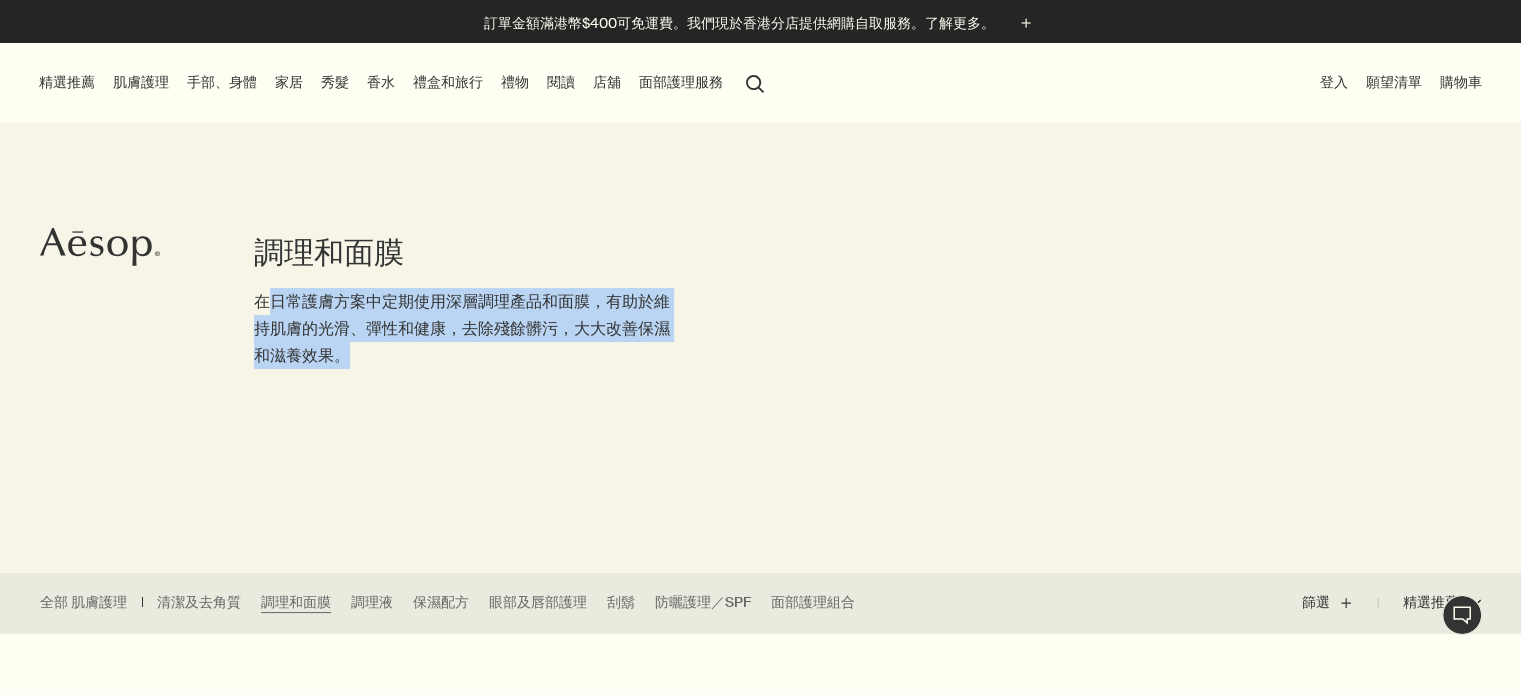 drag, startPoint x: 364, startPoint y: 353, endPoint x: 264, endPoint y: 295, distance: 115.60277 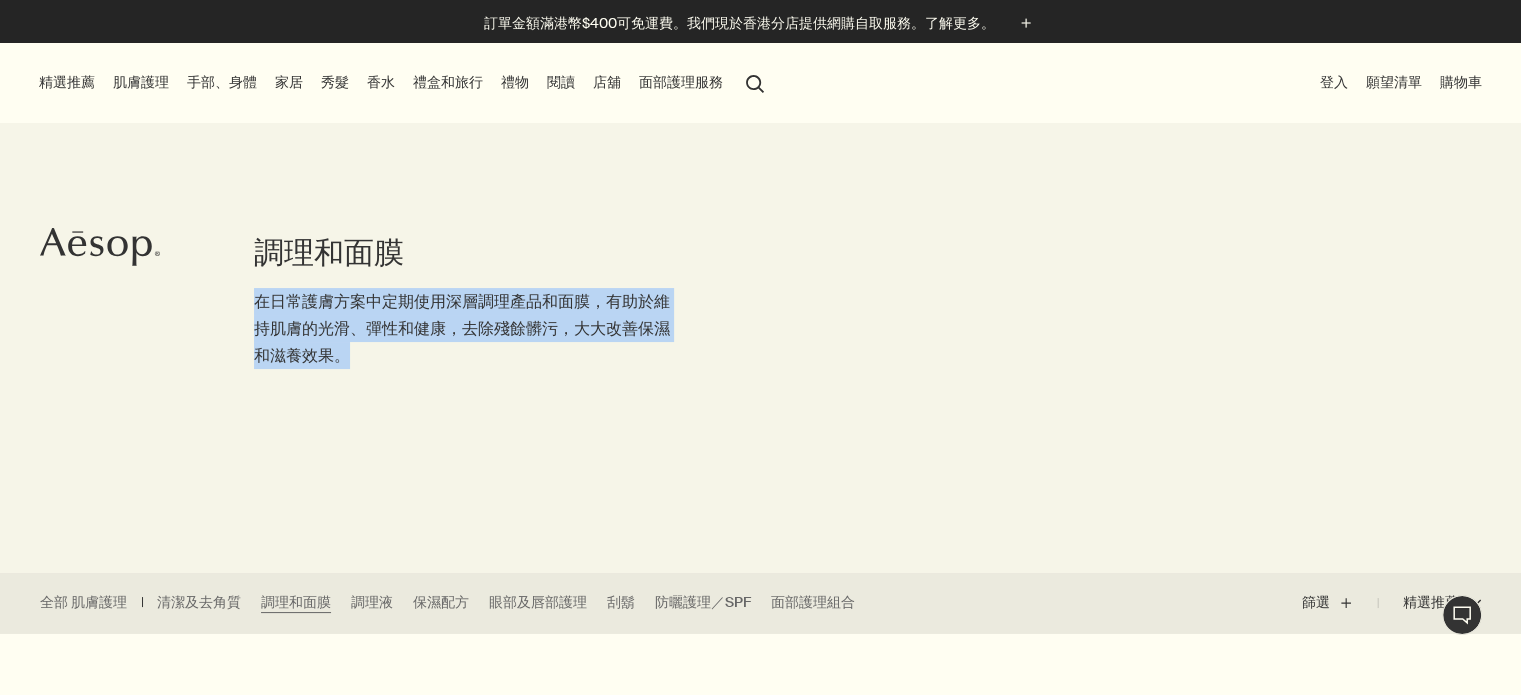 drag, startPoint x: 258, startPoint y: 300, endPoint x: 378, endPoint y: 356, distance: 132.42357 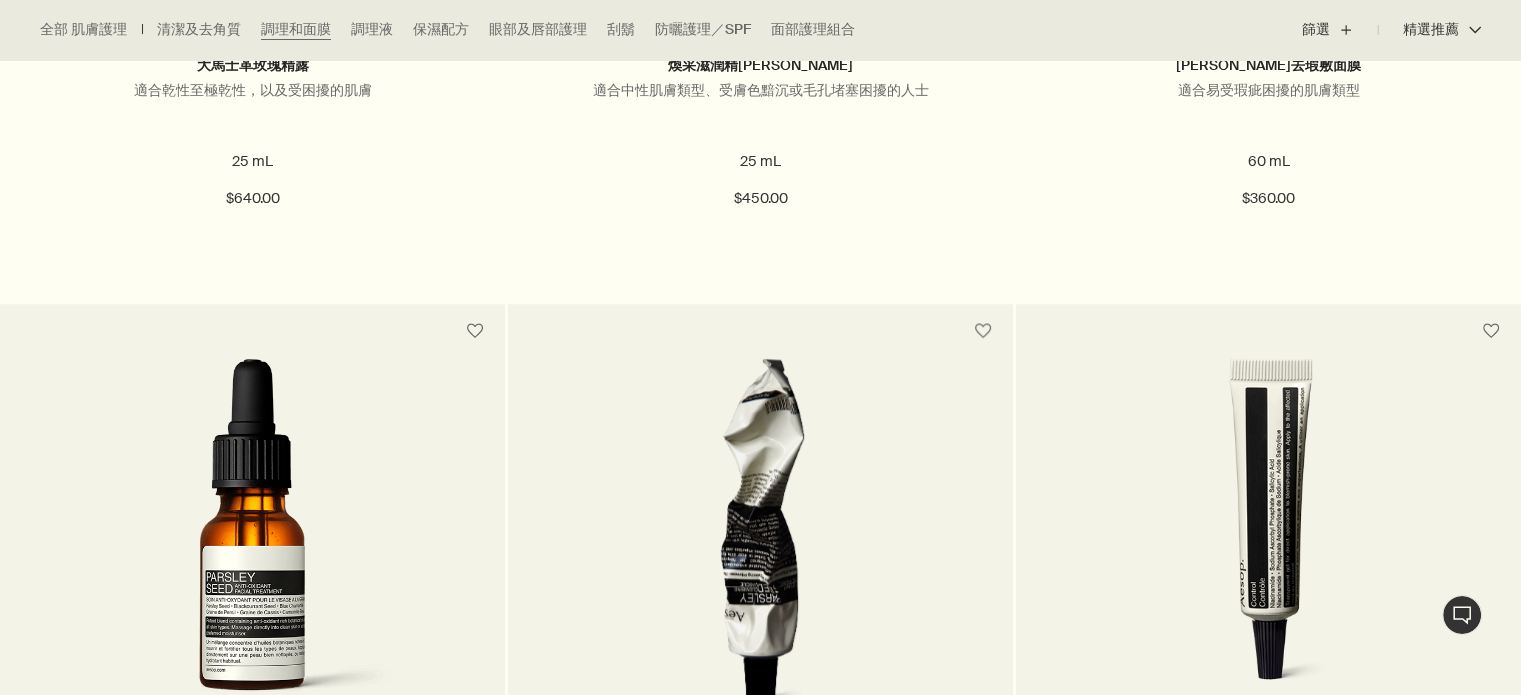 scroll, scrollTop: 2000, scrollLeft: 0, axis: vertical 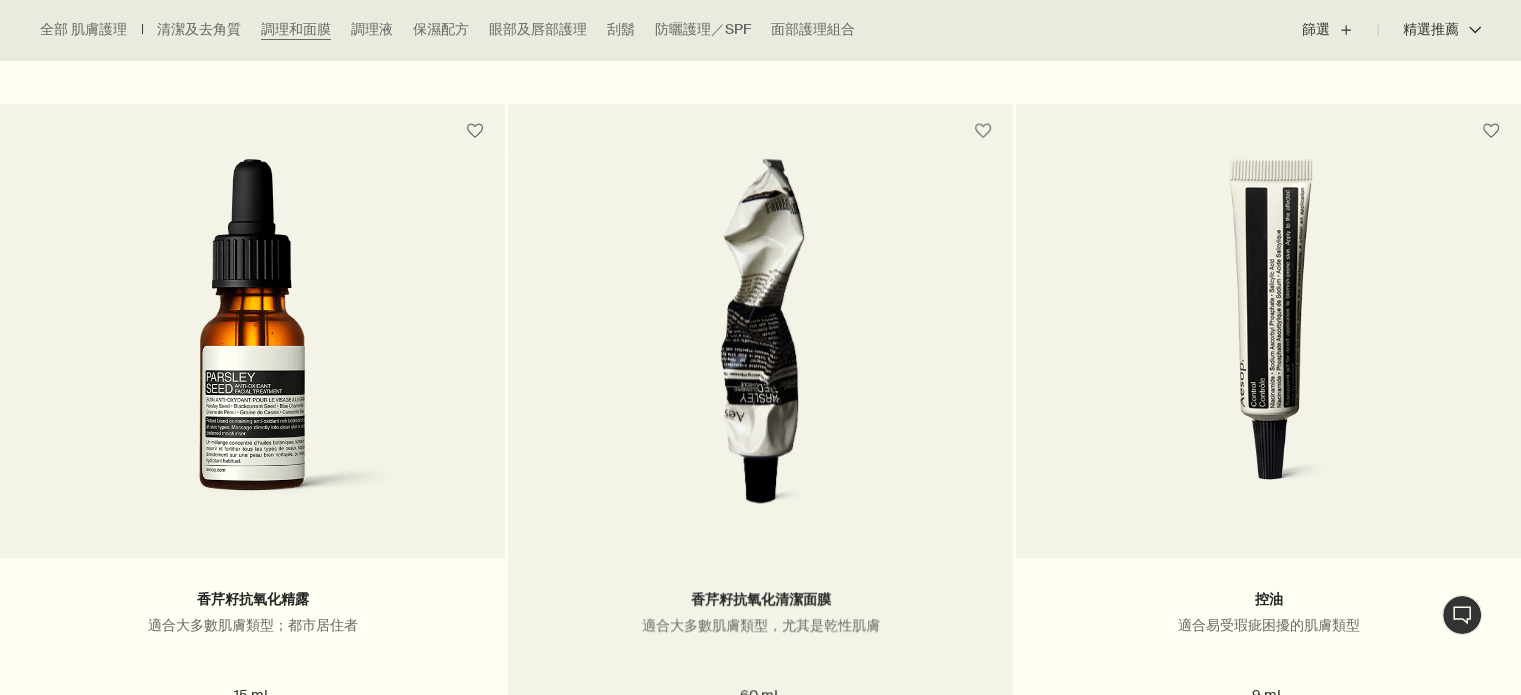 click at bounding box center [761, 343] 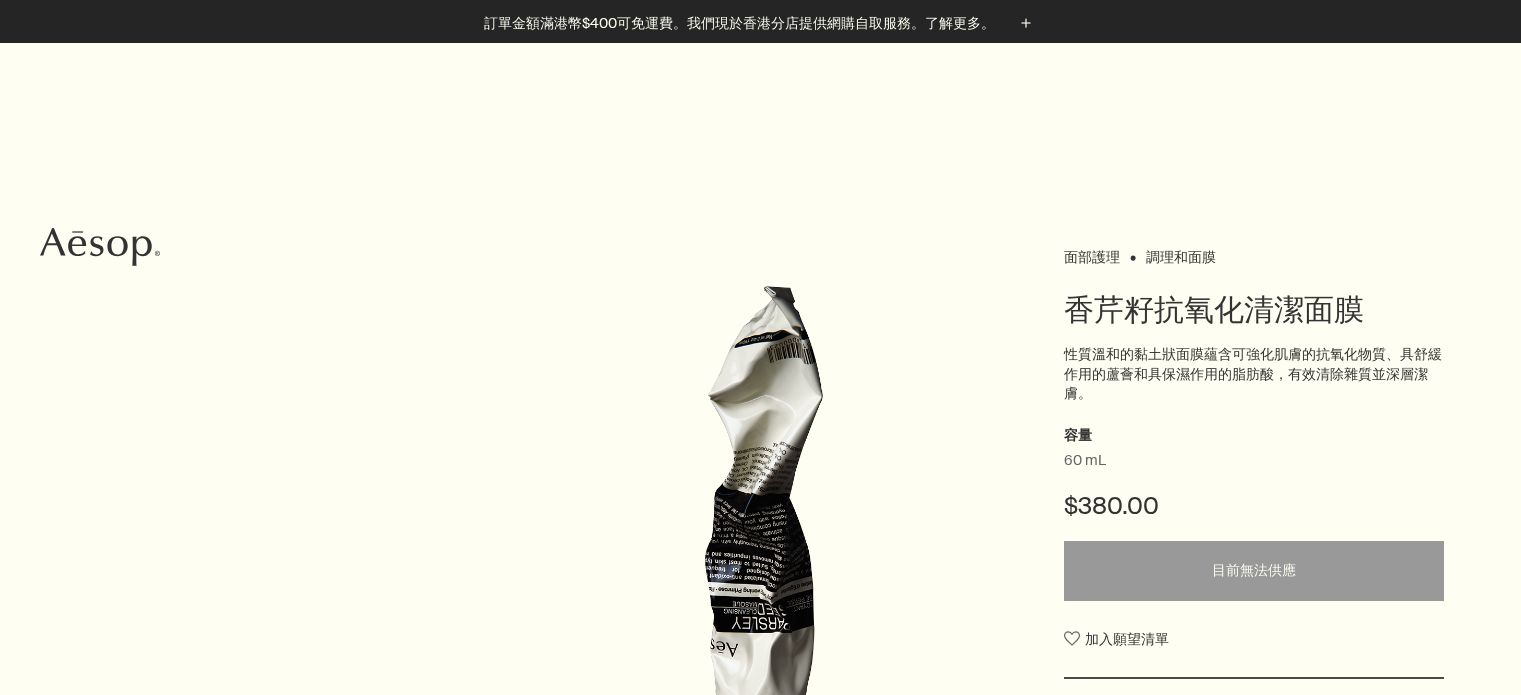 scroll, scrollTop: 200, scrollLeft: 0, axis: vertical 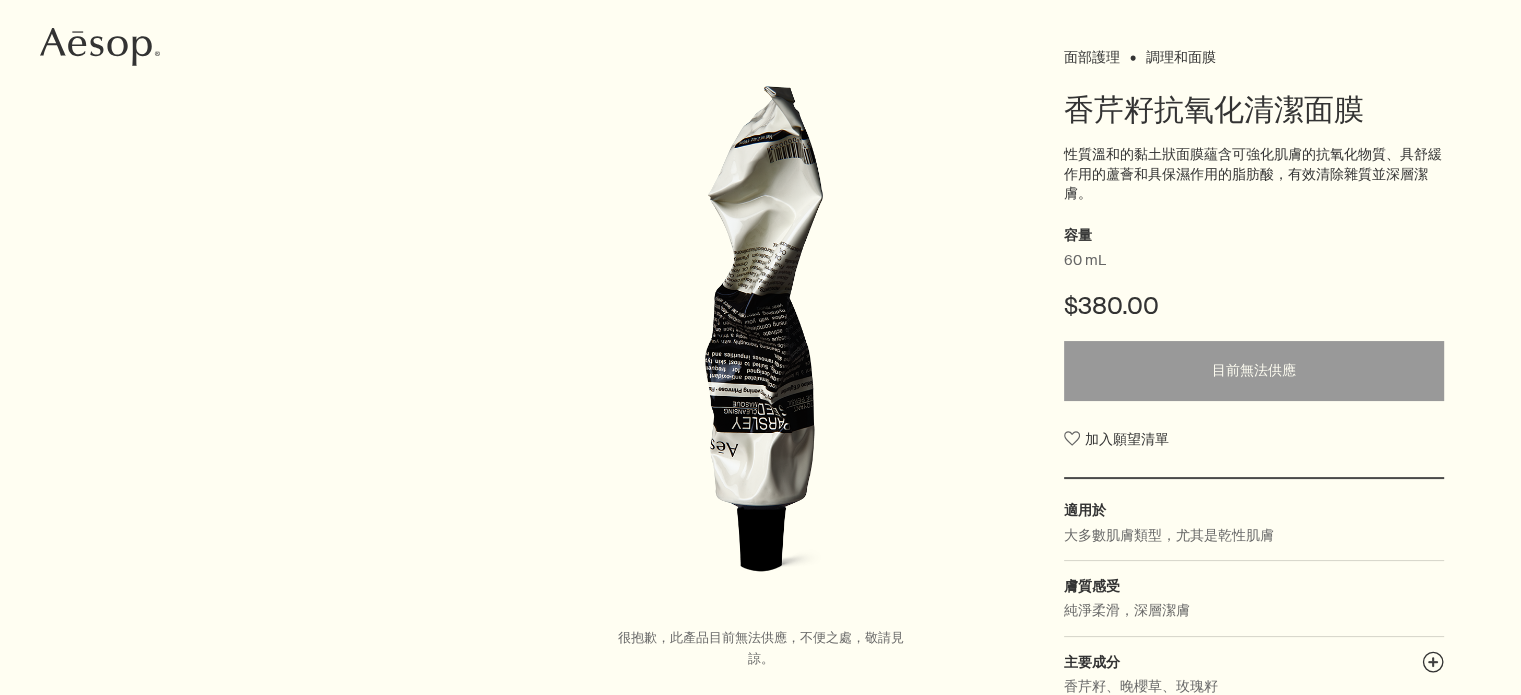 click on "60 mL" at bounding box center (1085, 261) 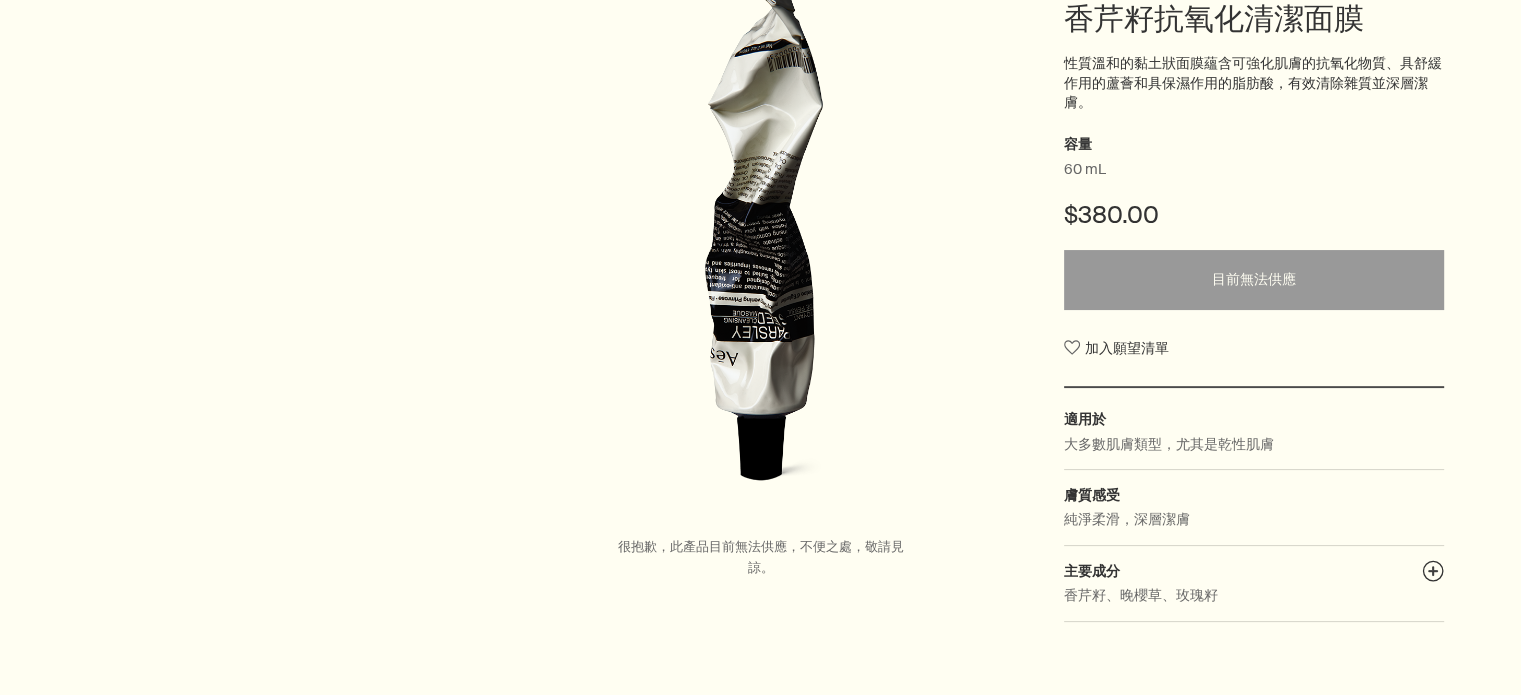 scroll, scrollTop: 400, scrollLeft: 0, axis: vertical 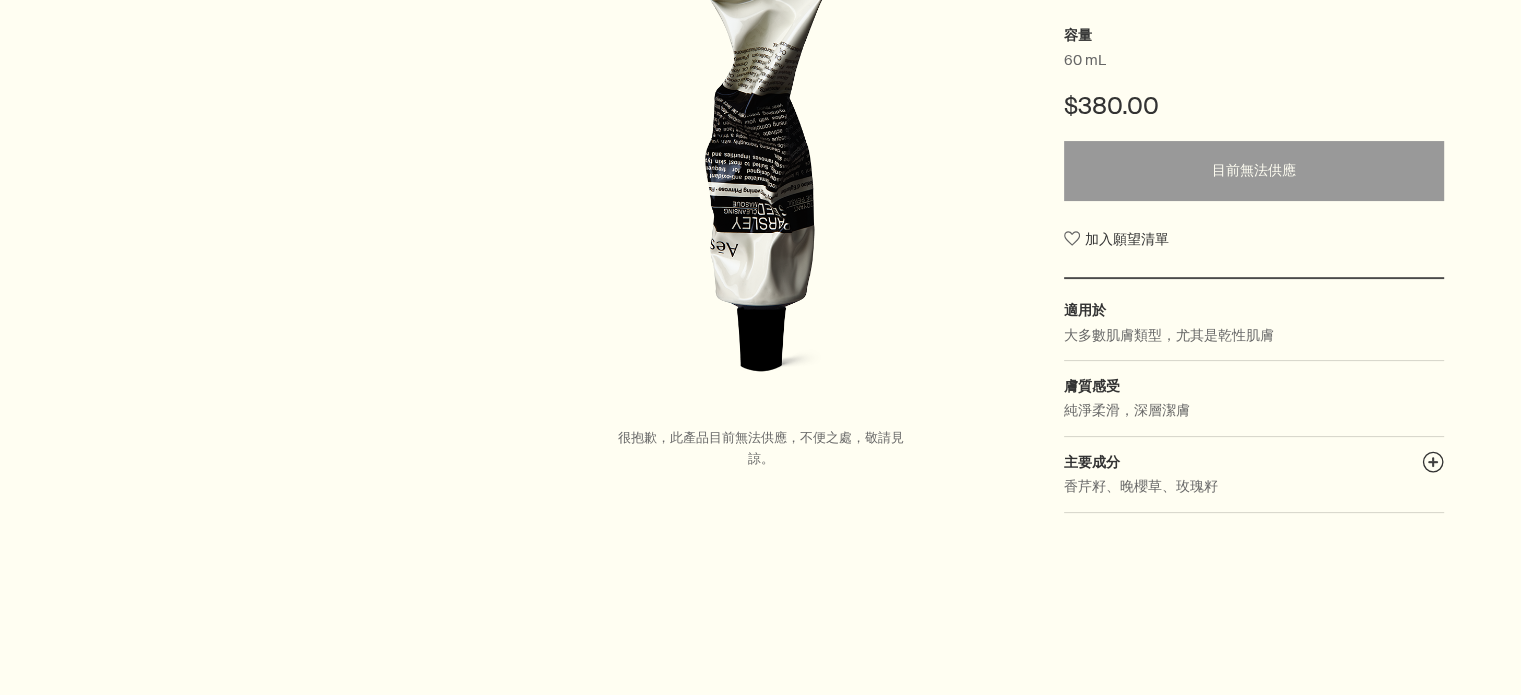 click on "純淨柔滑，深層潔膚" at bounding box center (1127, 410) 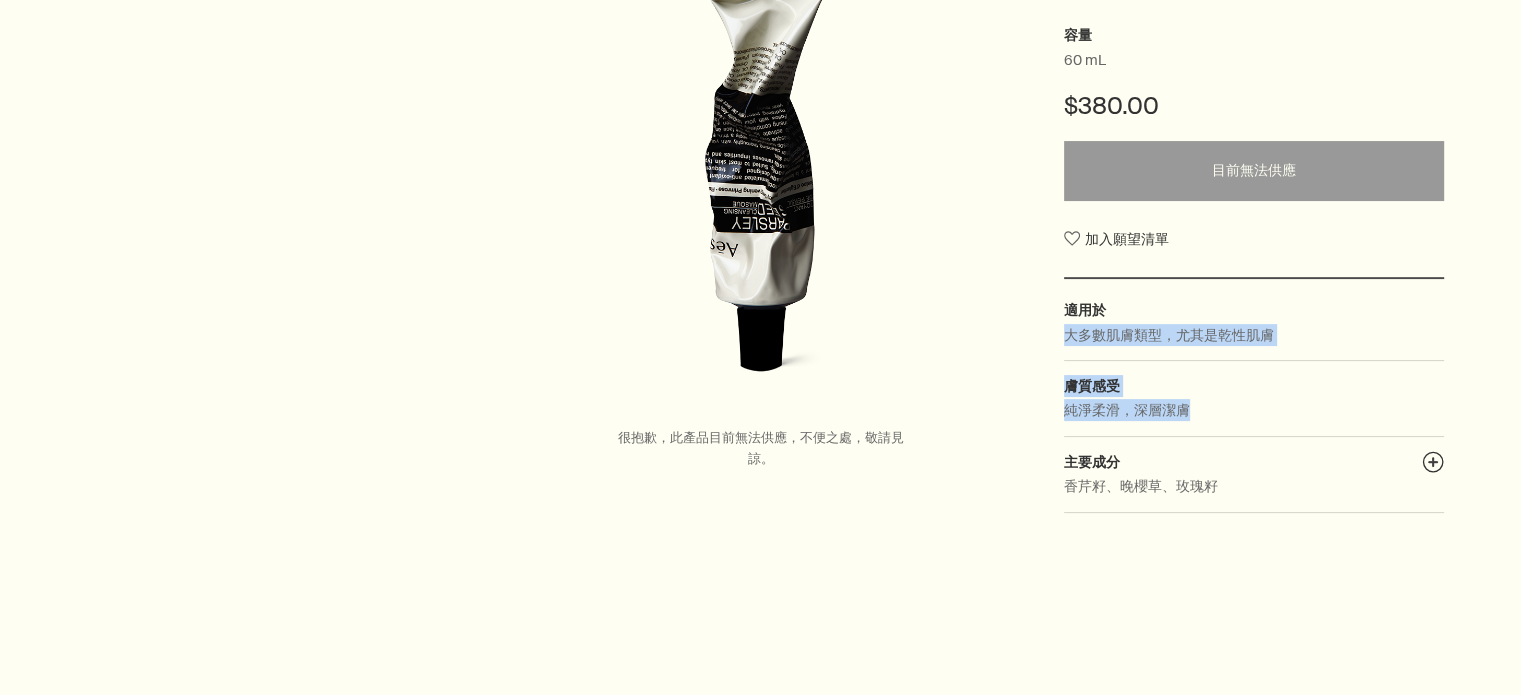 drag, startPoint x: 1188, startPoint y: 403, endPoint x: 1063, endPoint y: 332, distance: 143.75674 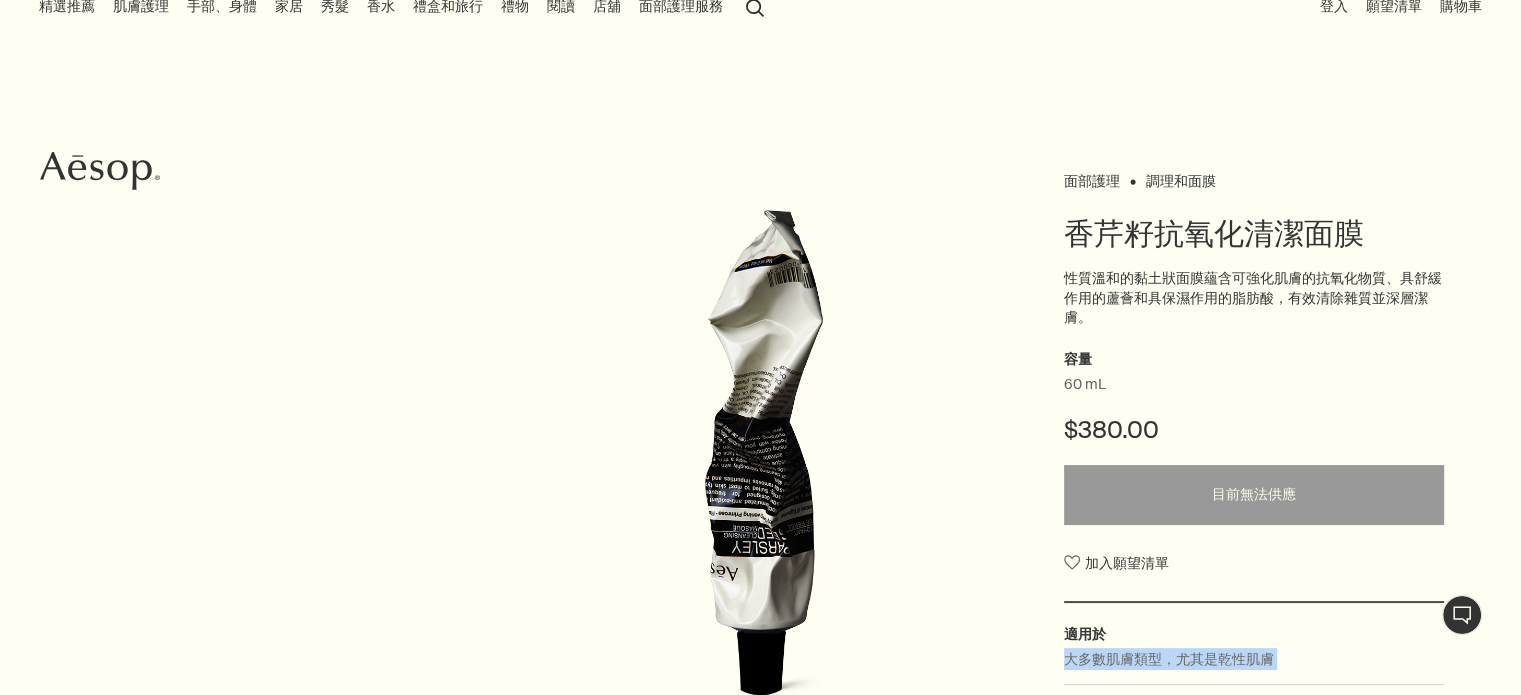 scroll, scrollTop: 0, scrollLeft: 0, axis: both 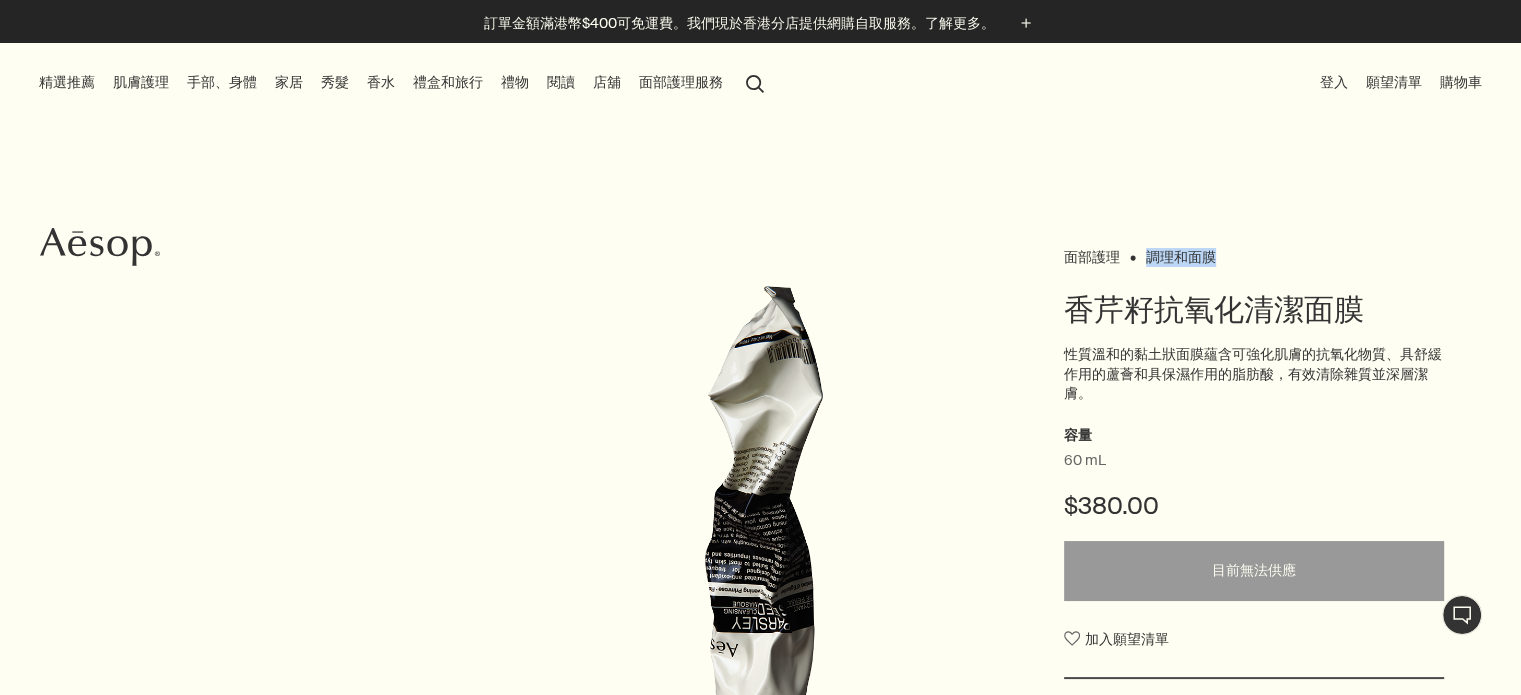 drag, startPoint x: 1141, startPoint y: 251, endPoint x: 1218, endPoint y: 248, distance: 77.05842 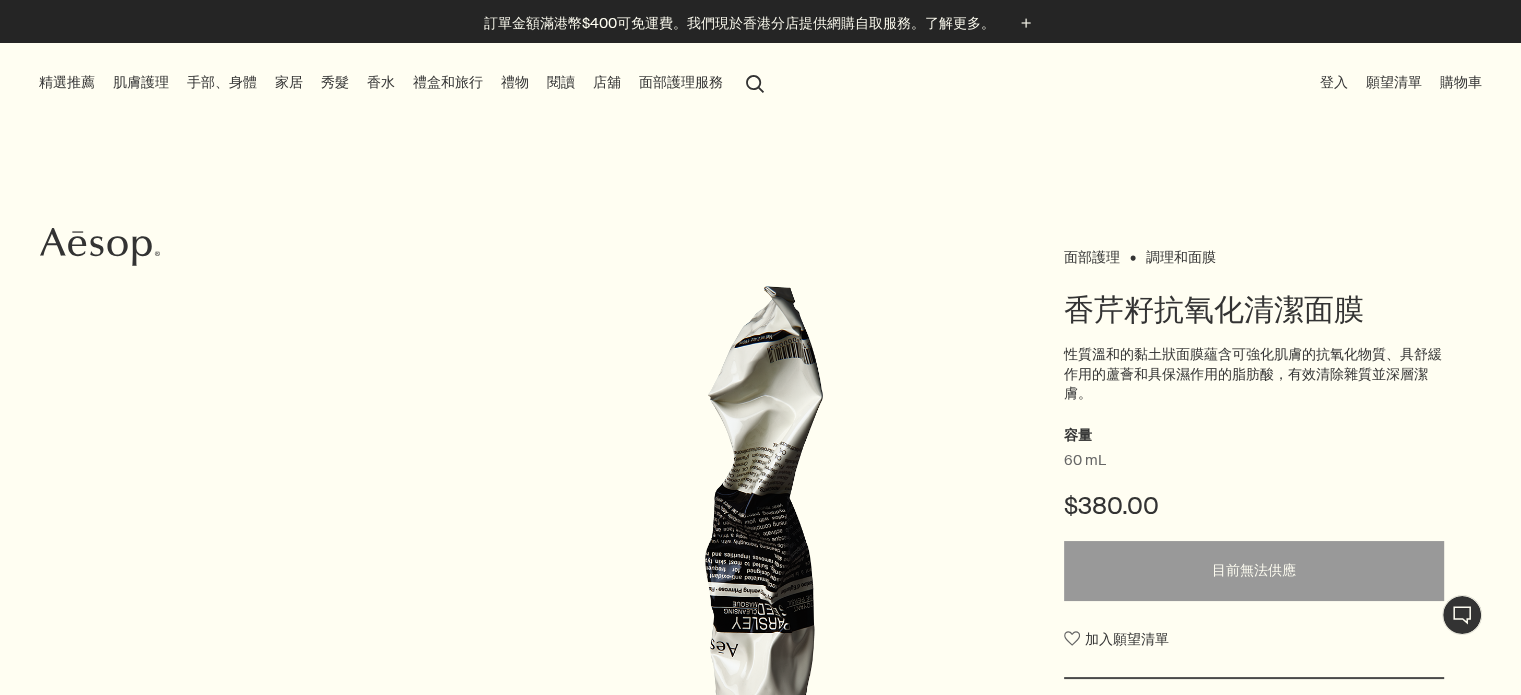 click on "面部護理 調理和面膜" at bounding box center (1254, 256) 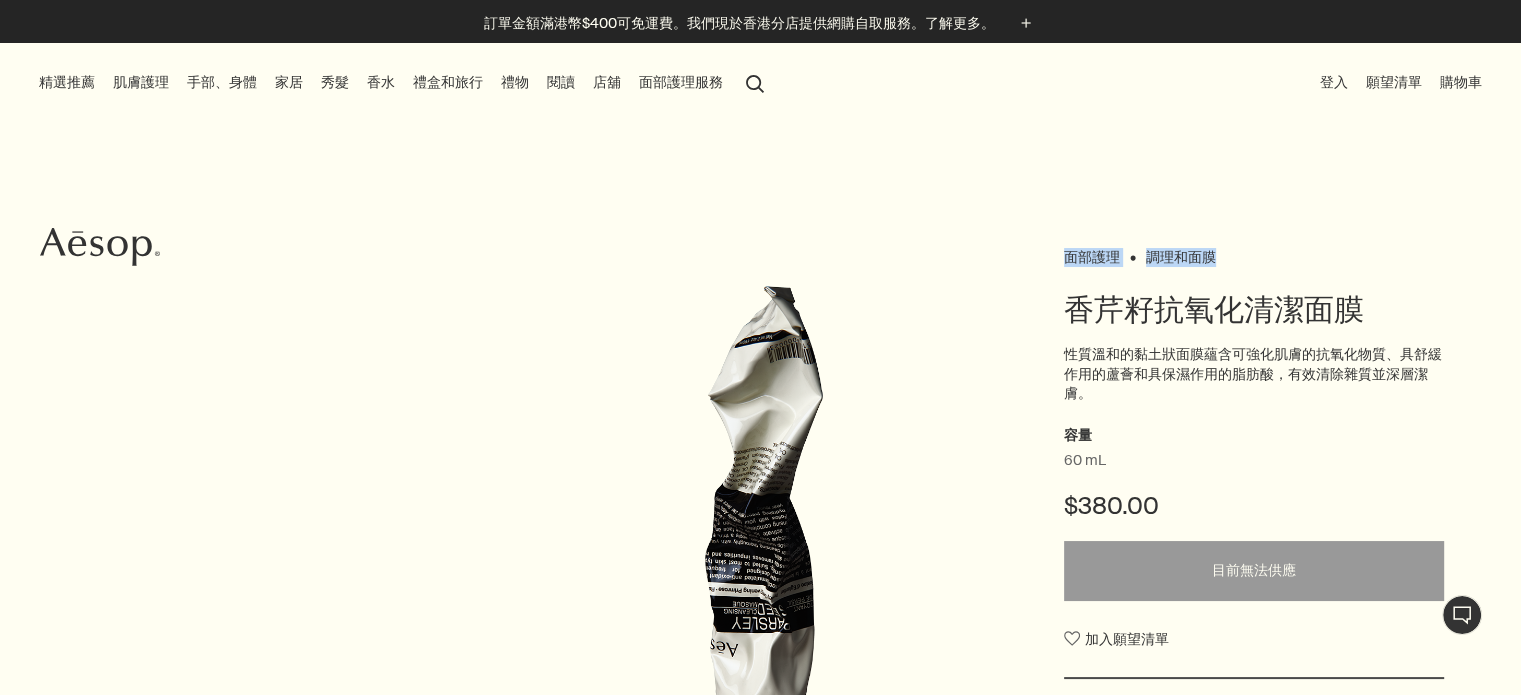 drag, startPoint x: 1219, startPoint y: 257, endPoint x: 1056, endPoint y: 266, distance: 163.24828 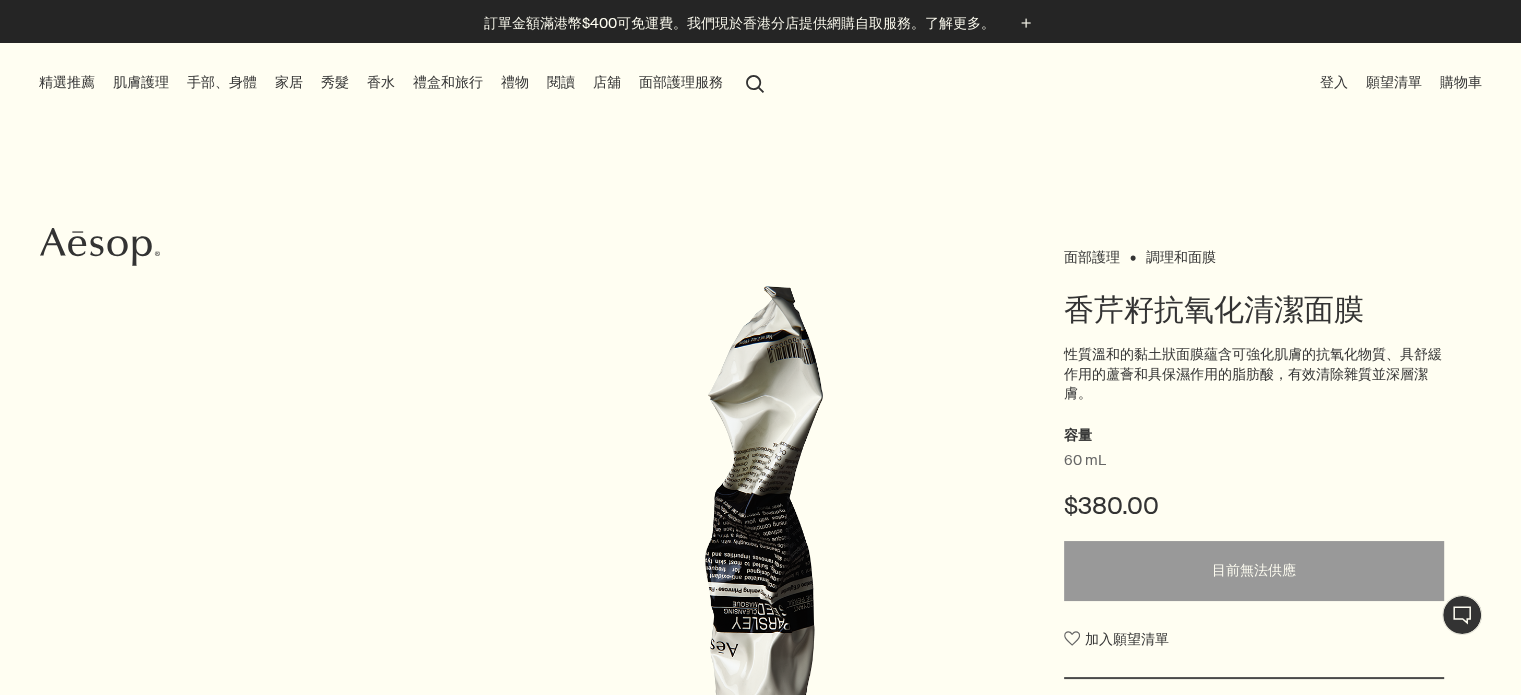 click on "香芹籽抗氧化清潔面膜" at bounding box center [1254, 310] 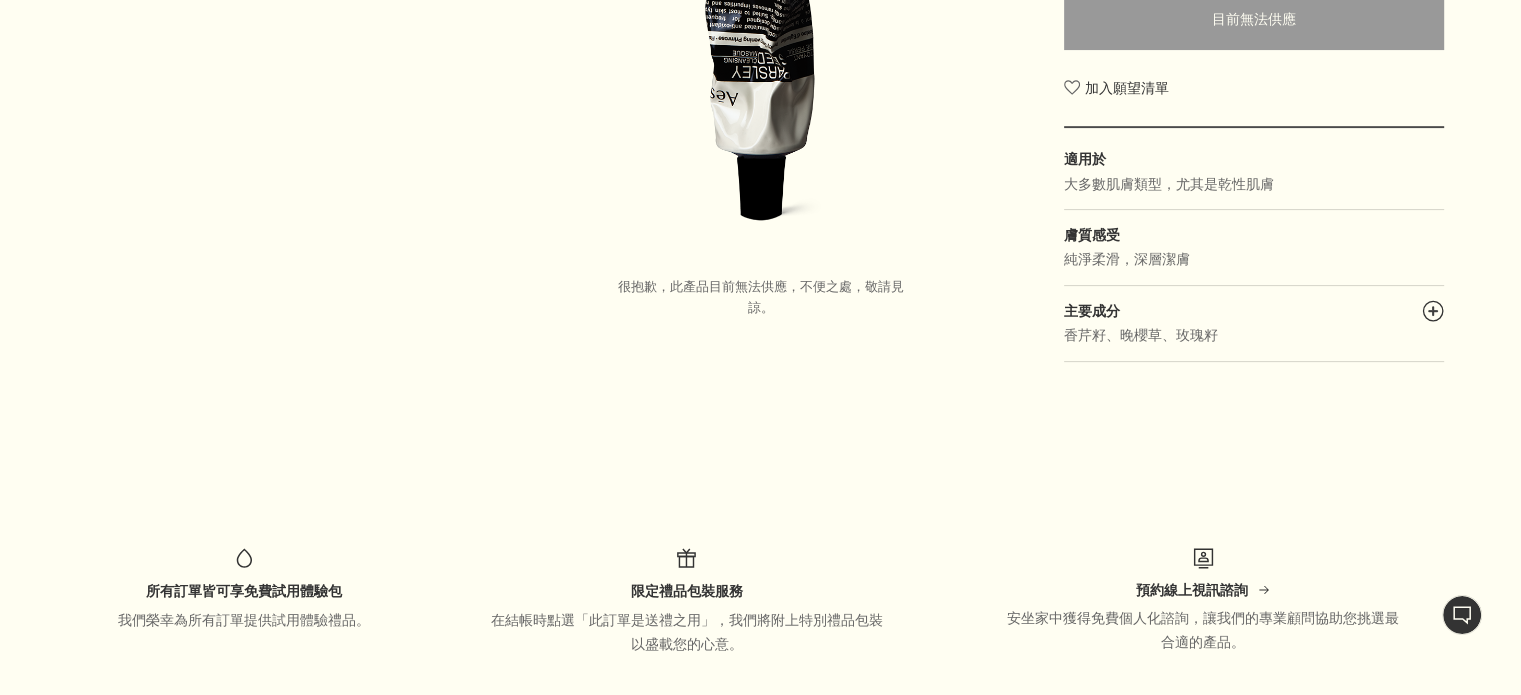 scroll, scrollTop: 600, scrollLeft: 0, axis: vertical 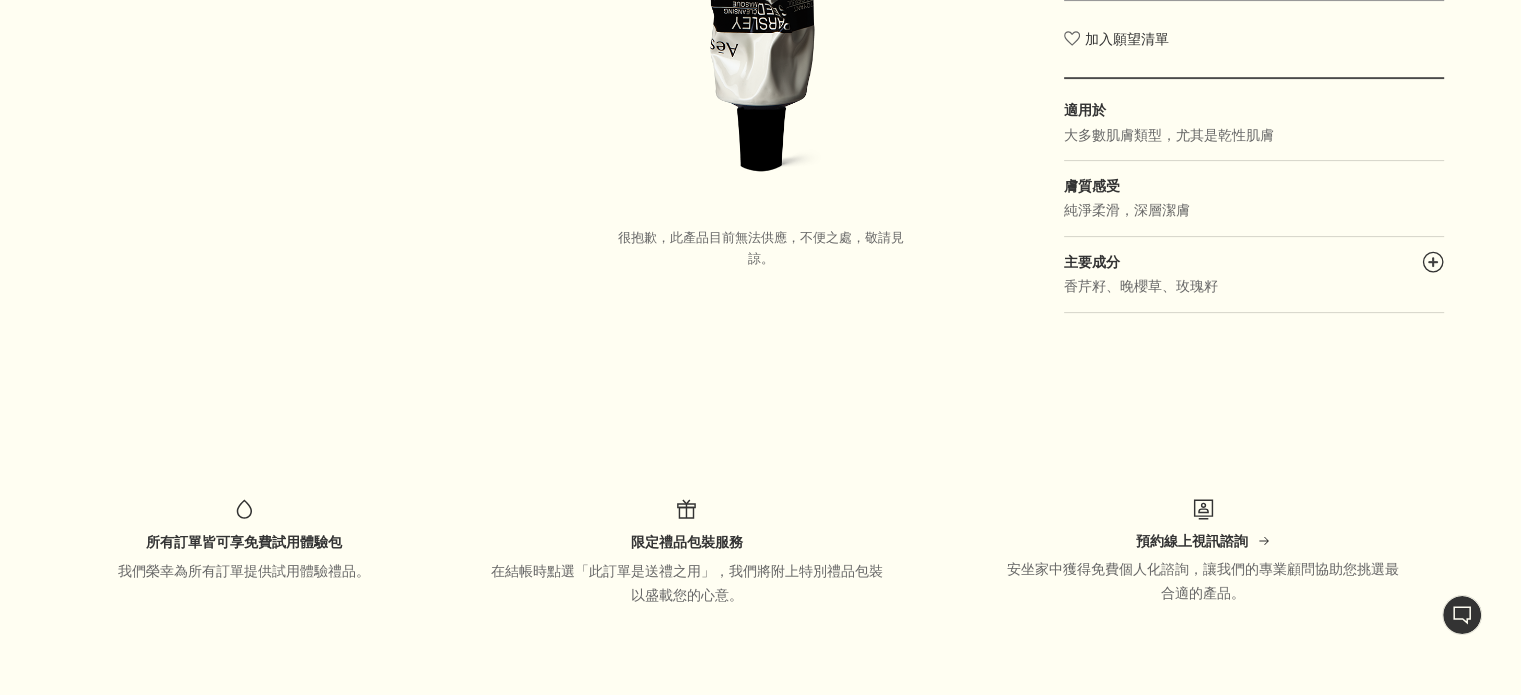 click on "主要成分 plusAndCloseWithCircle" at bounding box center (1254, 255) 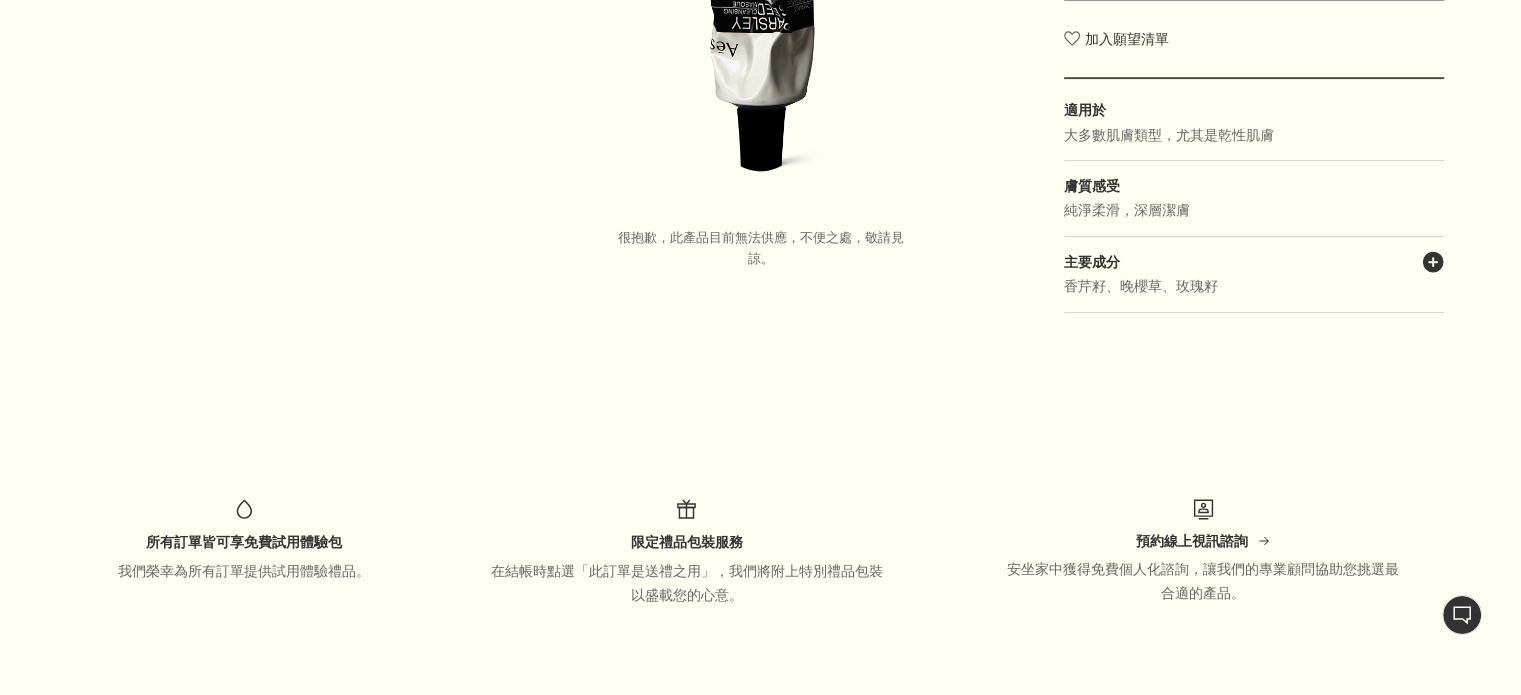 click on "plusAndCloseWithCircle" at bounding box center (1433, 265) 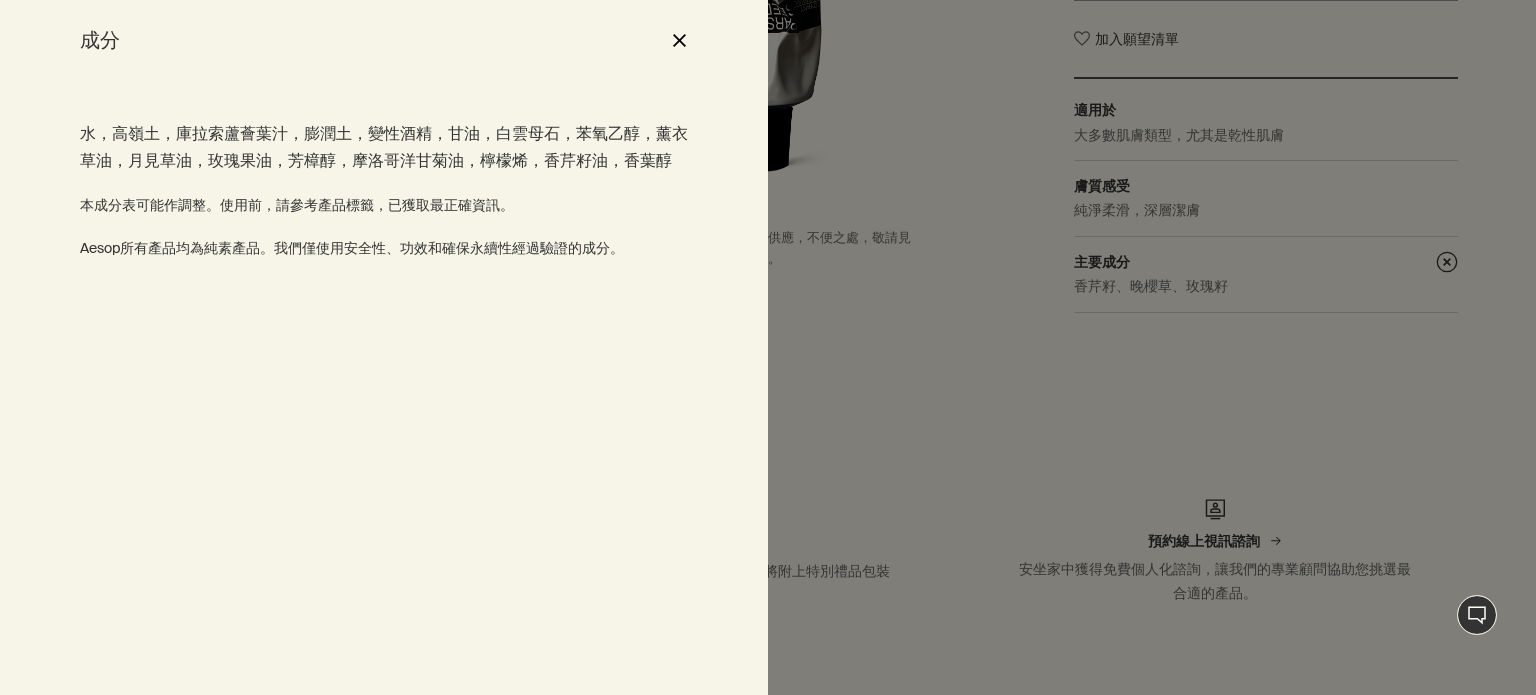 click on "close" at bounding box center (679, 40) 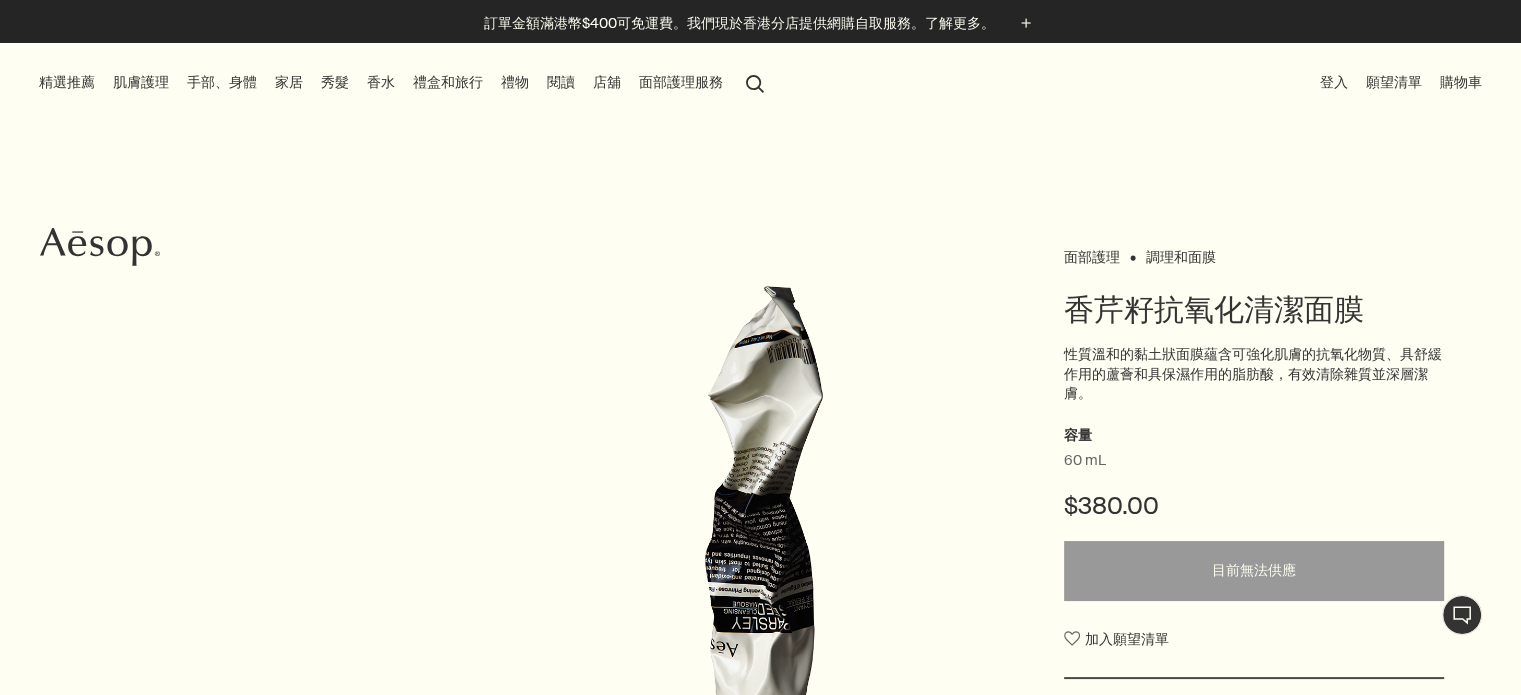 scroll, scrollTop: 0, scrollLeft: 0, axis: both 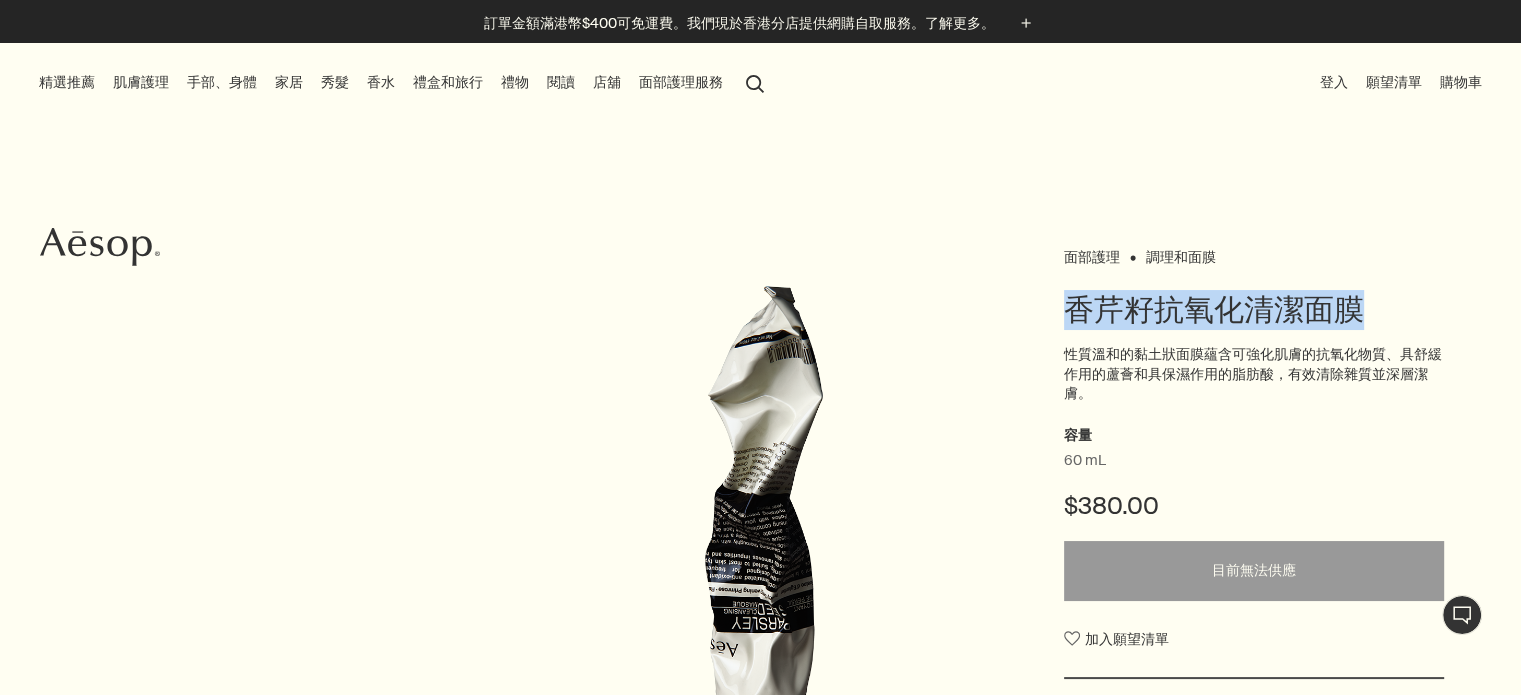drag, startPoint x: 1075, startPoint y: 313, endPoint x: 1360, endPoint y: 303, distance: 285.17538 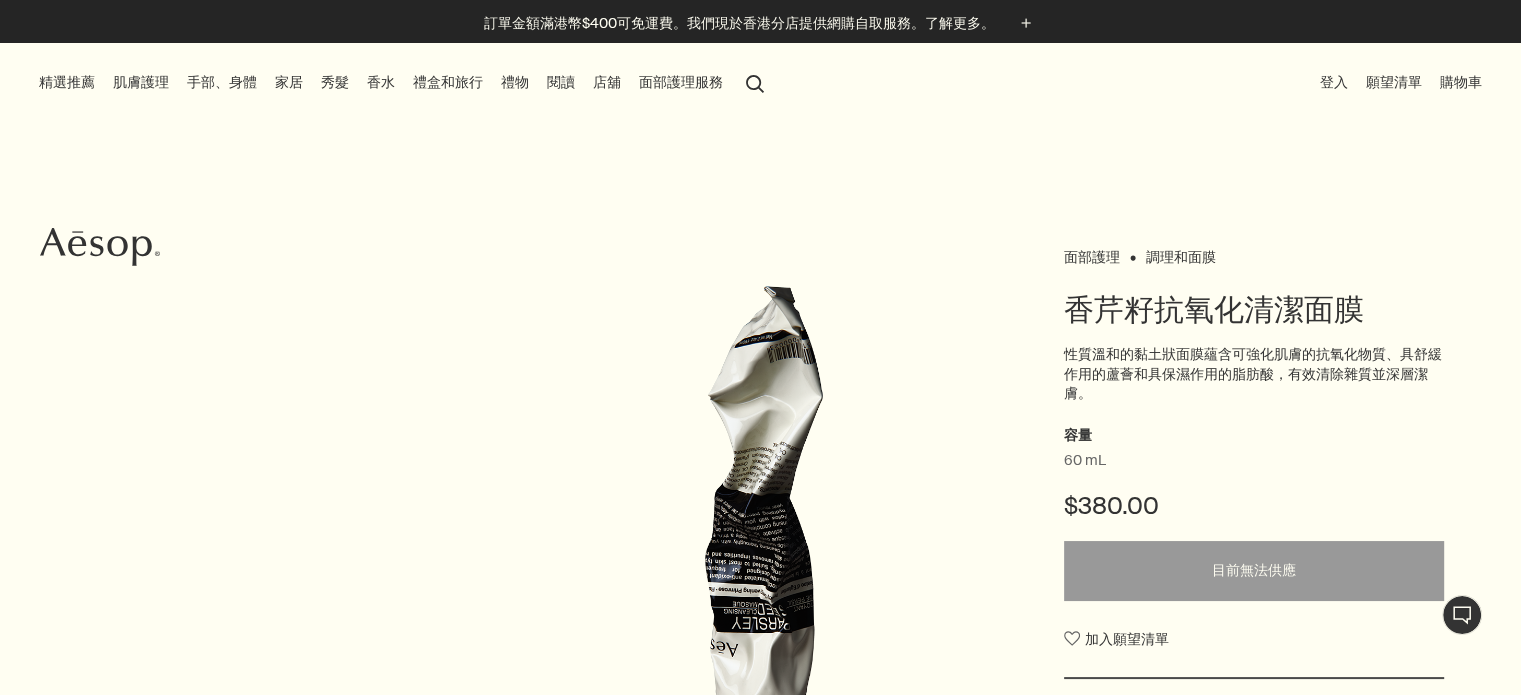 click on "性質溫和的黏土狀面膜蘊含可強化肌膚的抗氧化物質、具舒緩作用的蘆薈和具保濕作用的脂肪酸，有效清除雜質並深層潔膚。" at bounding box center (1254, 374) 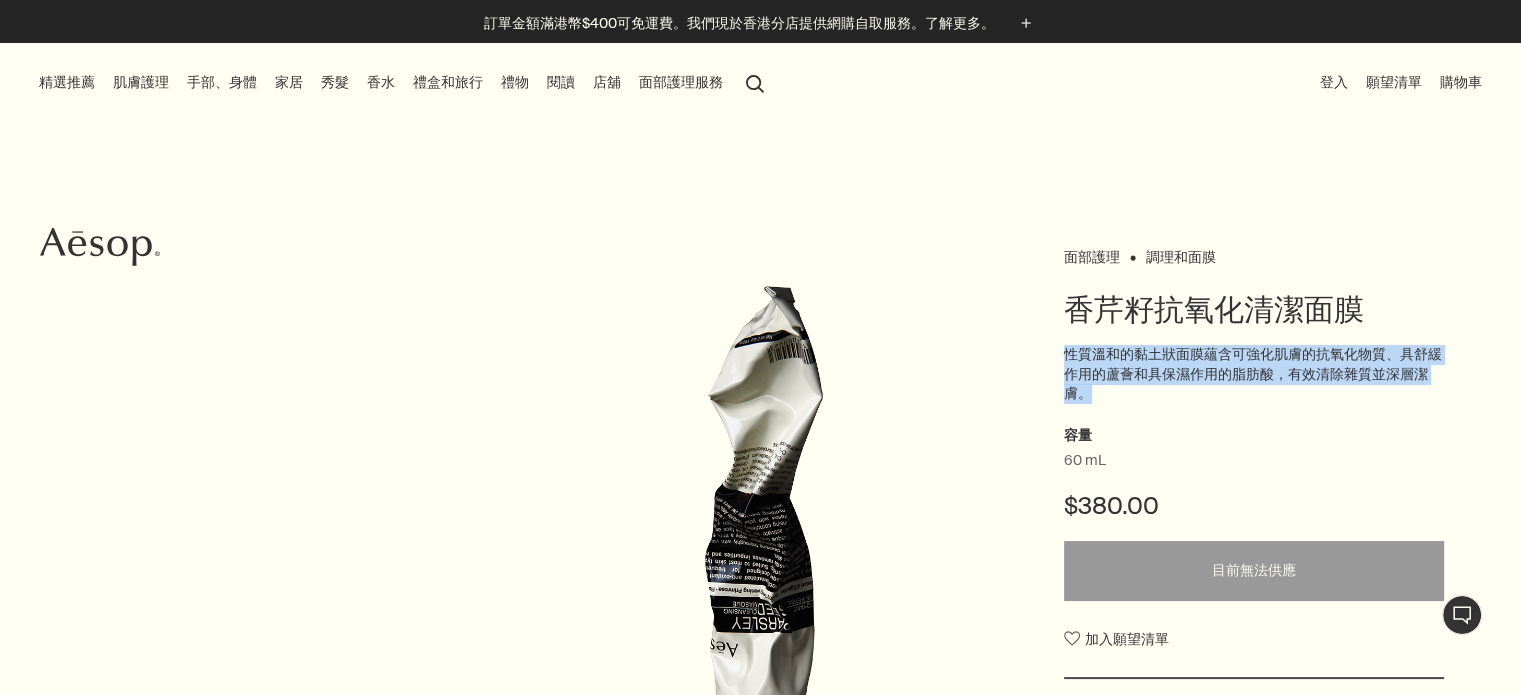 drag, startPoint x: 1089, startPoint y: 399, endPoint x: 1063, endPoint y: 356, distance: 50.24938 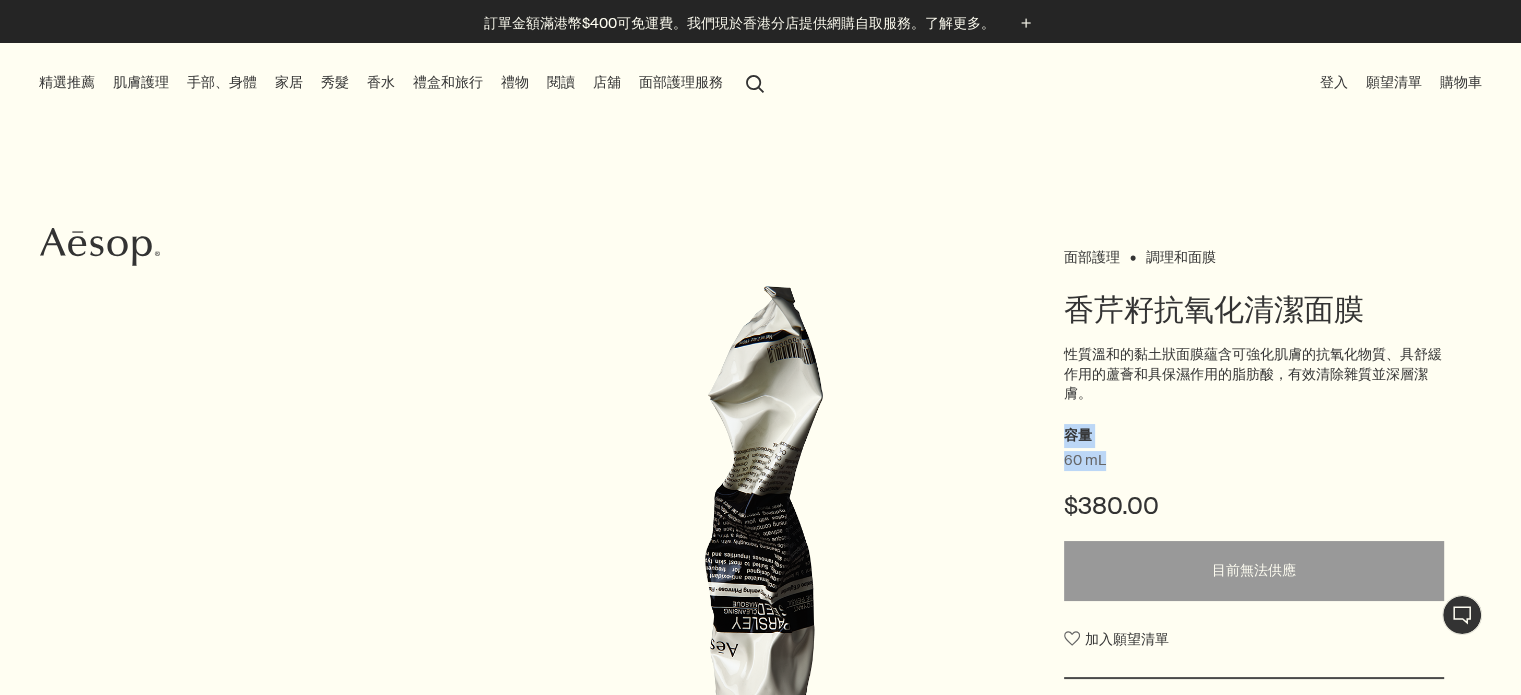 drag, startPoint x: 1110, startPoint y: 462, endPoint x: 1064, endPoint y: 429, distance: 56.61272 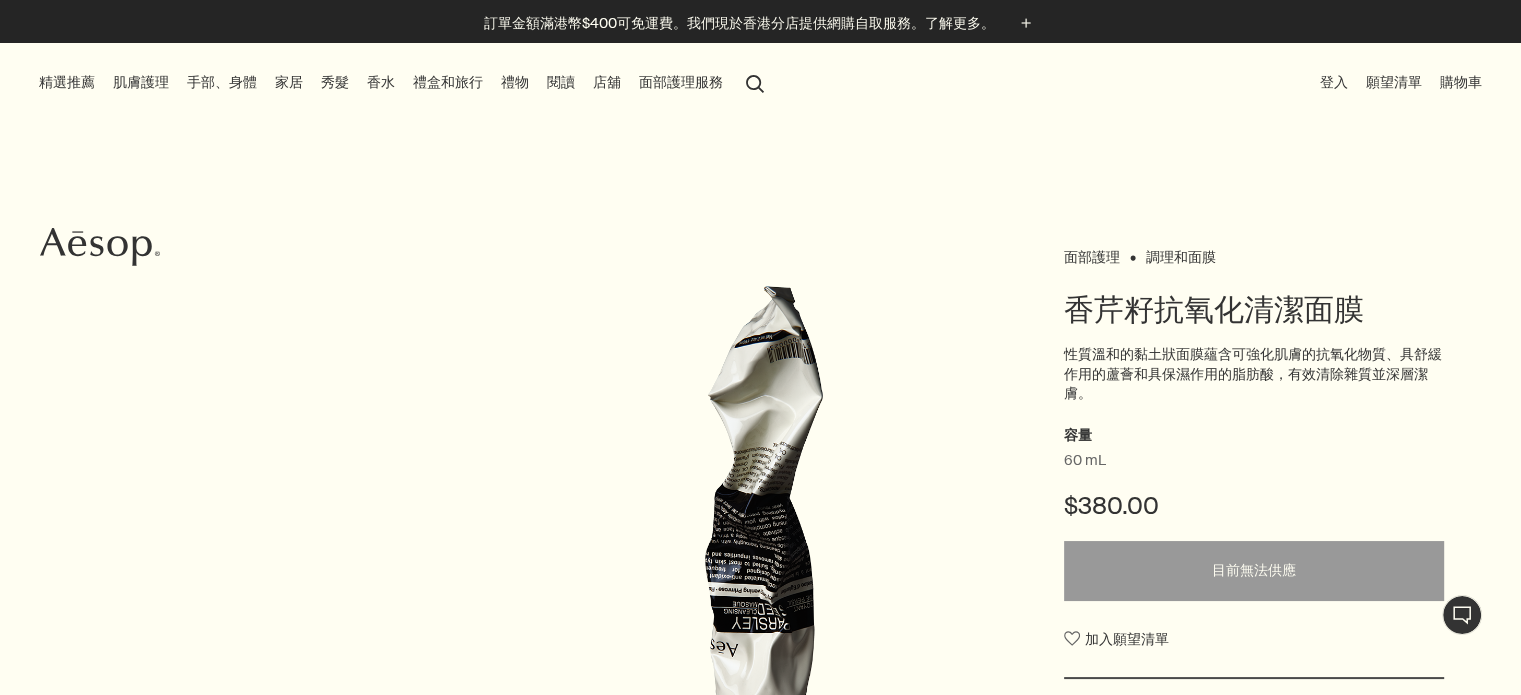 click on "性質溫和的黏土狀面膜蘊含可強化肌膚的抗氧化物質、具舒緩作用的蘆薈和具保濕作用的脂肪酸，有效清除雜質並深層潔膚。" at bounding box center [1254, 384] 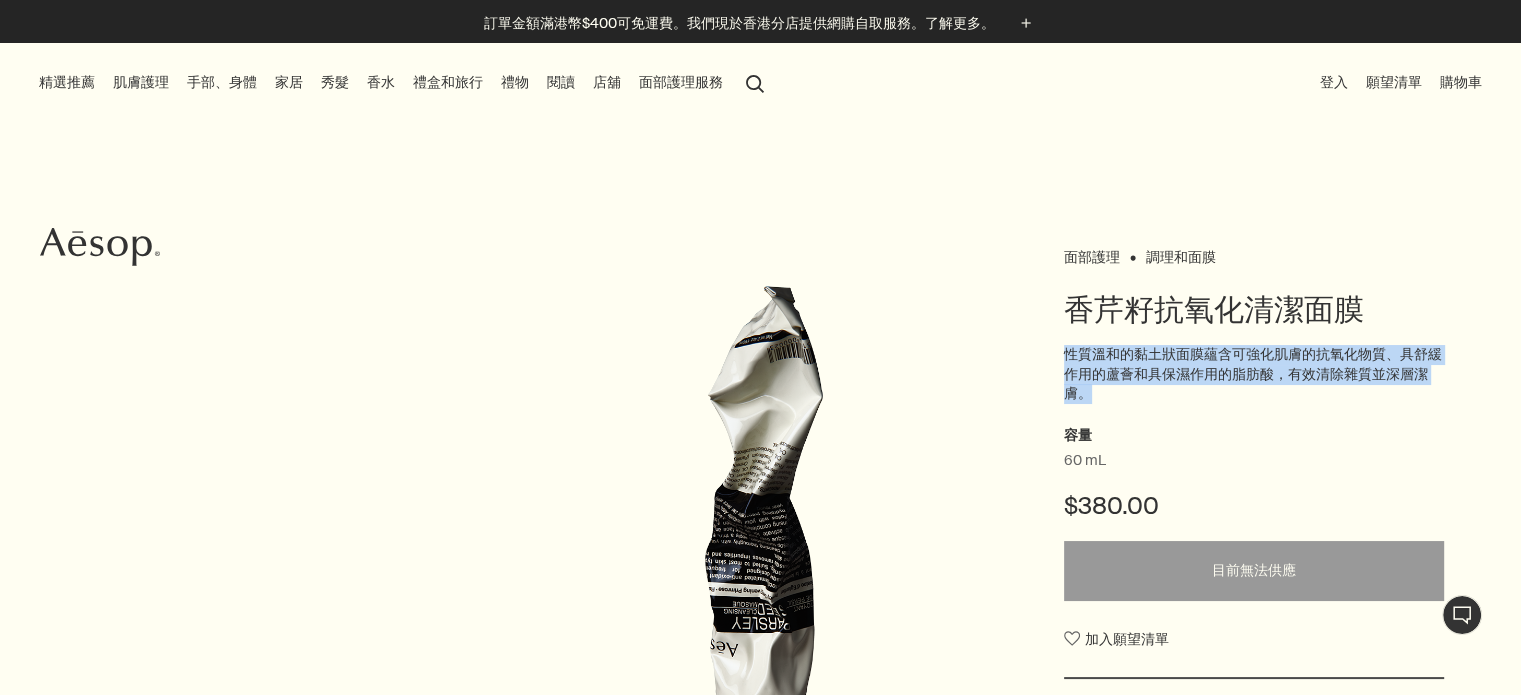 drag, startPoint x: 1100, startPoint y: 395, endPoint x: 1063, endPoint y: 346, distance: 61.400326 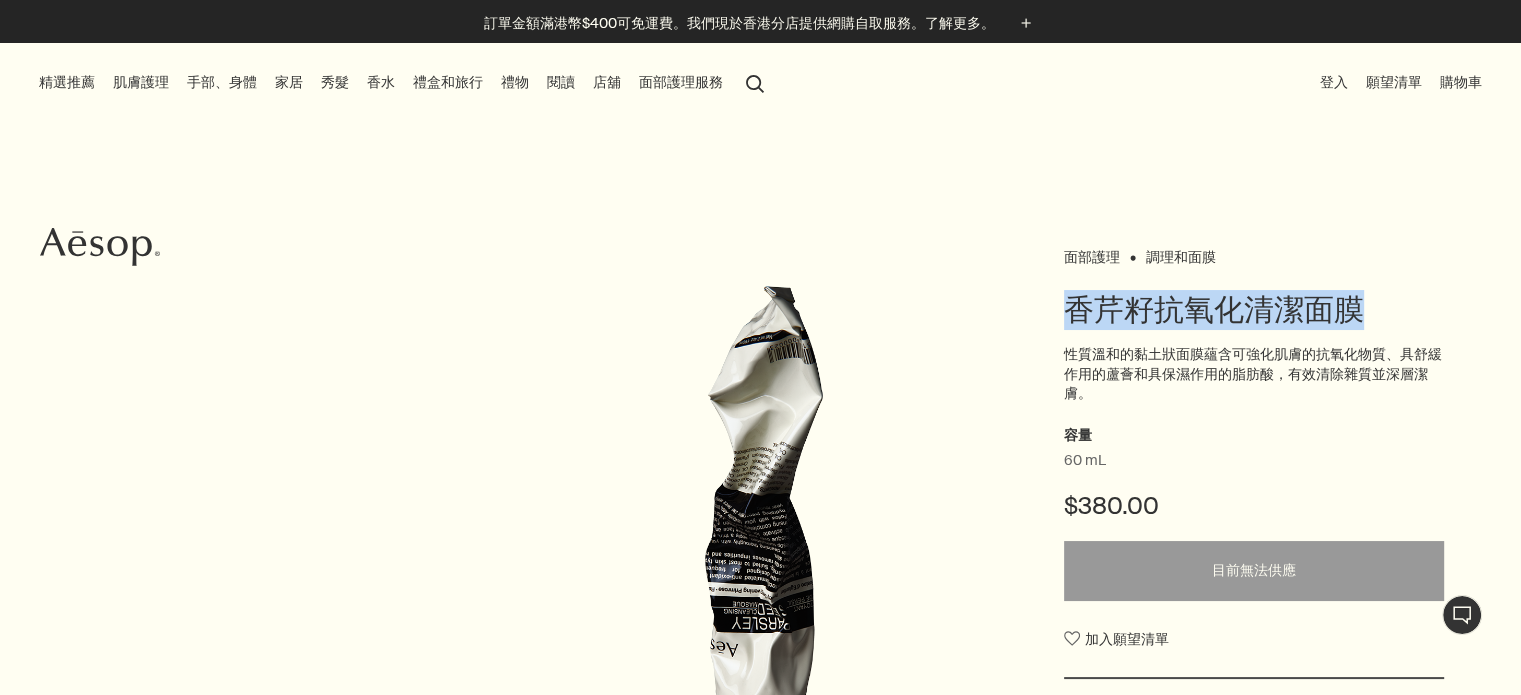 drag, startPoint x: 1076, startPoint y: 317, endPoint x: 1361, endPoint y: 301, distance: 285.44876 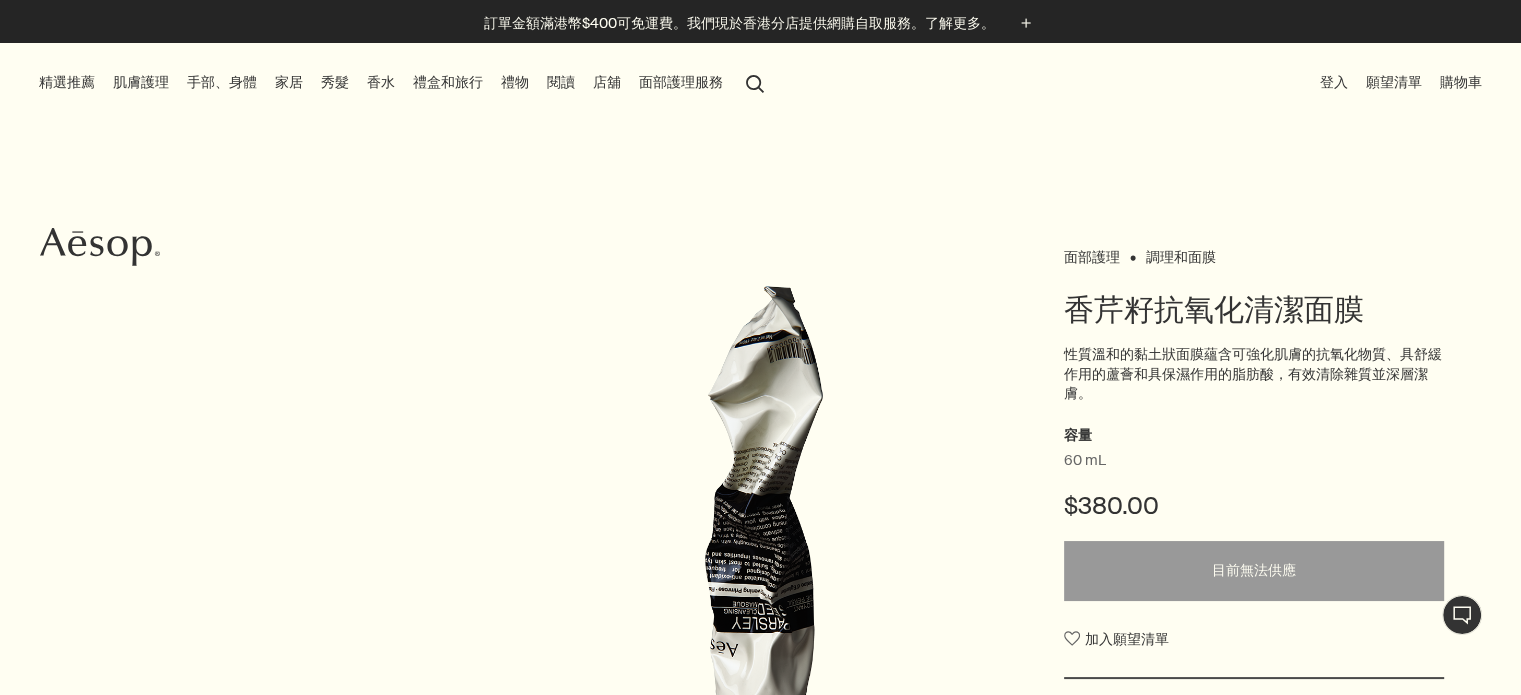 click on "性質溫和的黏土狀面膜蘊含可強化肌膚的抗氧化物質、具舒緩作用的蘆薈和具保濕作用的脂肪酸，有效清除雜質並深層潔膚。" at bounding box center (1254, 374) 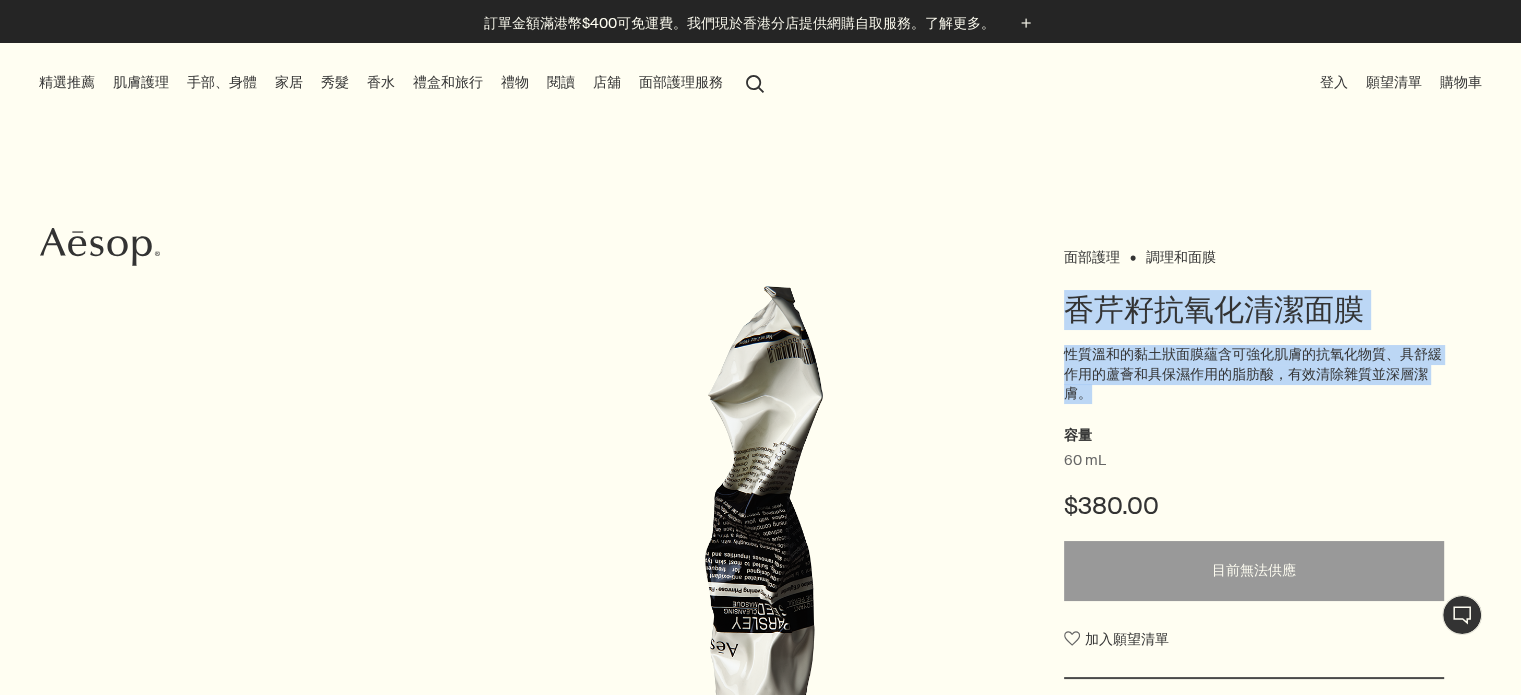 drag, startPoint x: 1094, startPoint y: 388, endPoint x: 1065, endPoint y: 343, distance: 53.535034 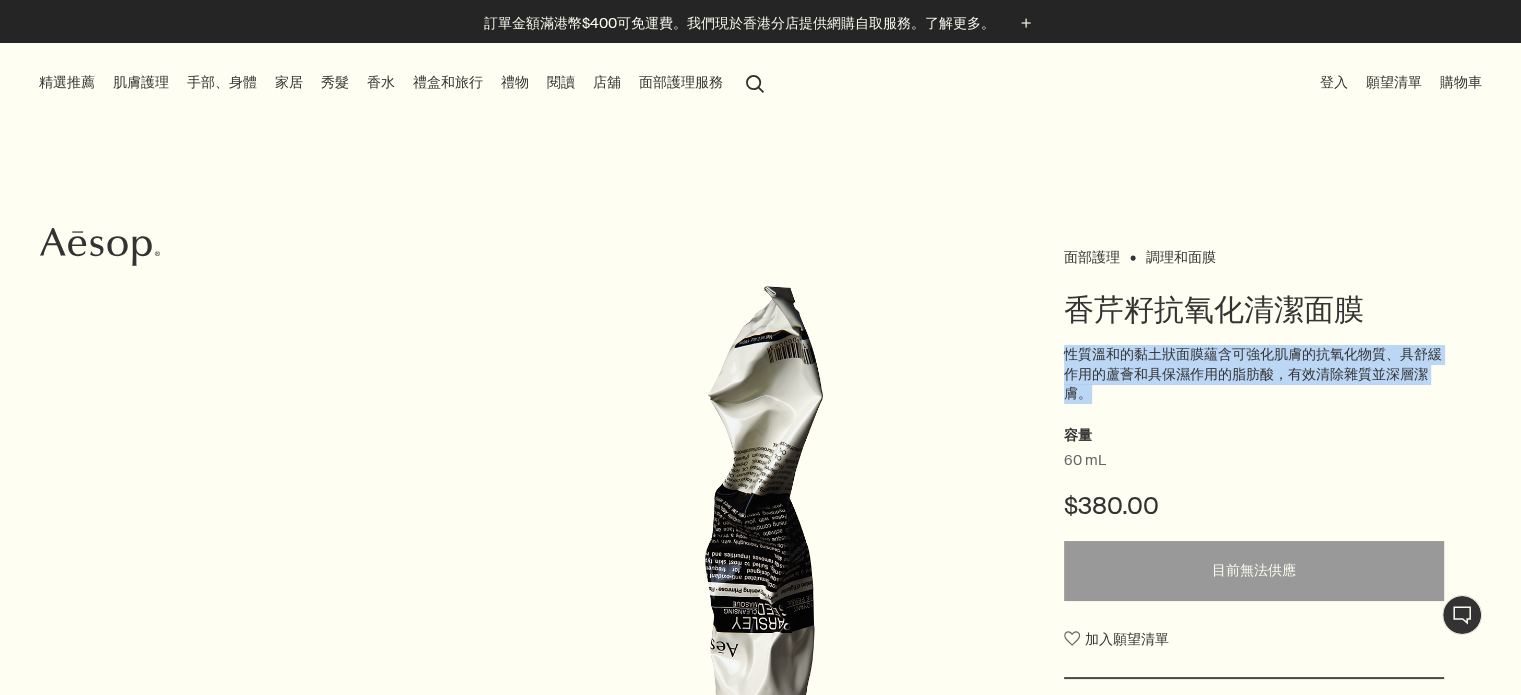 drag, startPoint x: 1103, startPoint y: 391, endPoint x: 1068, endPoint y: 348, distance: 55.443665 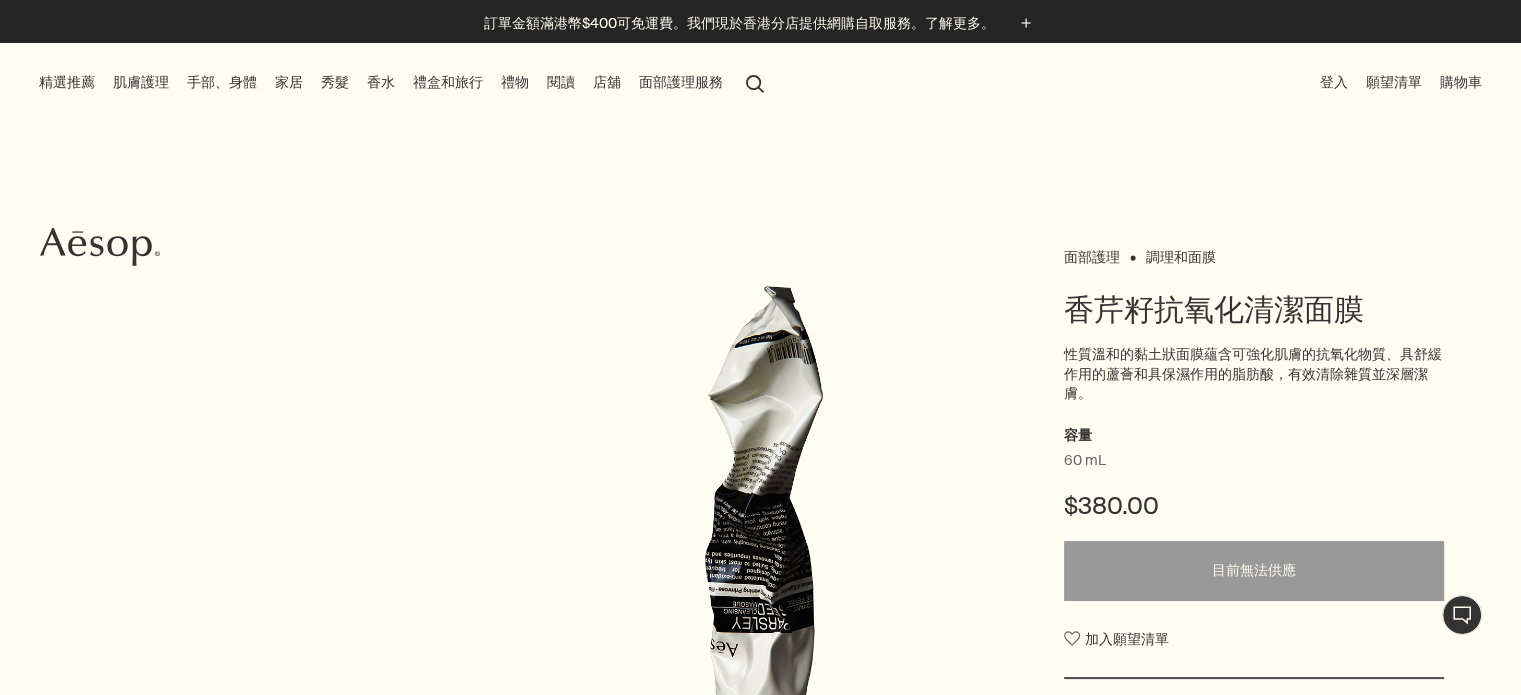 click on "香芹籽抗氧化清潔面膜" at bounding box center (1254, 310) 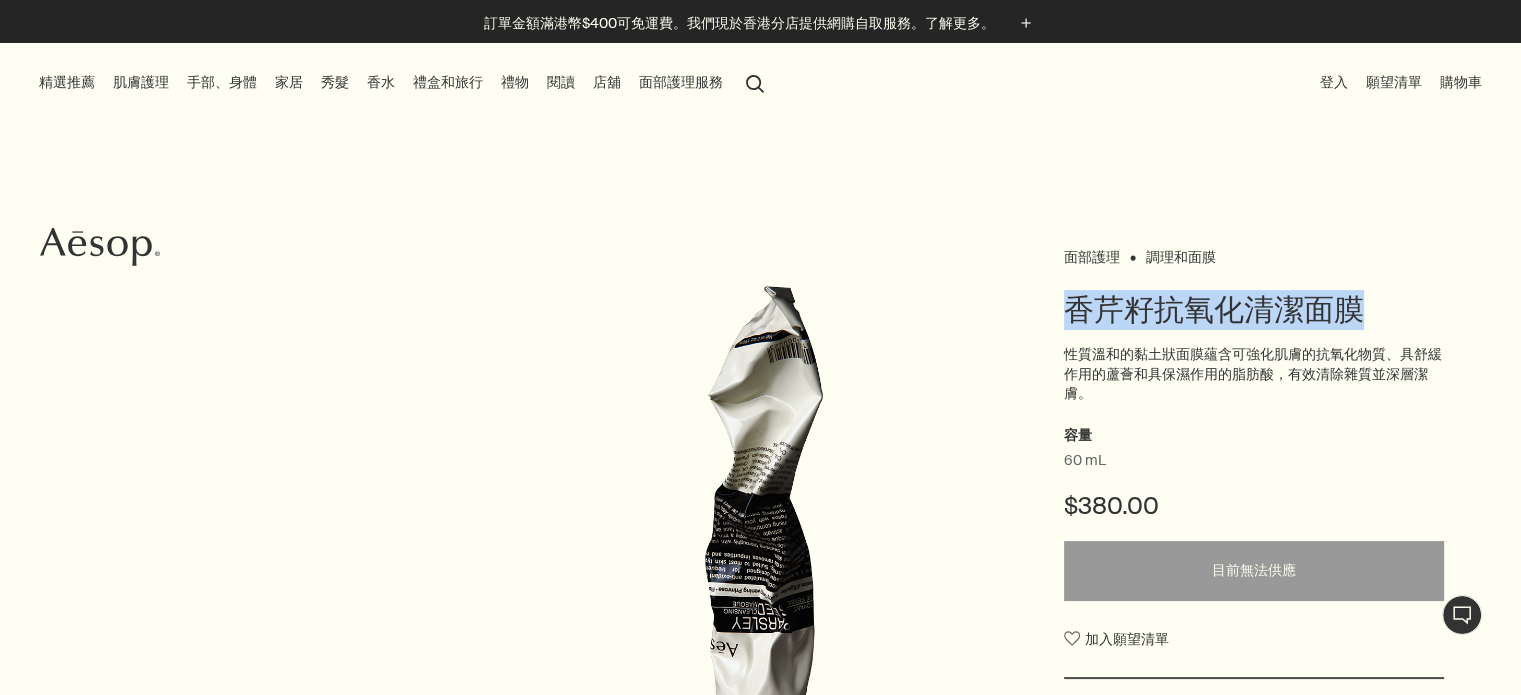 drag, startPoint x: 1070, startPoint y: 311, endPoint x: 1358, endPoint y: 299, distance: 288.24988 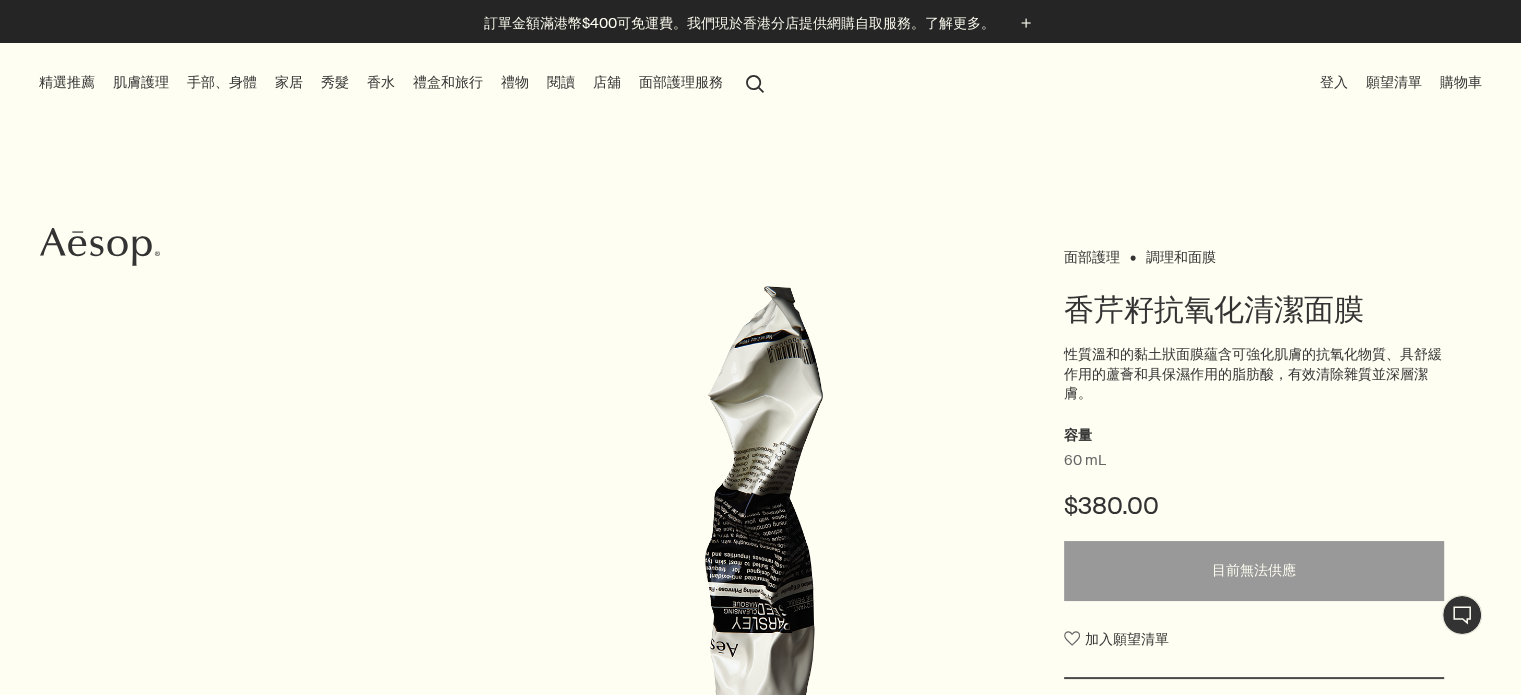 click on "性質溫和的黏土狀面膜蘊含可強化肌膚的抗氧化物質、具舒緩作用的蘆薈和具保濕作用的脂肪酸，有效清除雜質並深層潔膚。" at bounding box center [1254, 374] 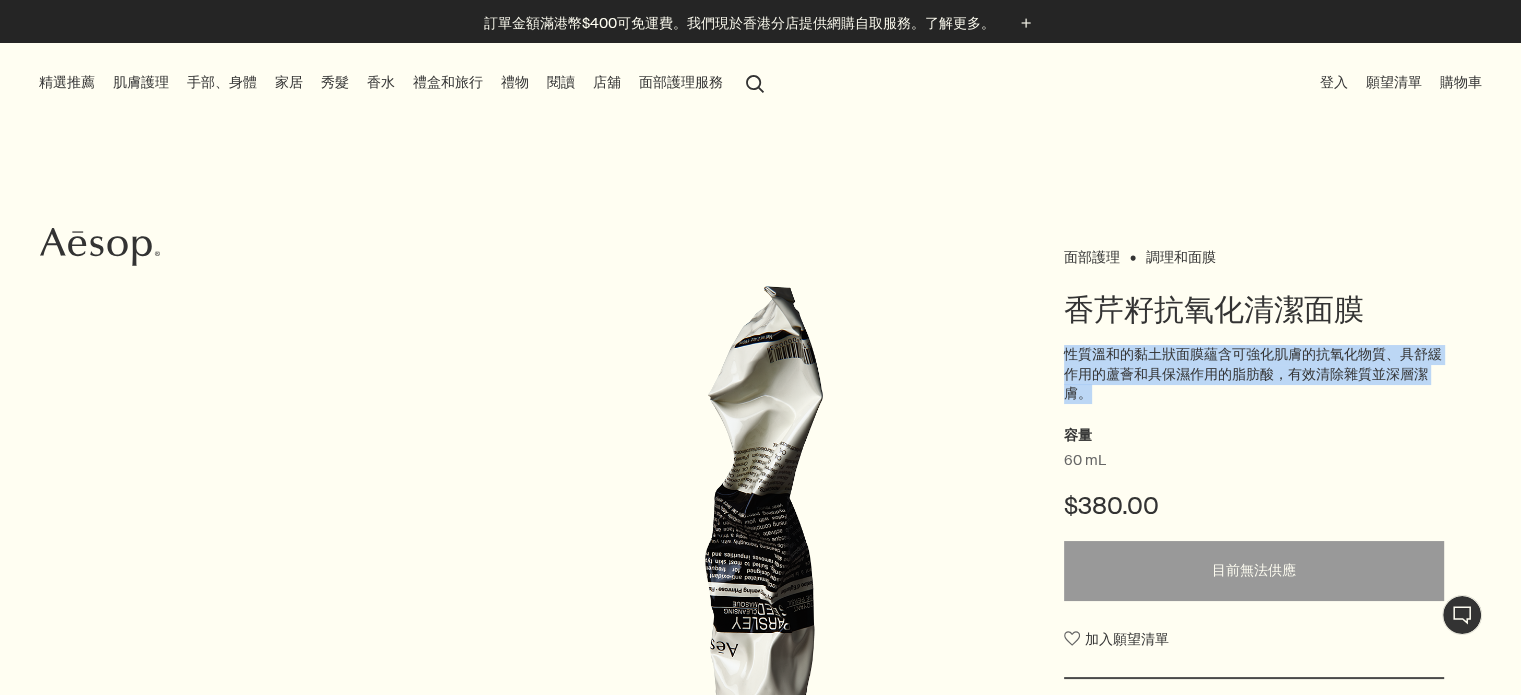 drag, startPoint x: 1099, startPoint y: 391, endPoint x: 1065, endPoint y: 355, distance: 49.517673 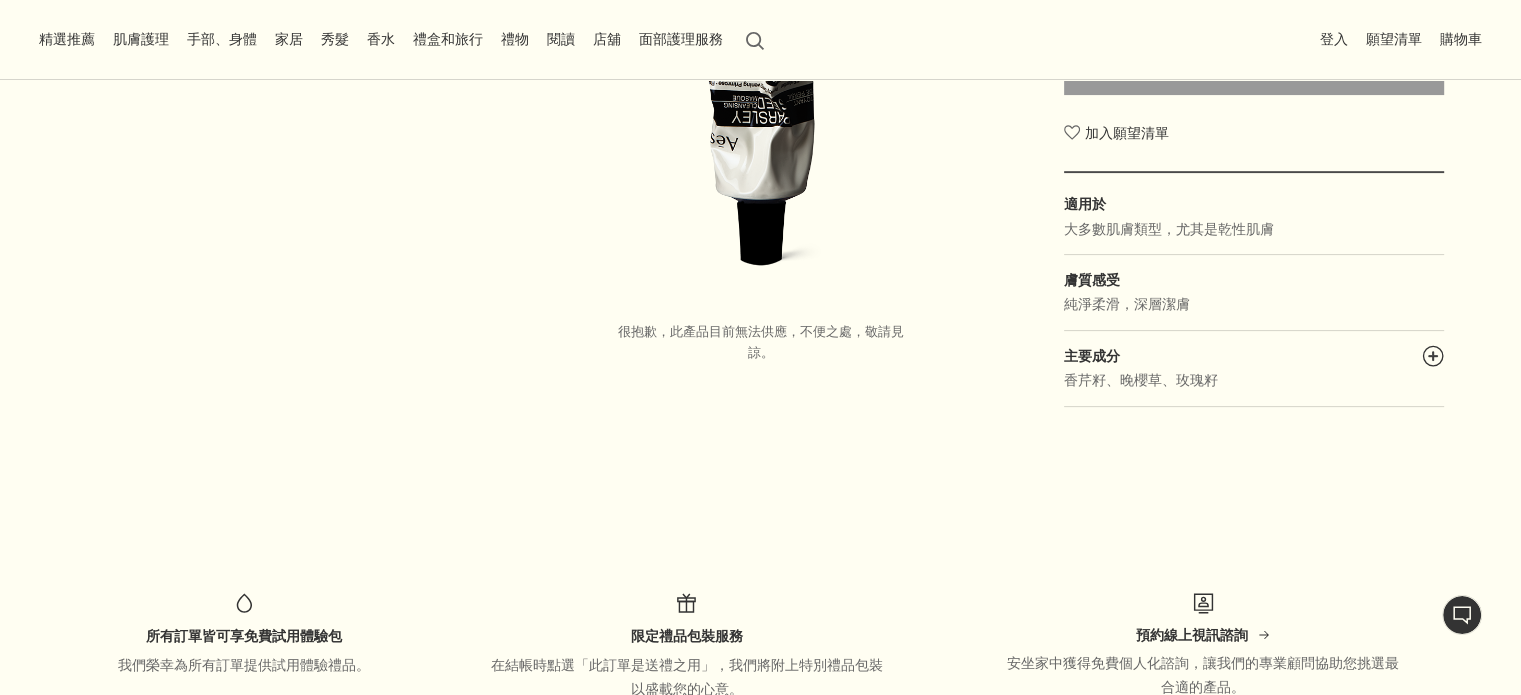 scroll, scrollTop: 400, scrollLeft: 0, axis: vertical 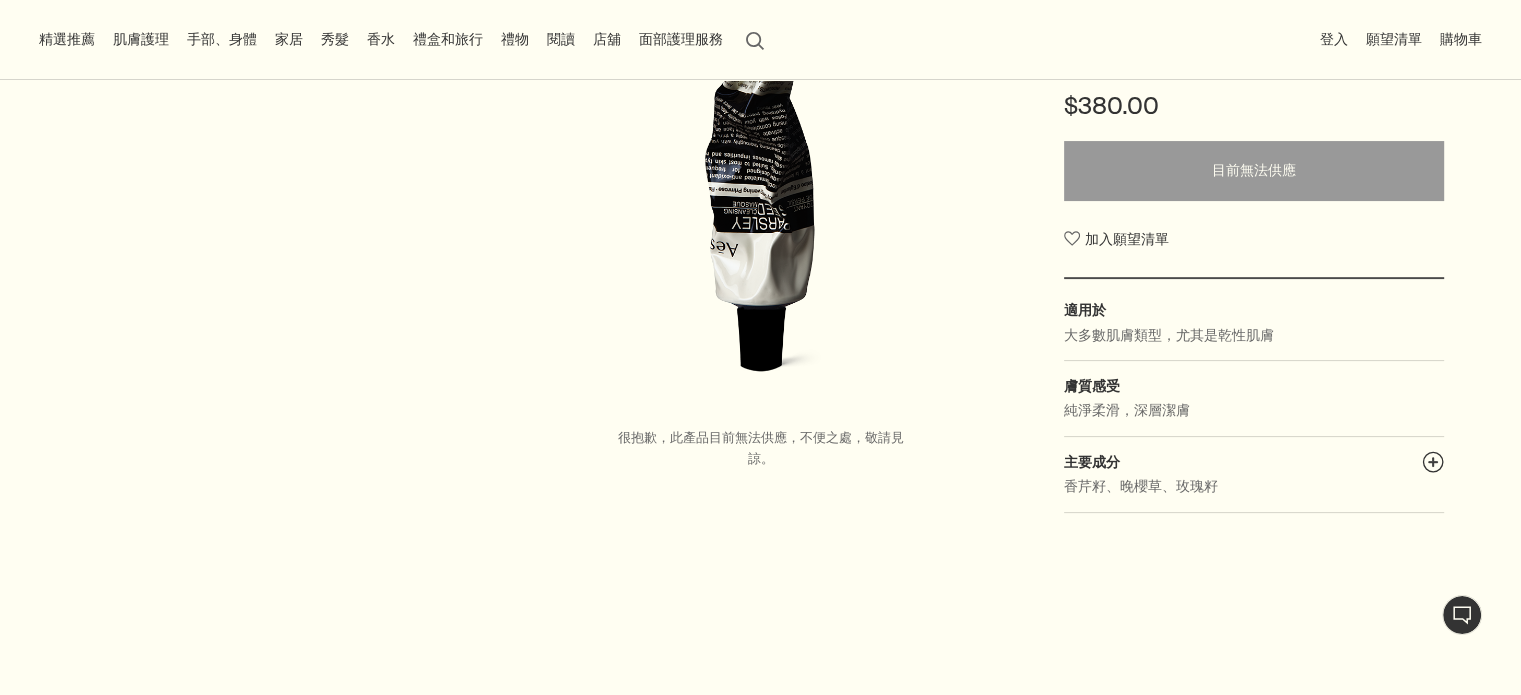 click on "主要成分 plusAndCloseWithCircle" at bounding box center [1254, 462] 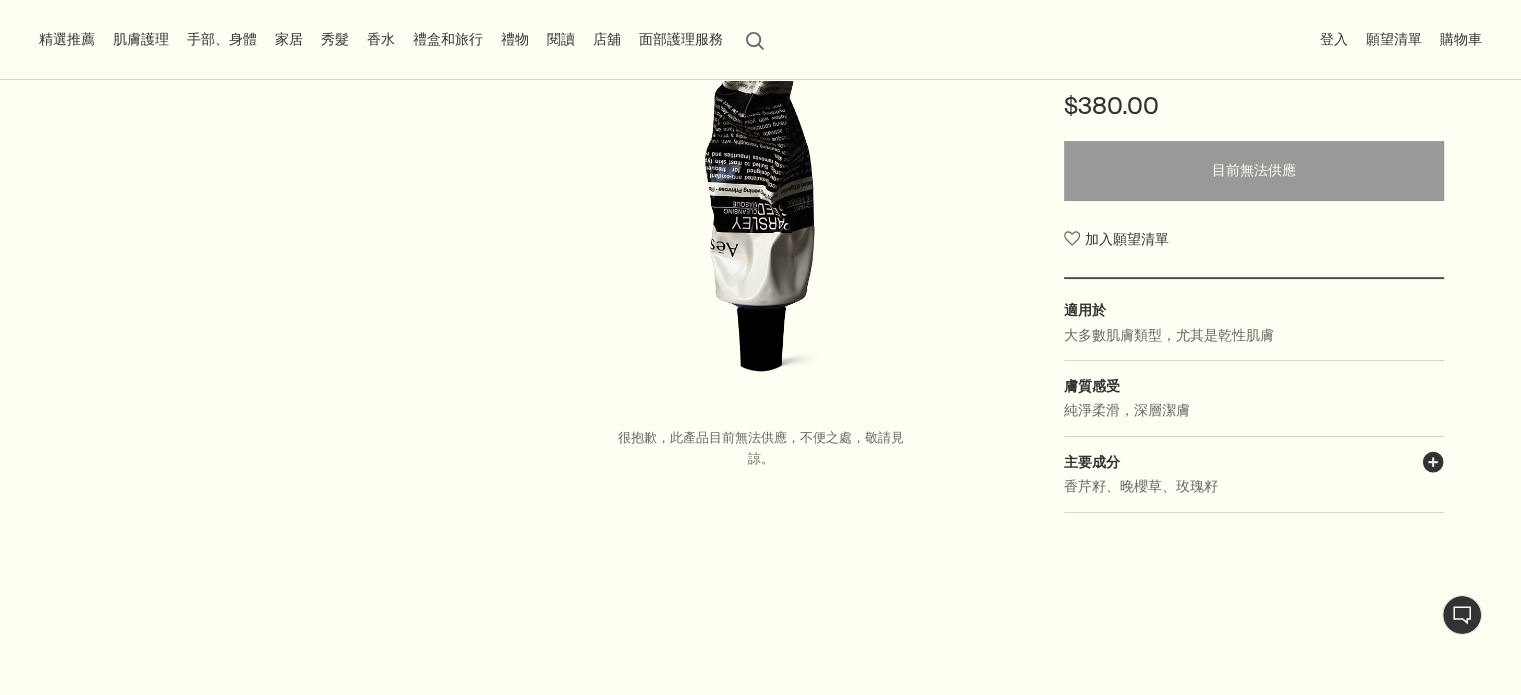 click on "plusAndCloseWithCircle" at bounding box center (1433, 465) 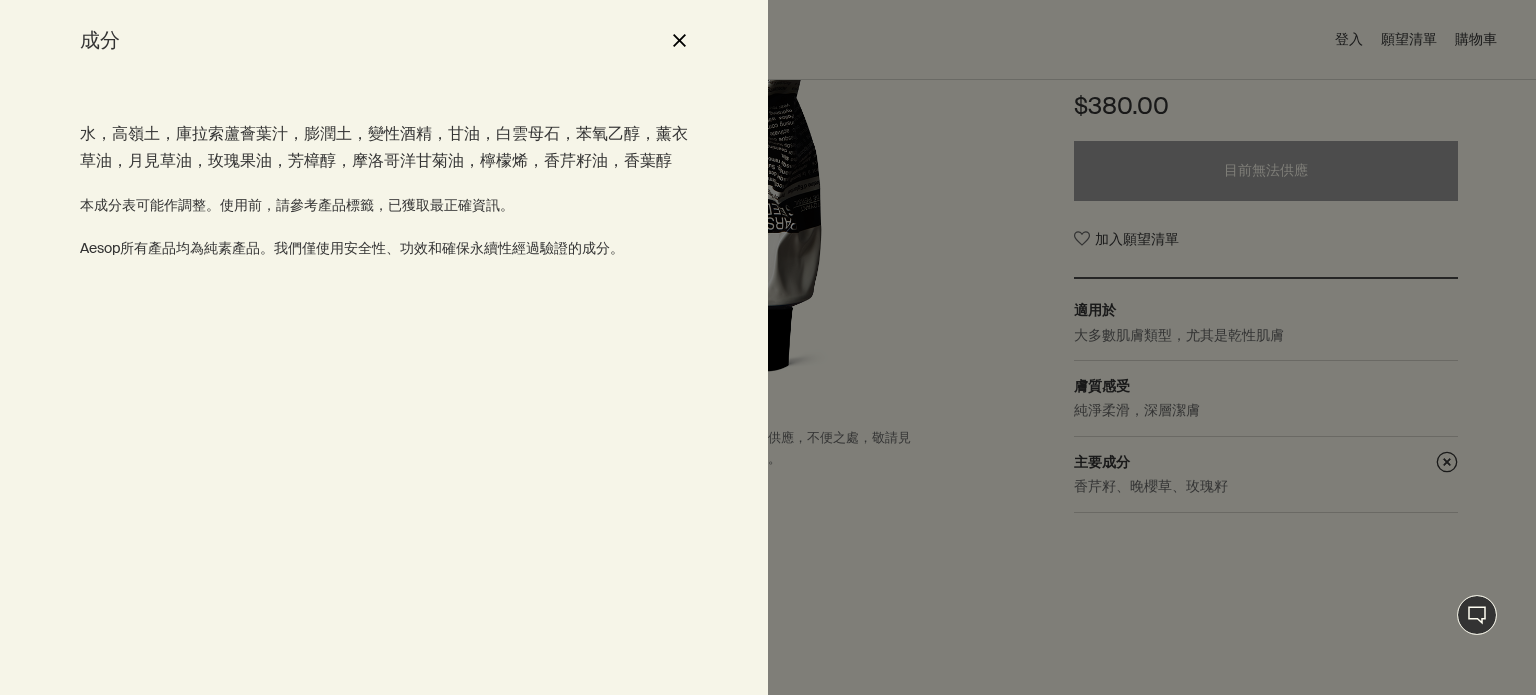 click on "close" at bounding box center (679, 40) 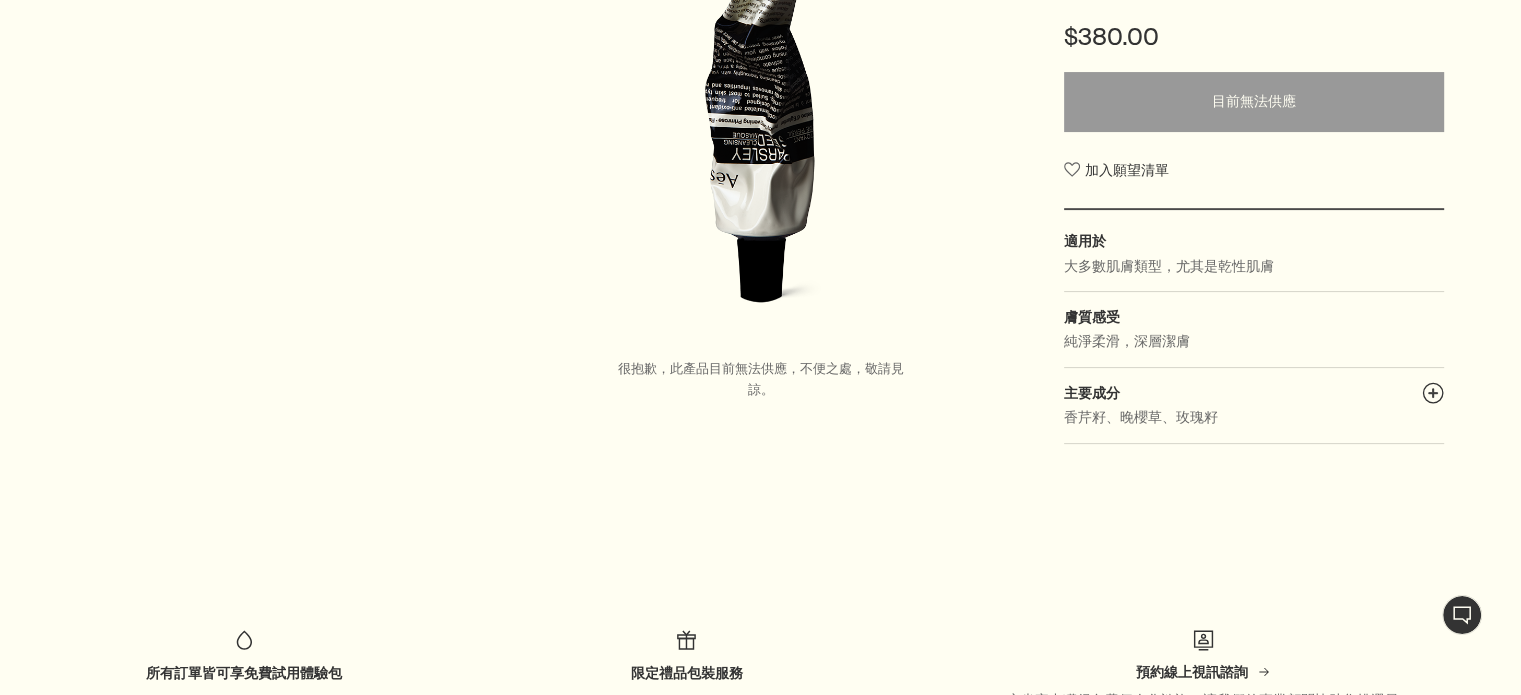 scroll, scrollTop: 500, scrollLeft: 0, axis: vertical 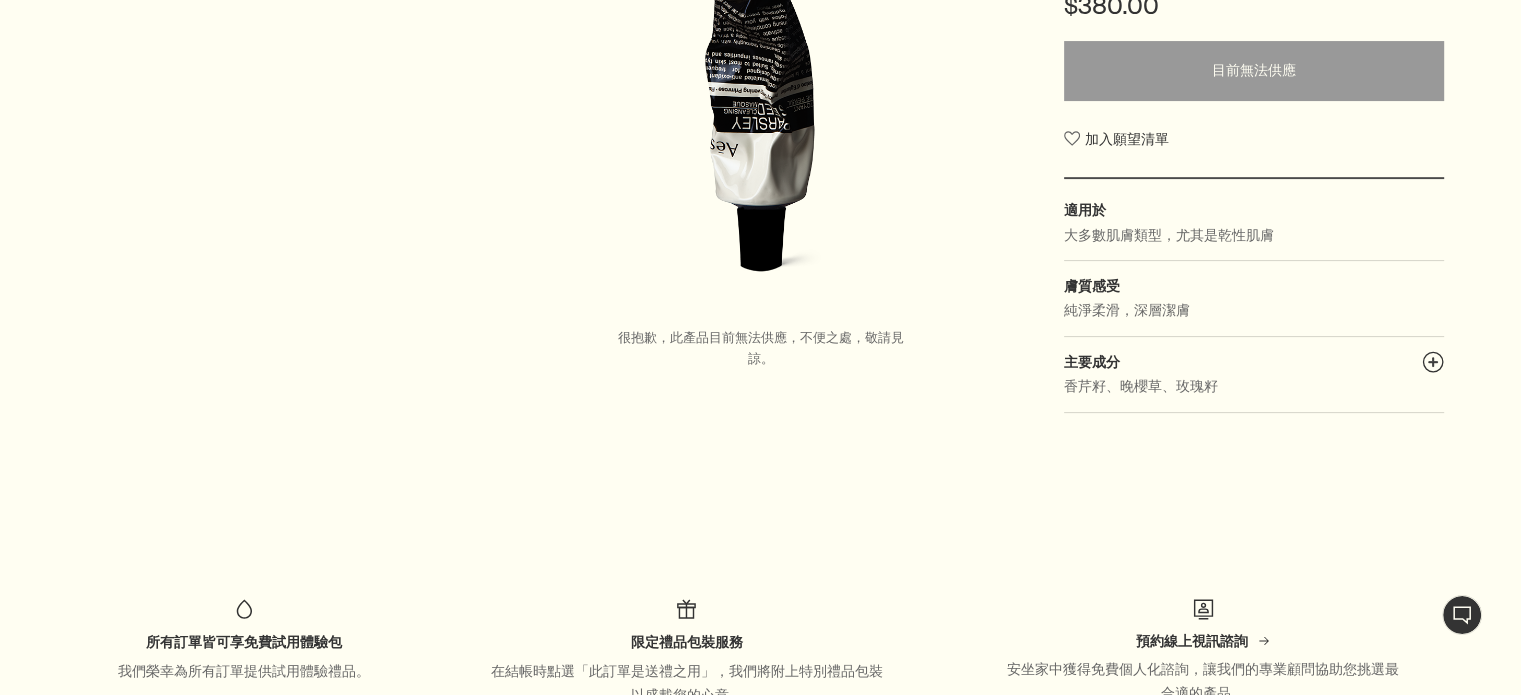 click on "主要成分 plusAndCloseWithCircle" at bounding box center [1254, 362] 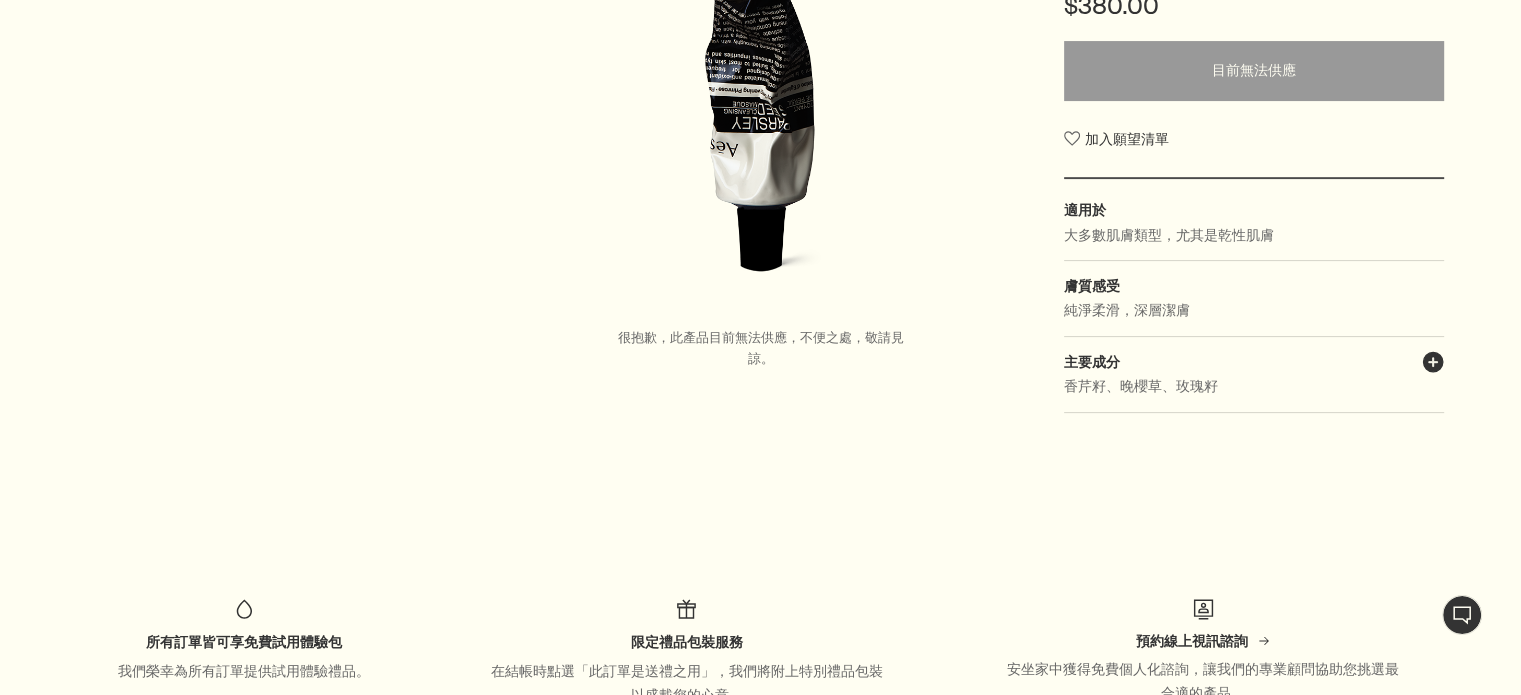 click on "plusAndCloseWithCircle" at bounding box center (1433, 365) 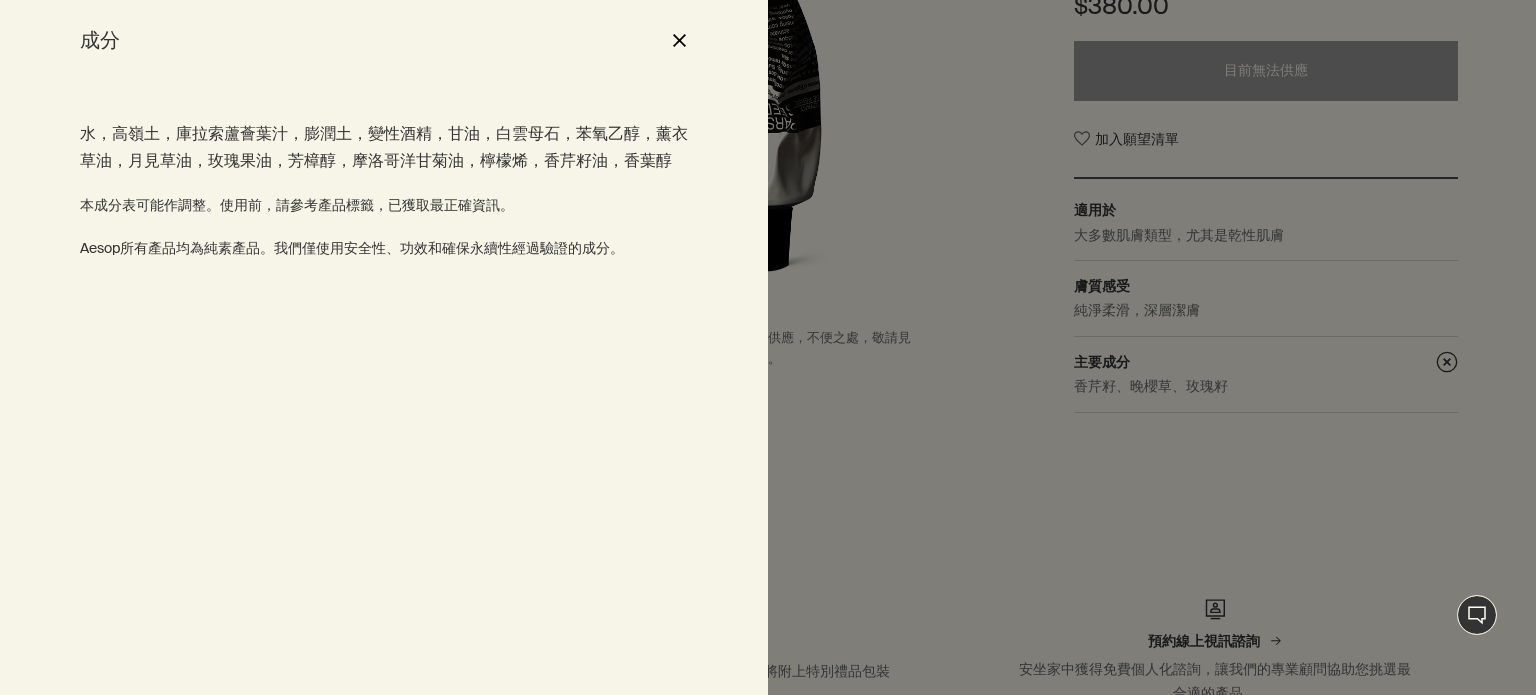 click on "close" at bounding box center [679, 40] 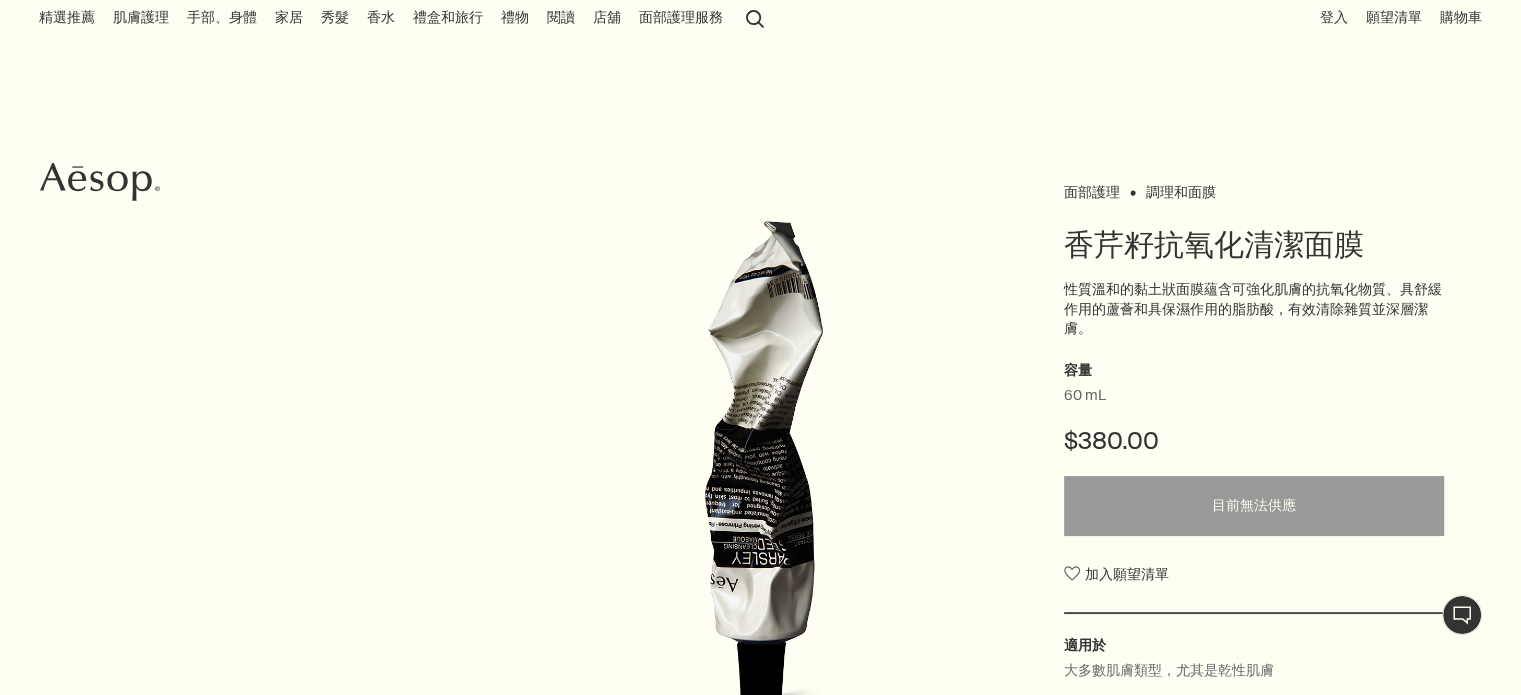 scroll, scrollTop: 100, scrollLeft: 0, axis: vertical 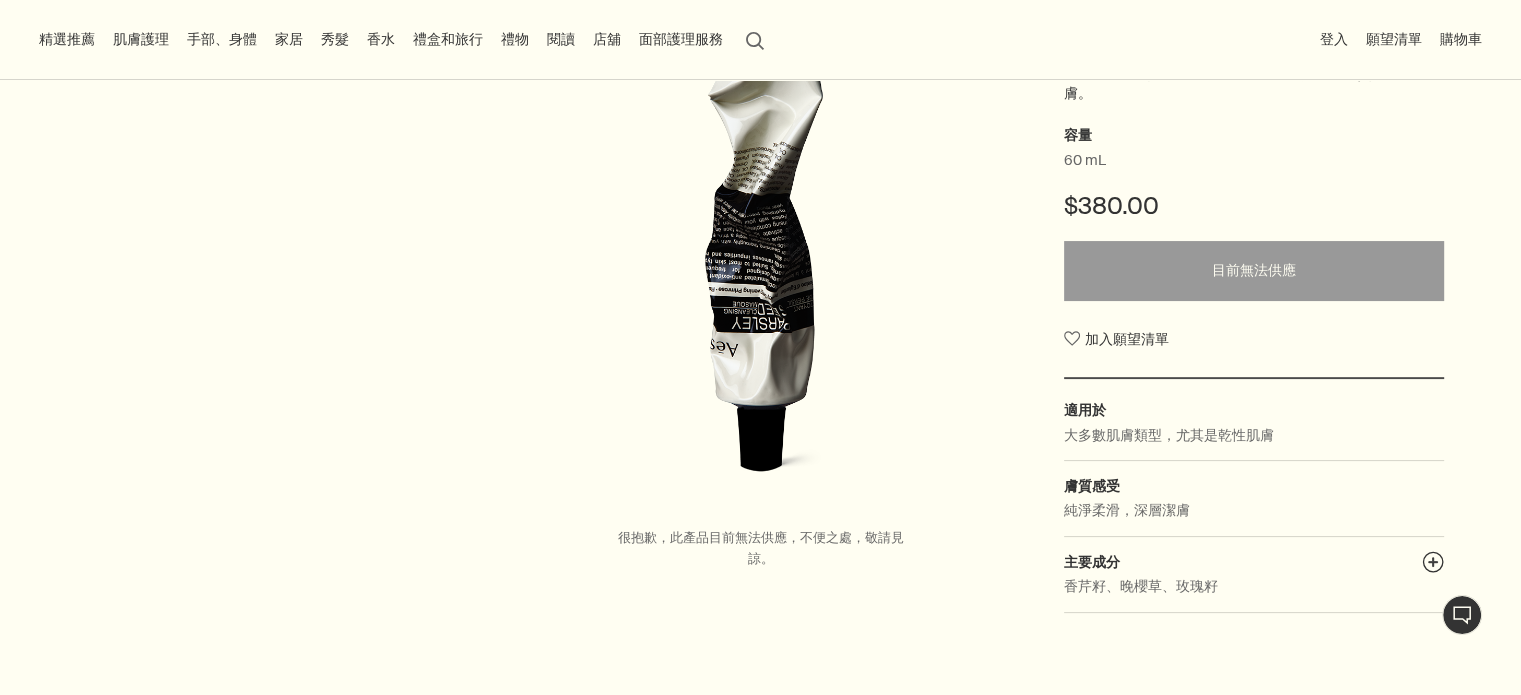 drag, startPoint x: 279, startPoint y: 219, endPoint x: 736, endPoint y: 81, distance: 477.3814 